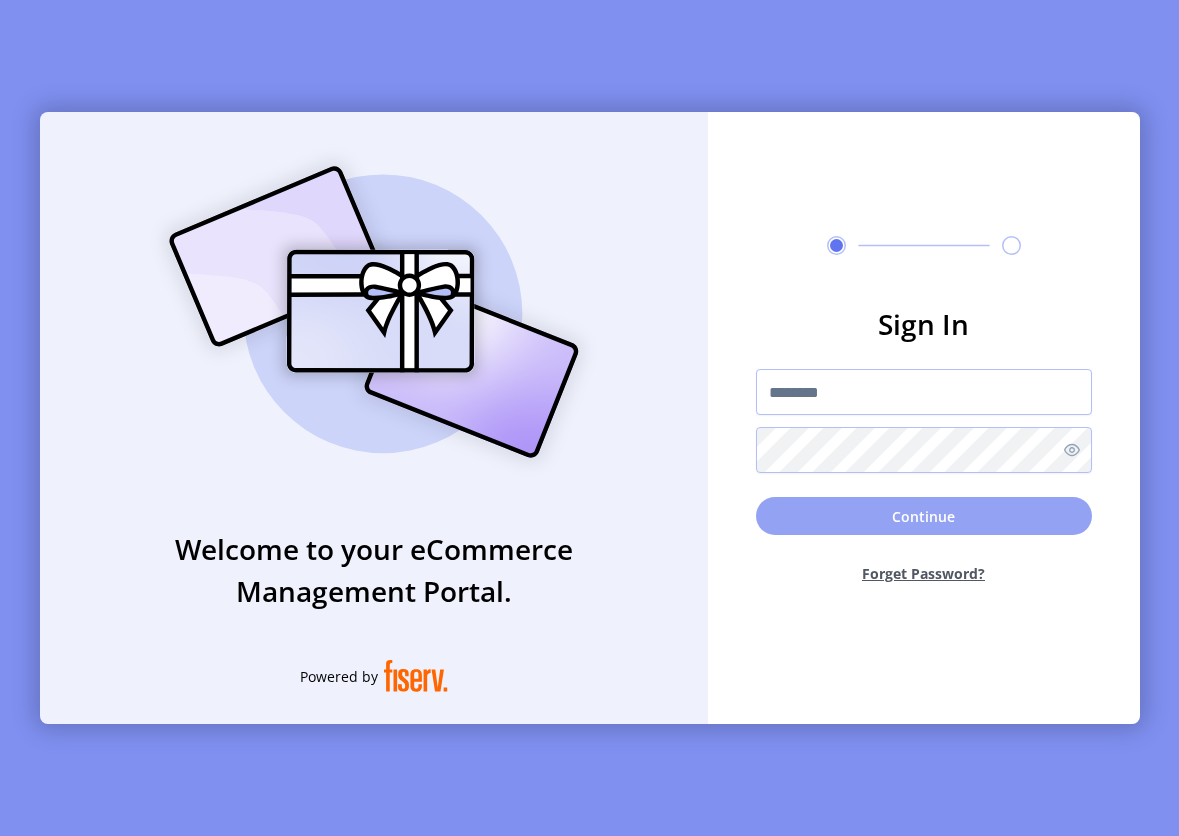 scroll, scrollTop: 0, scrollLeft: 0, axis: both 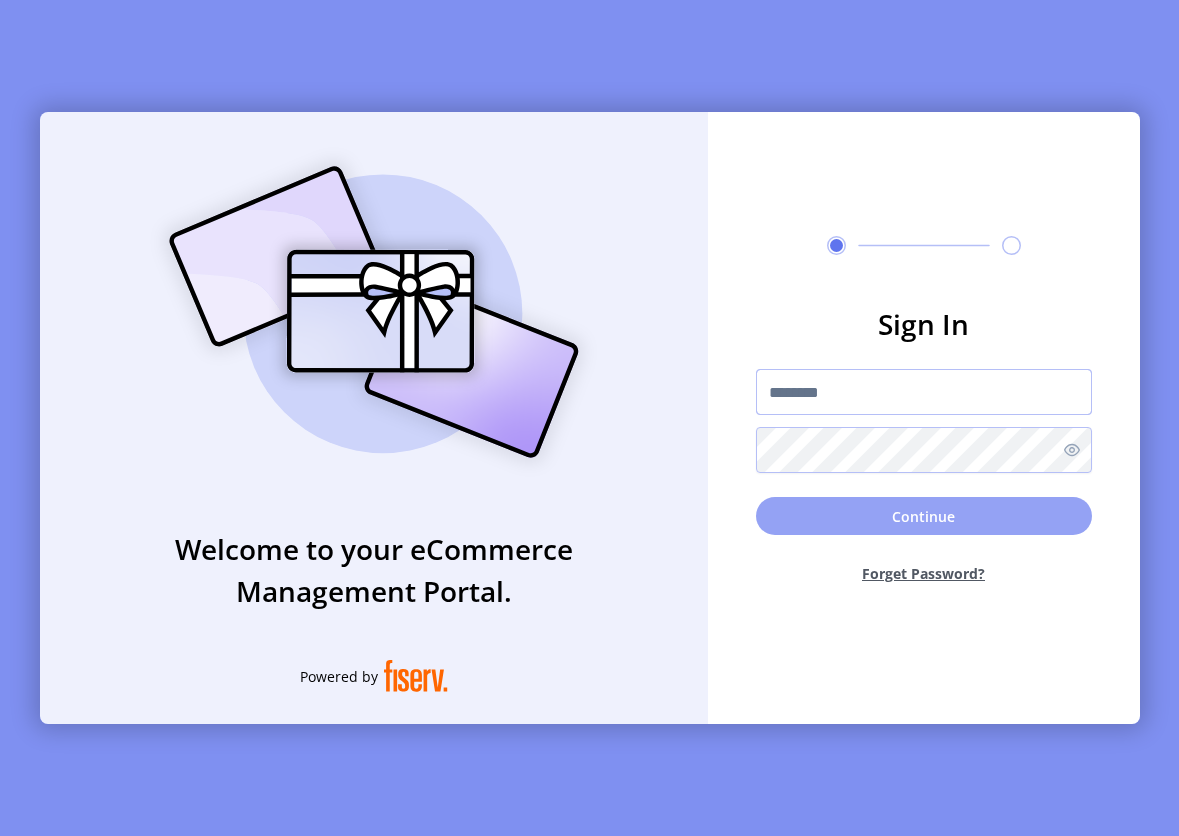 type on "**********" 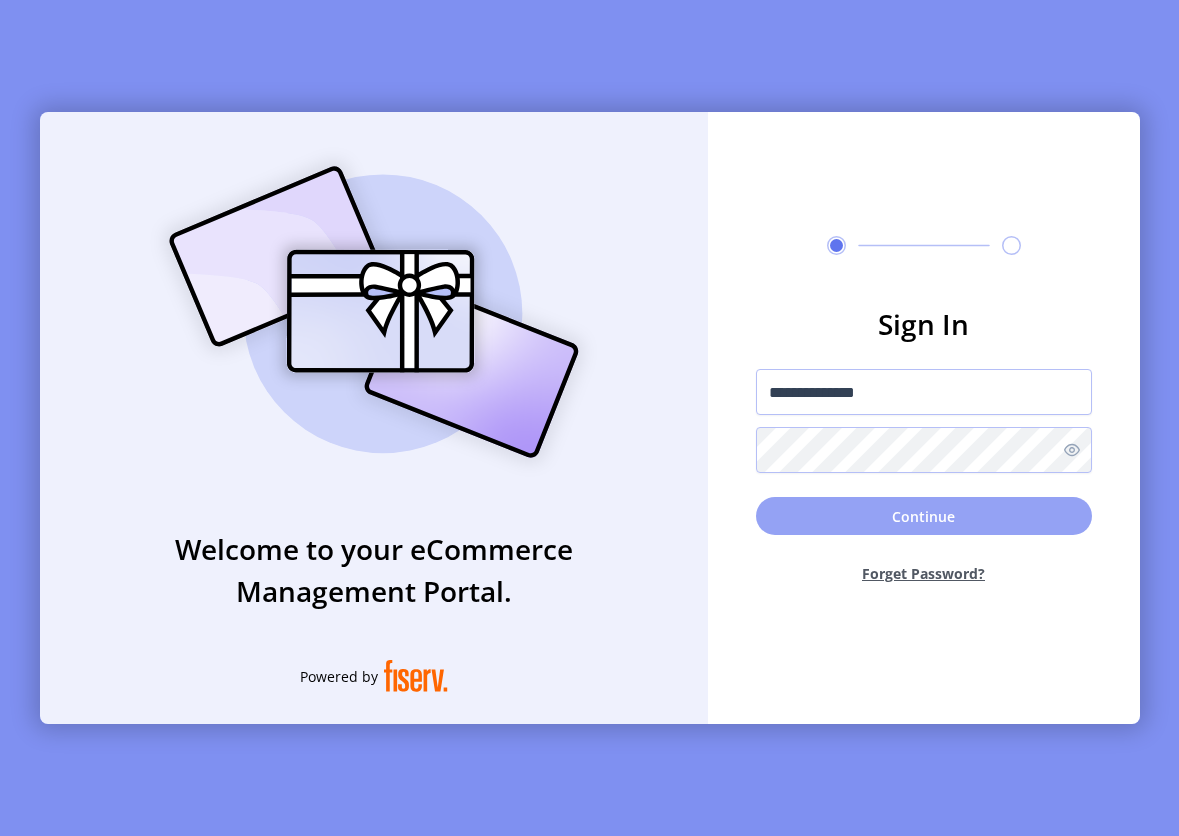 click on "Continue" 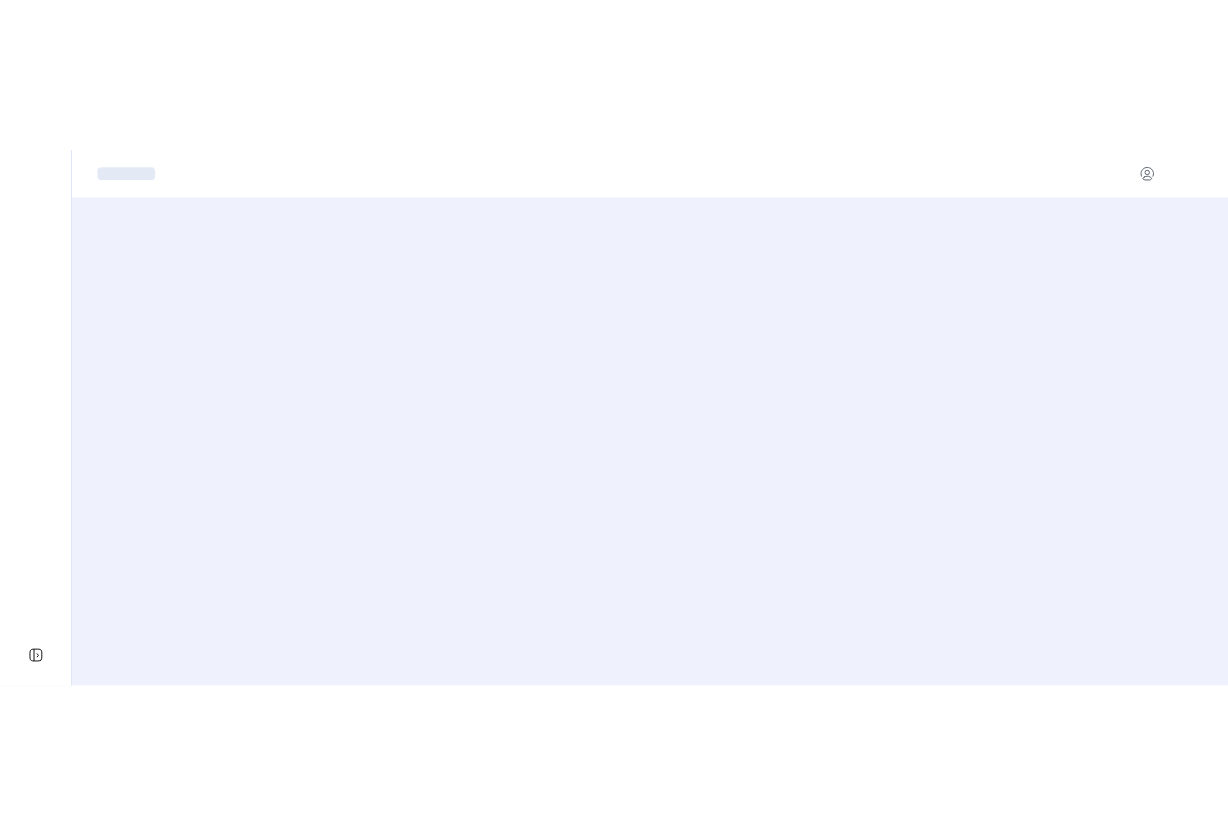scroll, scrollTop: 0, scrollLeft: 0, axis: both 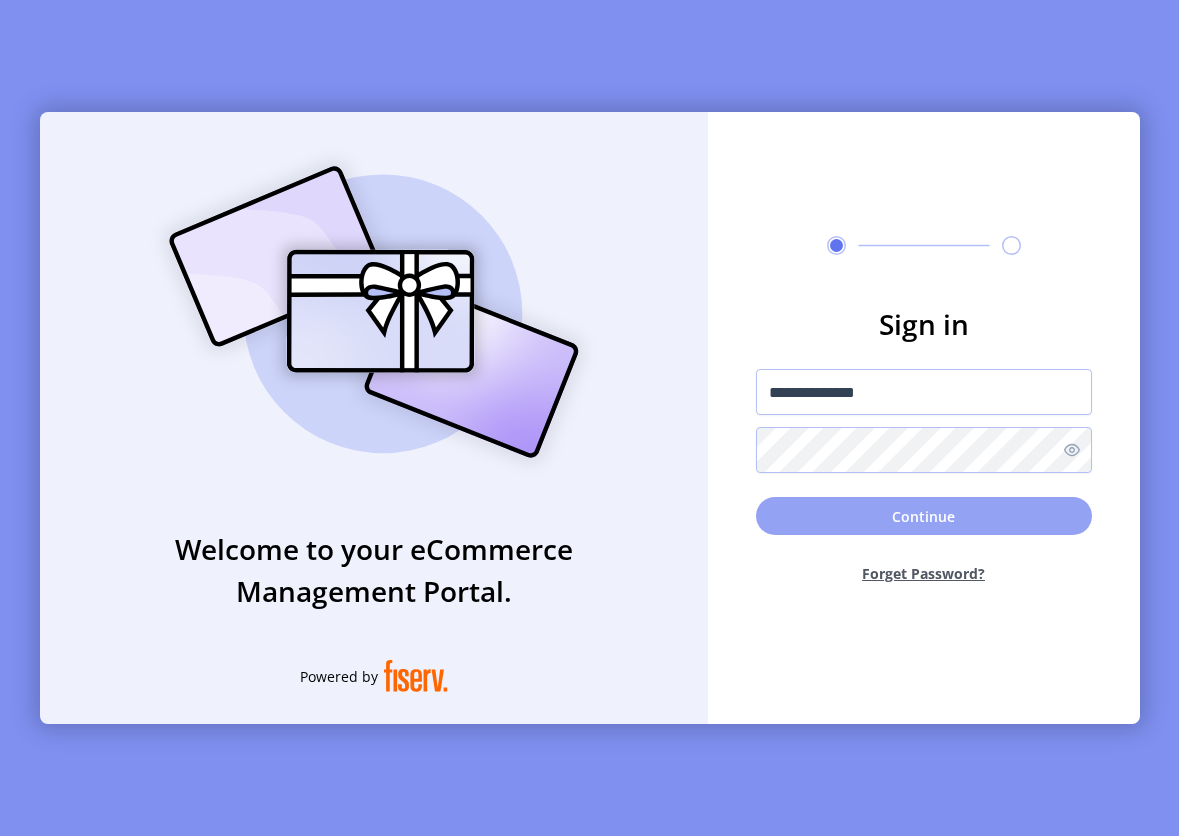 click on "Continue" 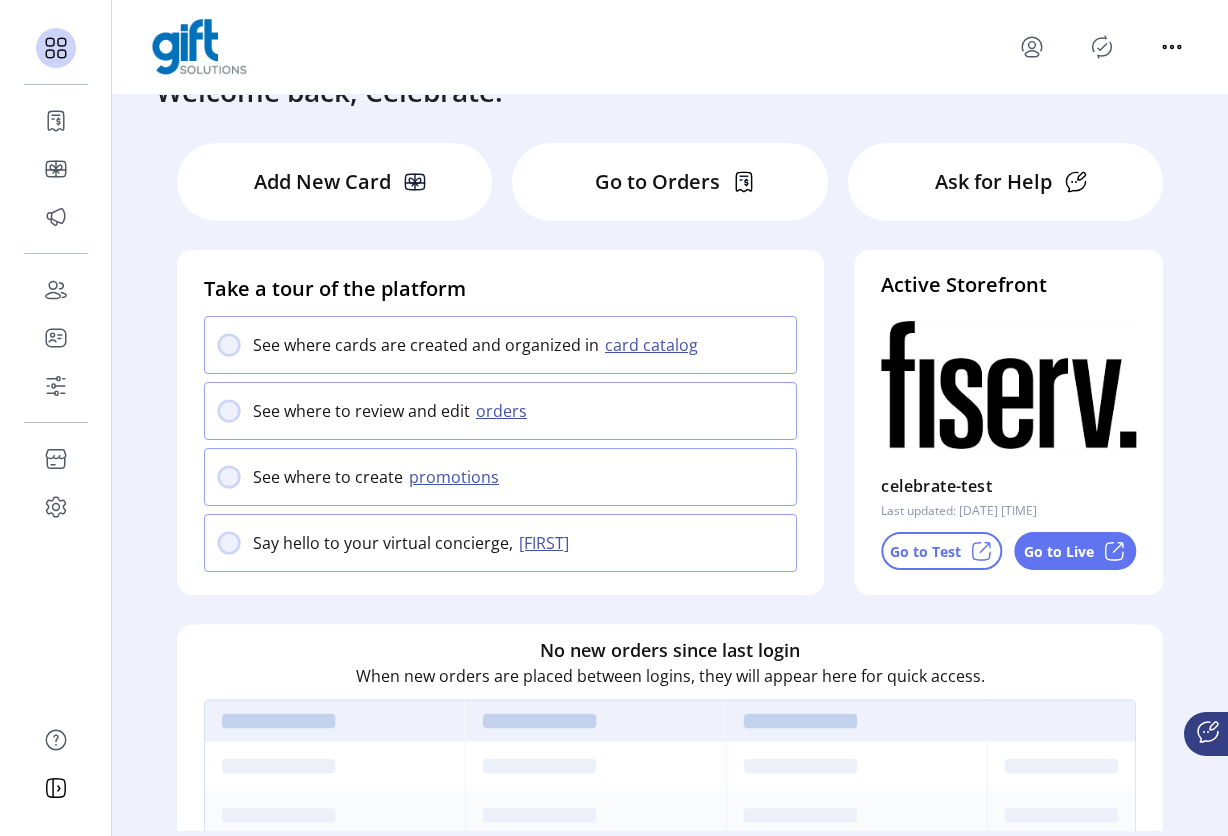 scroll, scrollTop: 87, scrollLeft: 0, axis: vertical 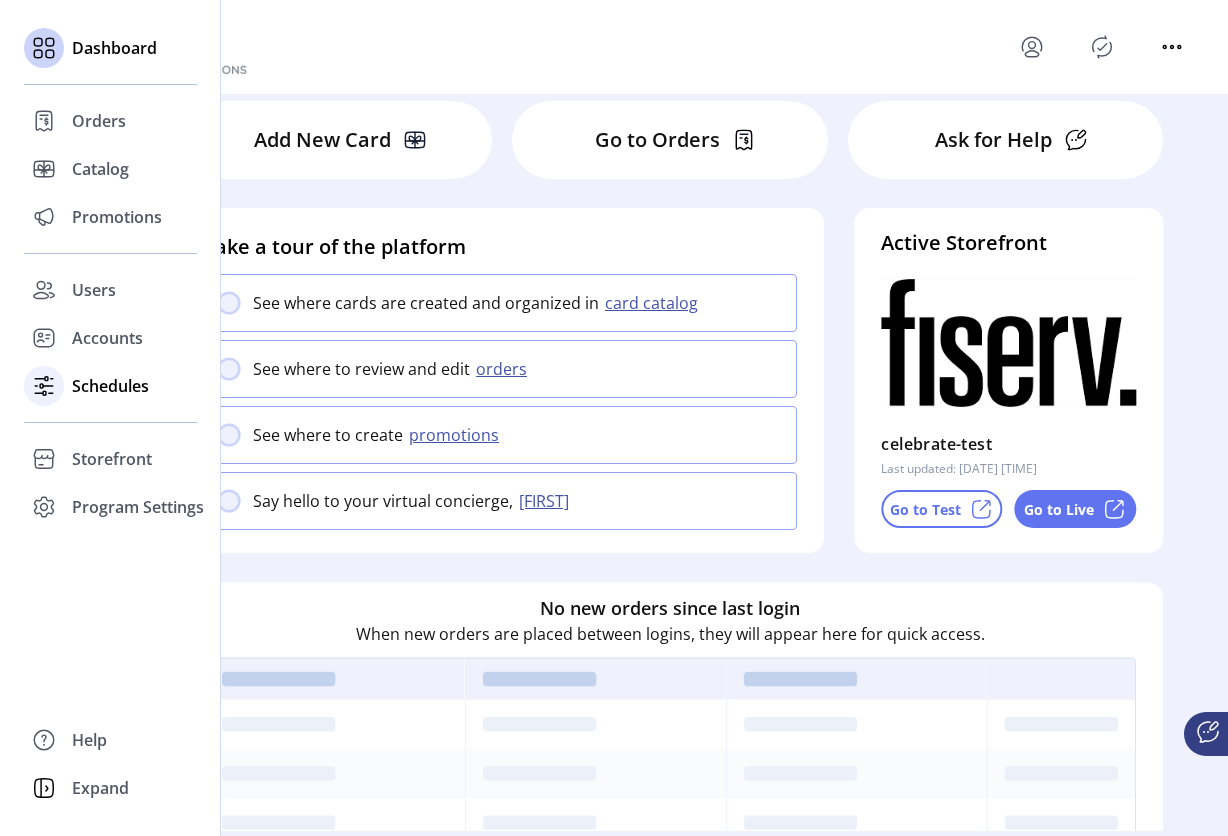 click on "Schedules" 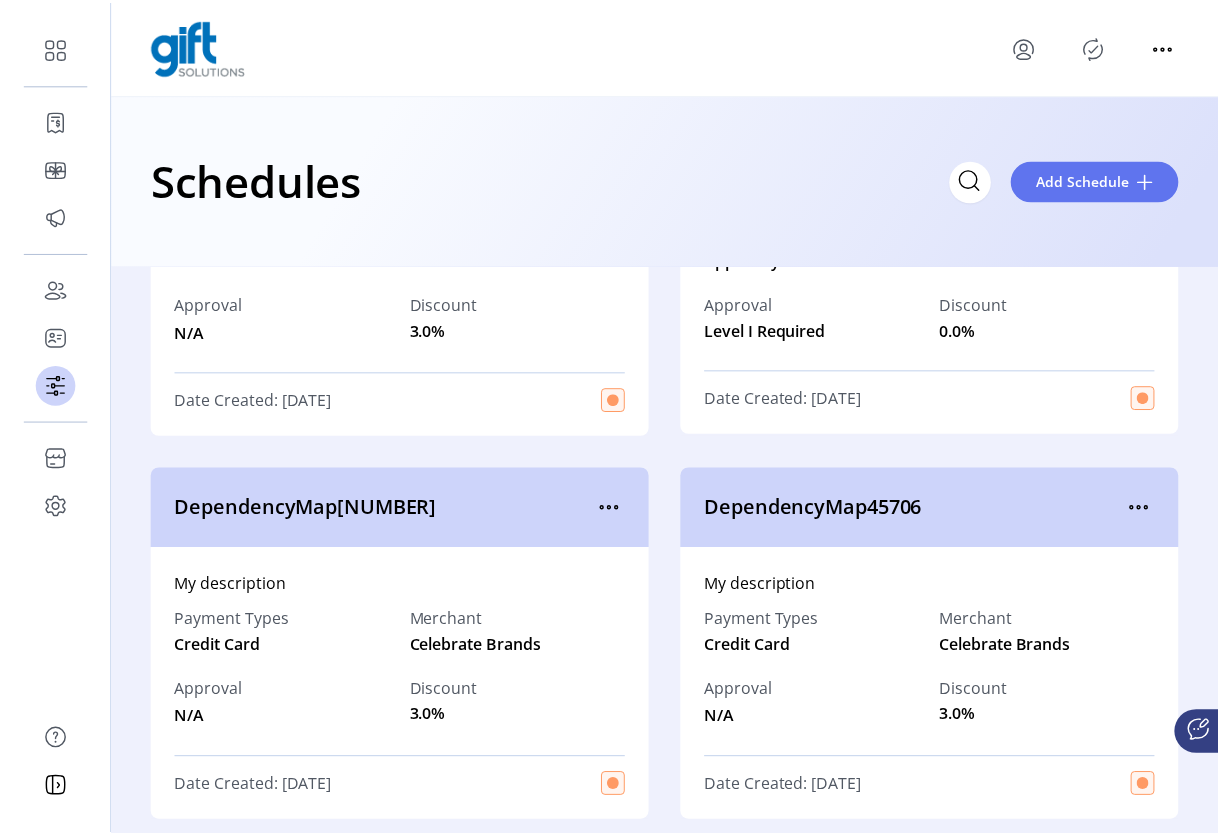 scroll, scrollTop: 0, scrollLeft: 0, axis: both 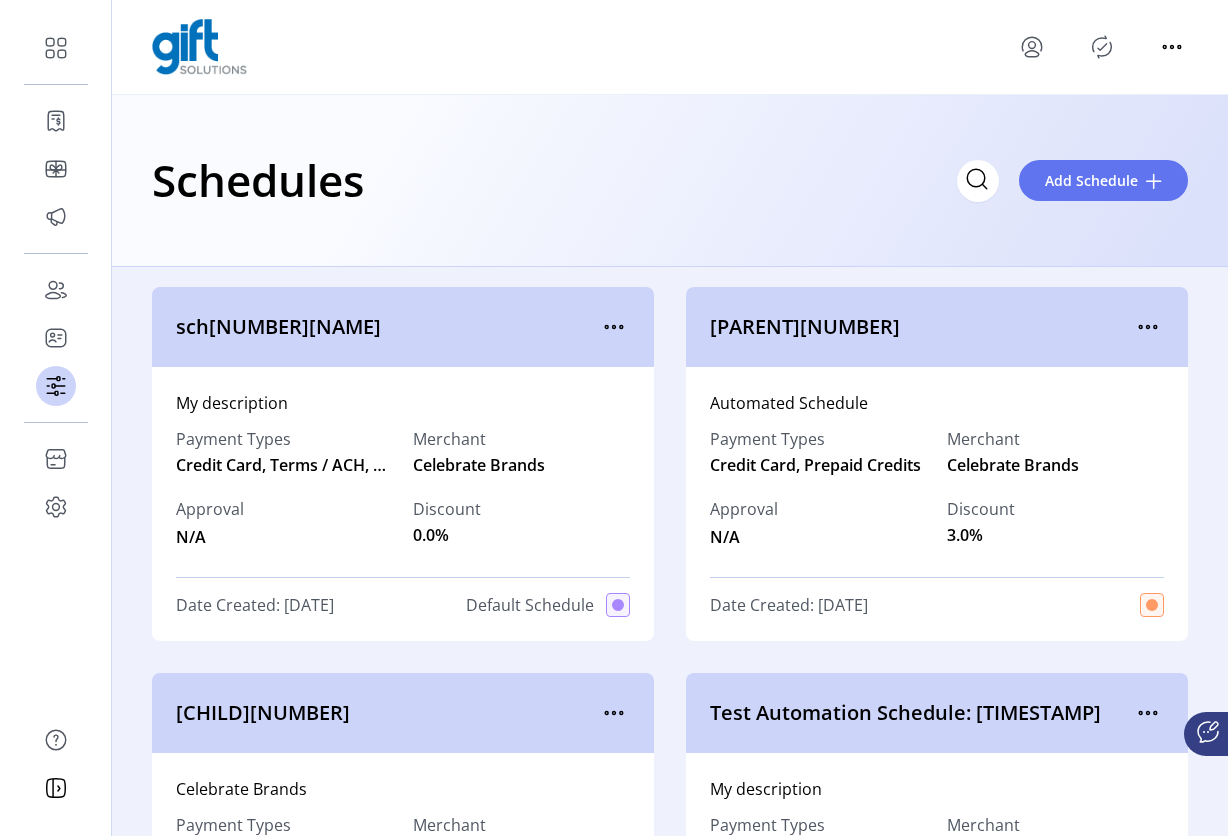 click 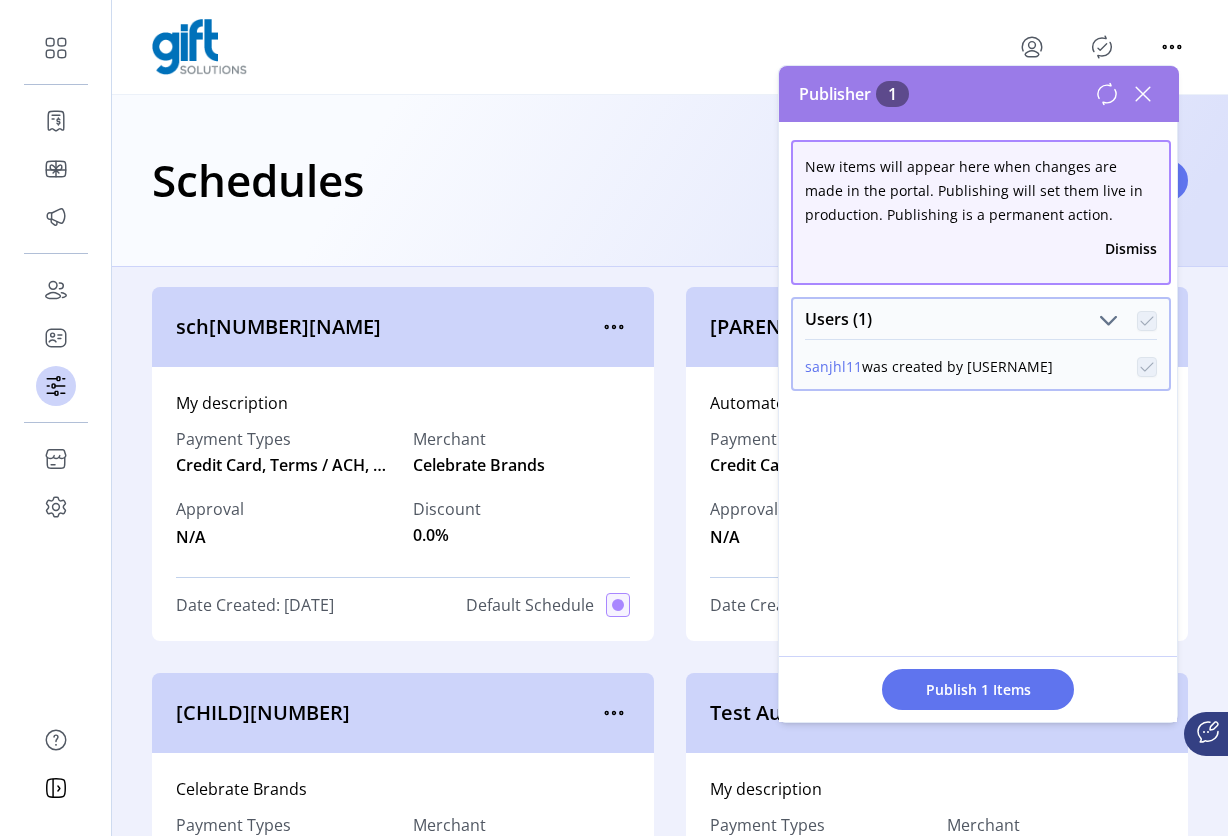 click on "sanjhl11" at bounding box center (833, 366) 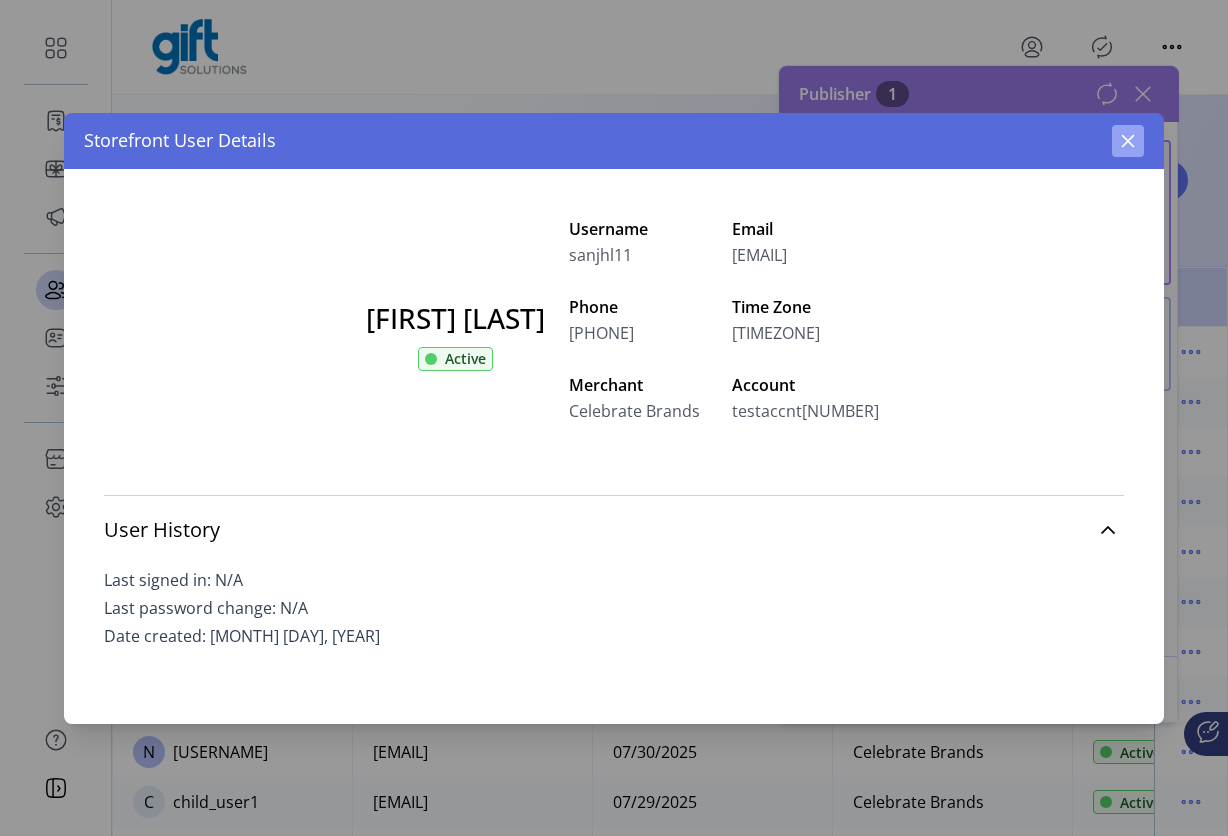 click 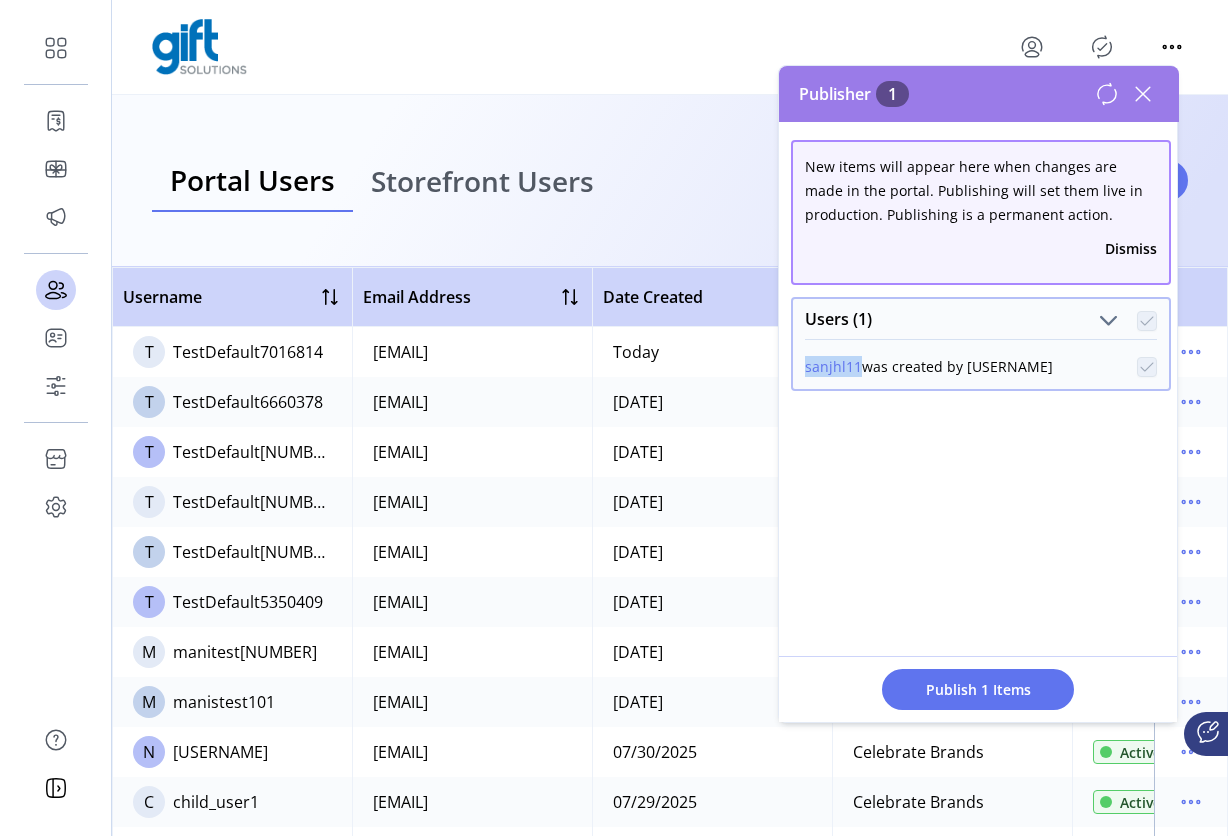 drag, startPoint x: 860, startPoint y: 367, endPoint x: 798, endPoint y: 368, distance: 62.008064 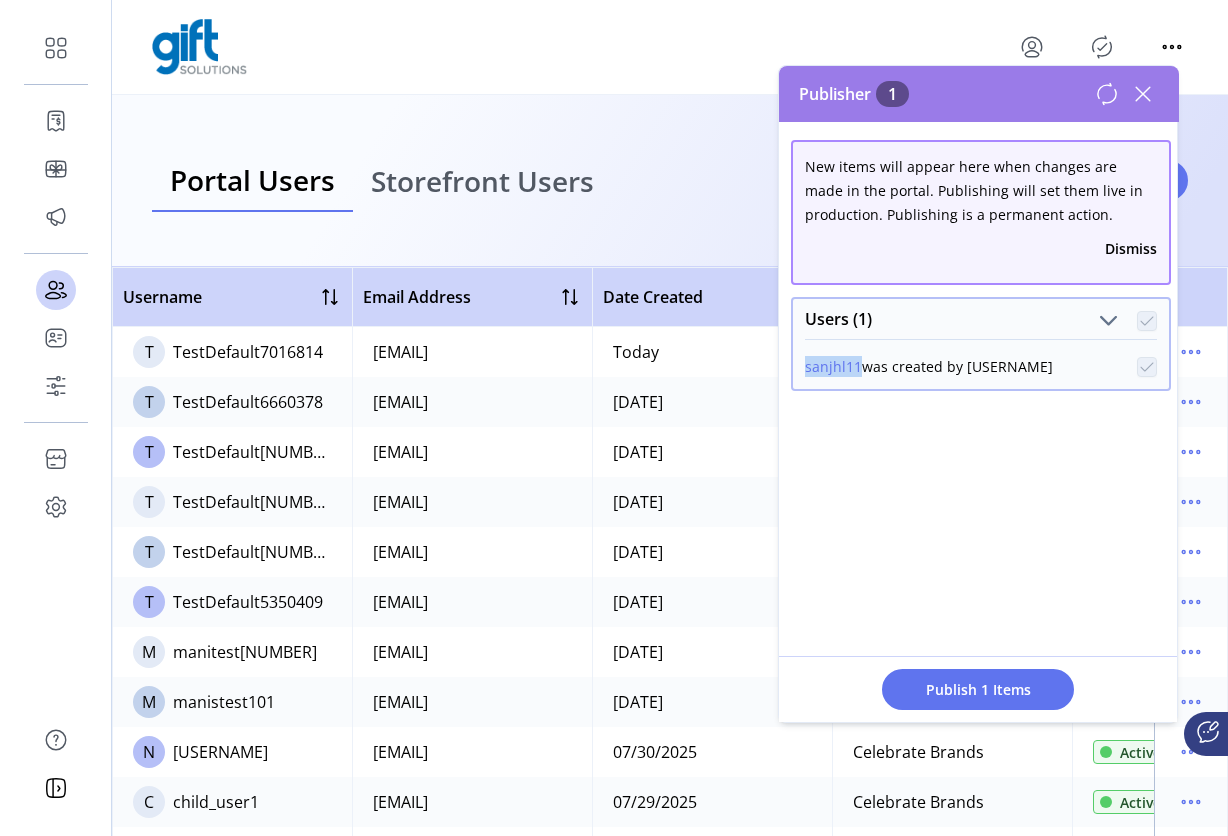 copy on "sanjhl11" 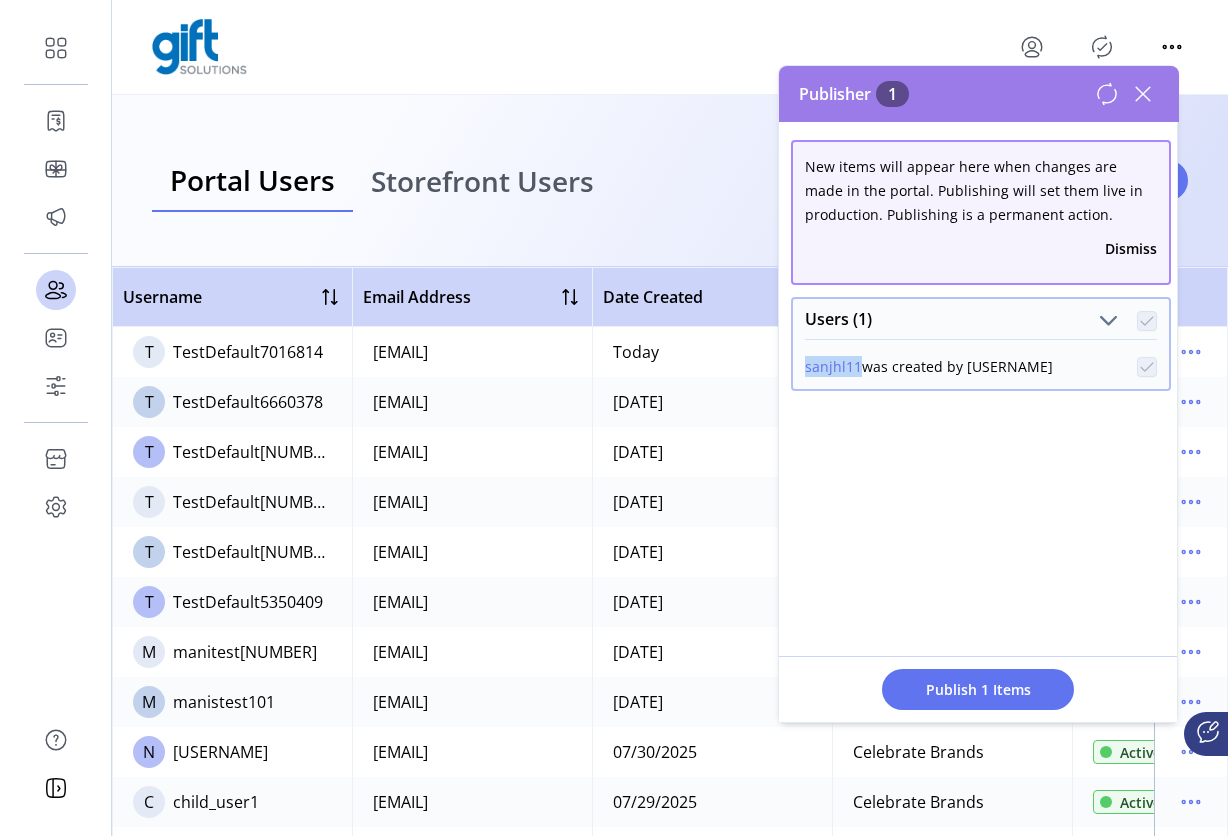 click 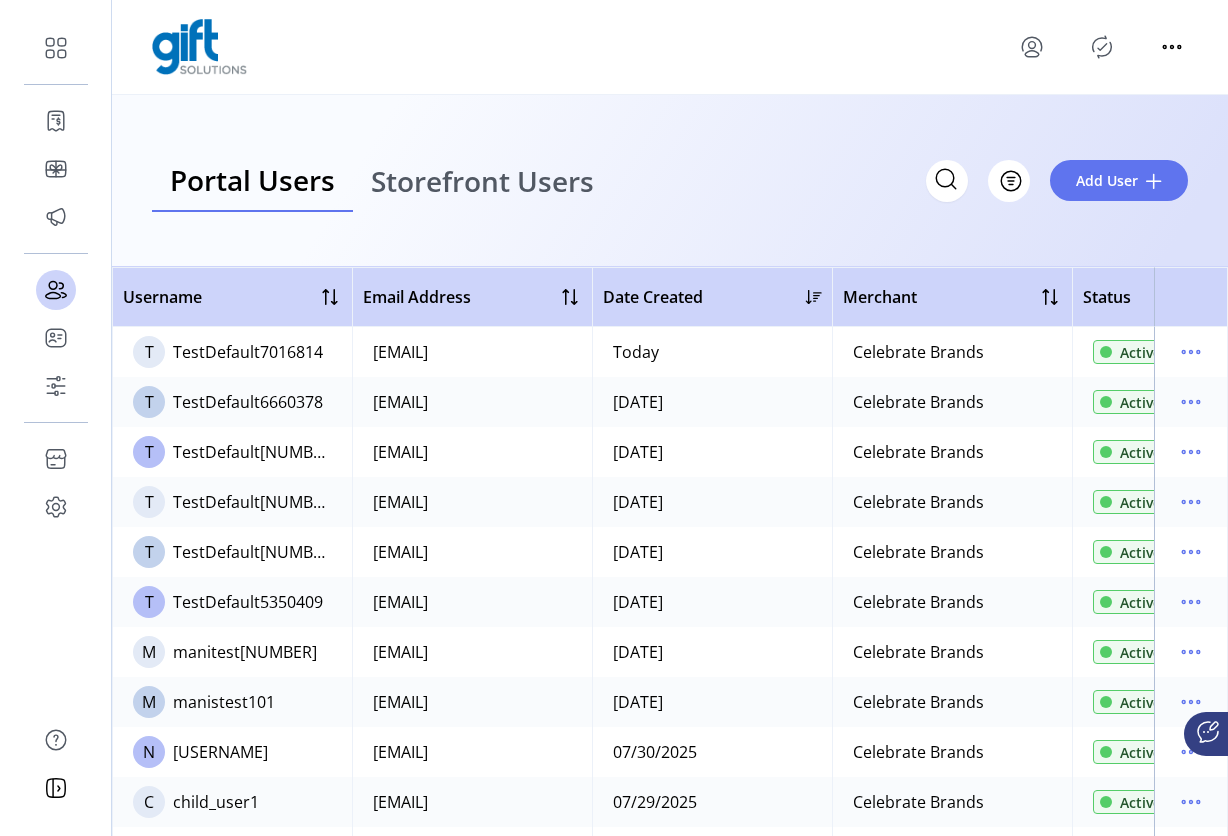 click 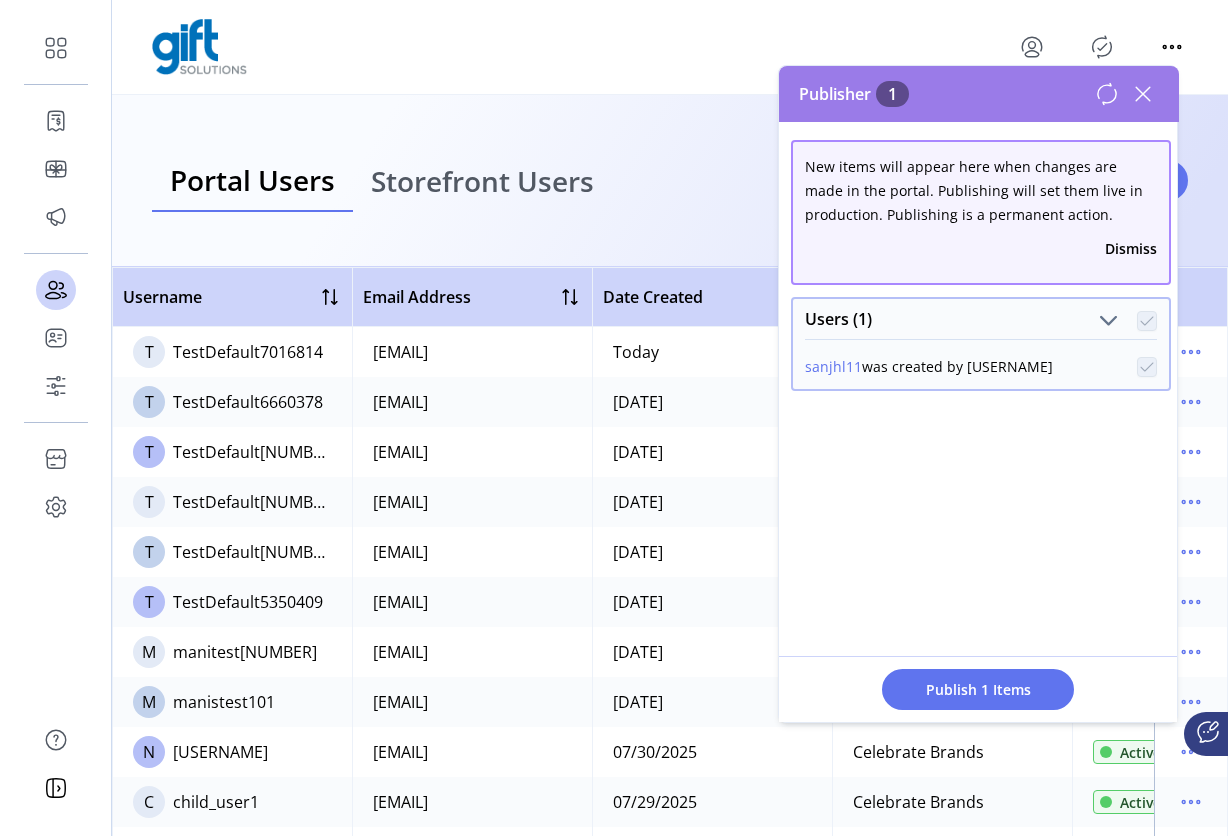 click 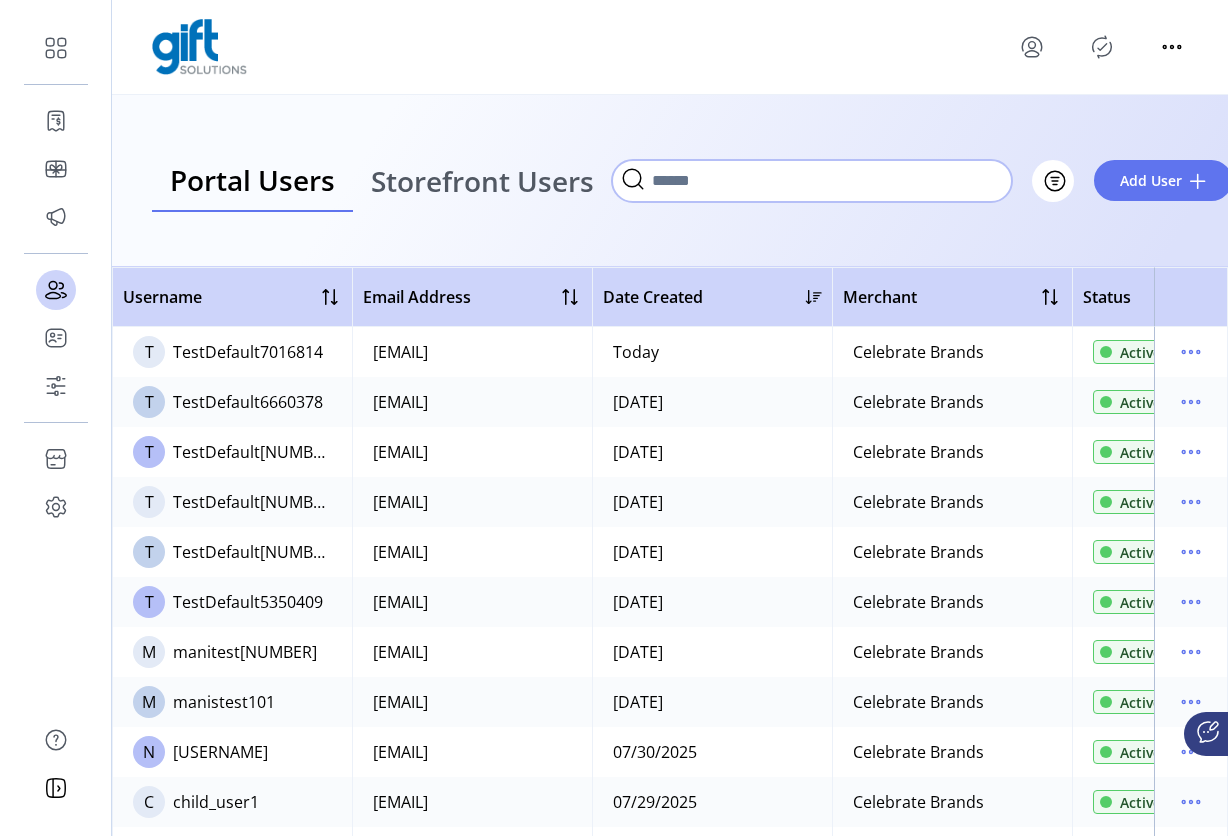 click 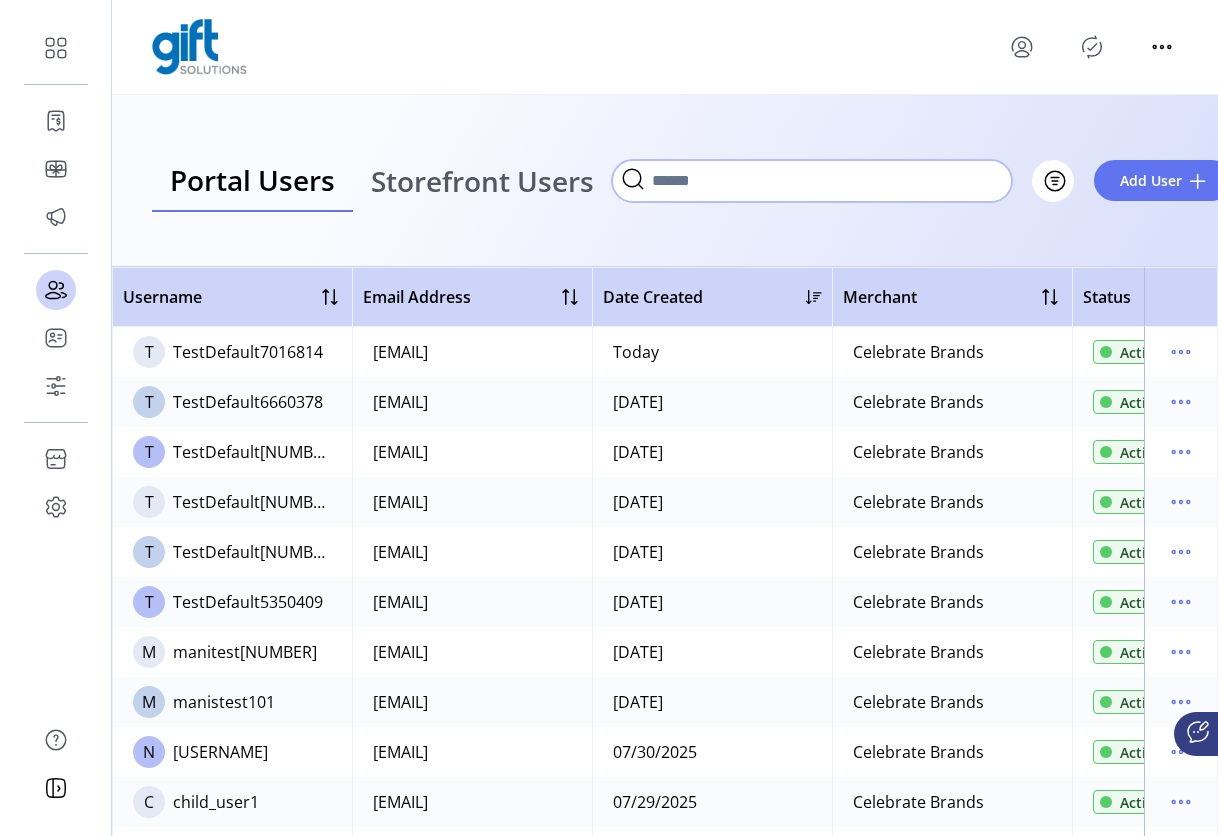 paste on "********" 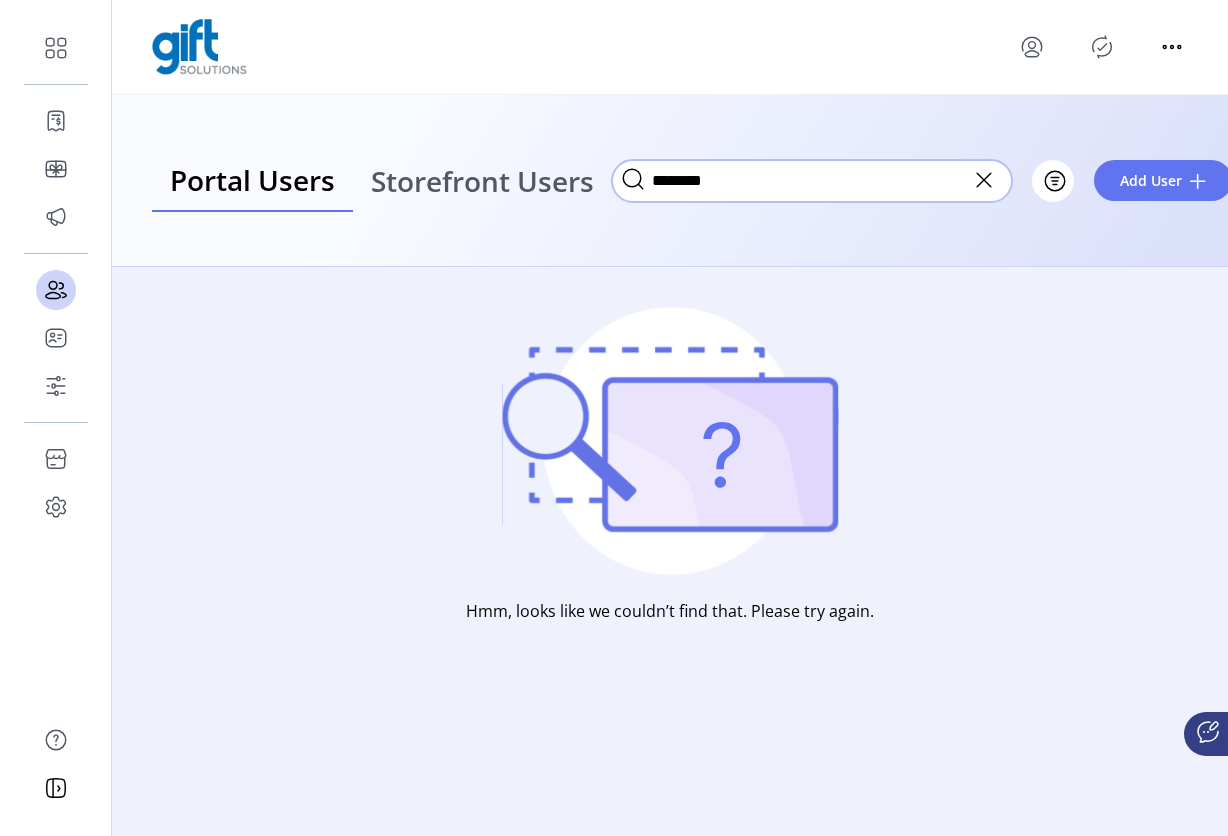 type on "********" 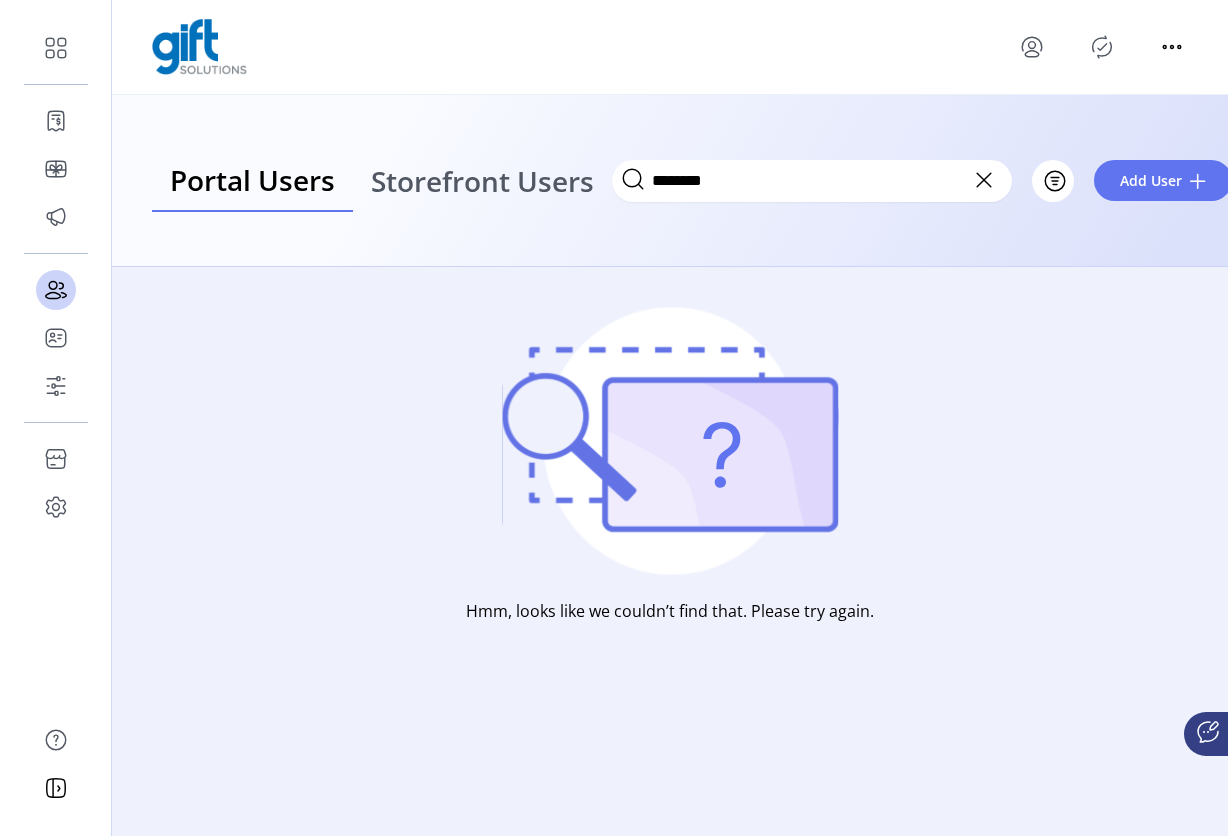 click on "Storefront Users" at bounding box center [482, 181] 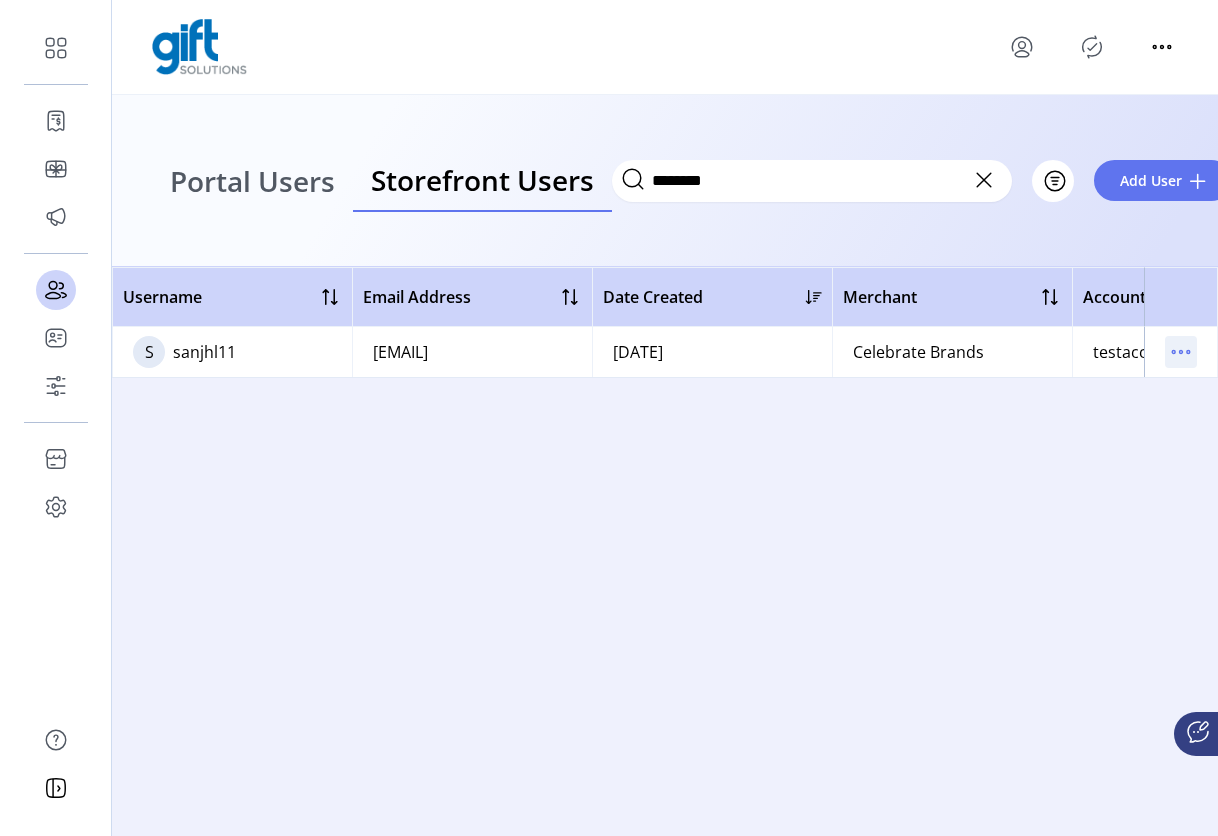 click 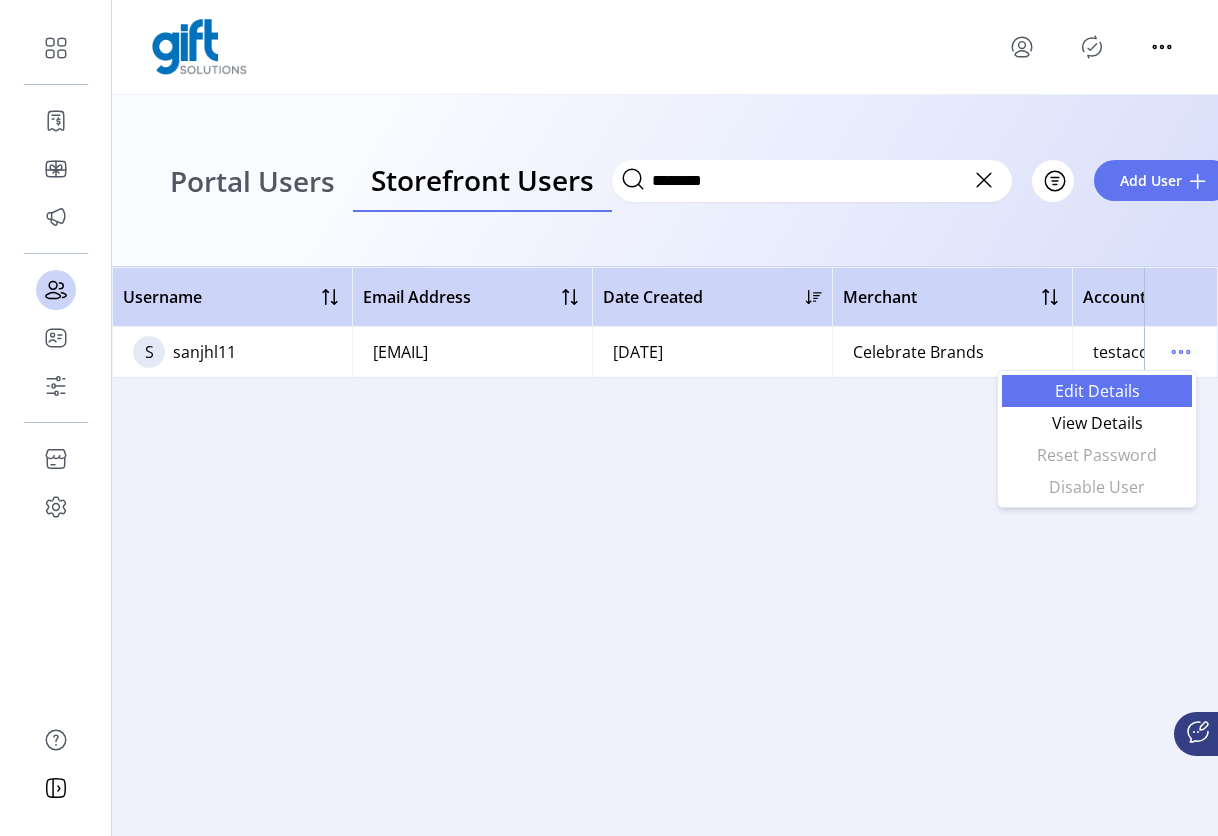 click on "Edit Details" at bounding box center [1097, 391] 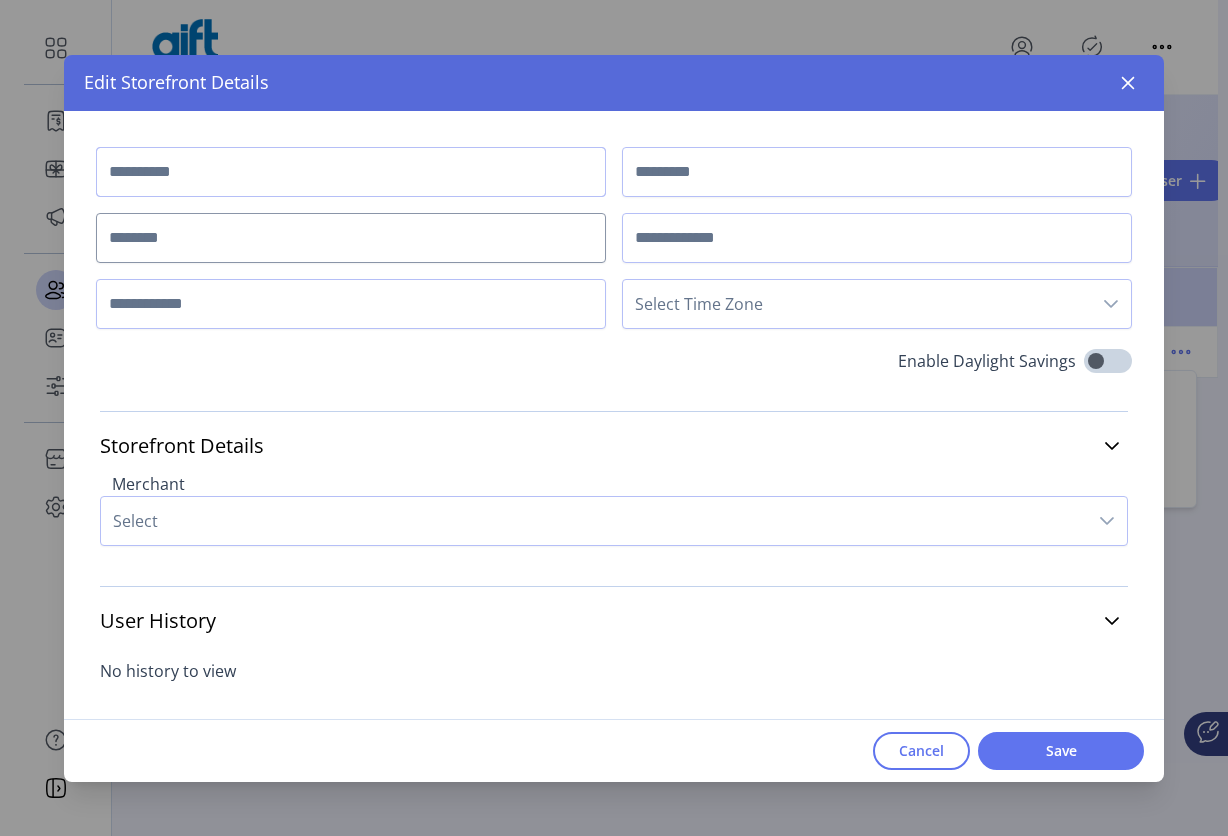 type on "*******" 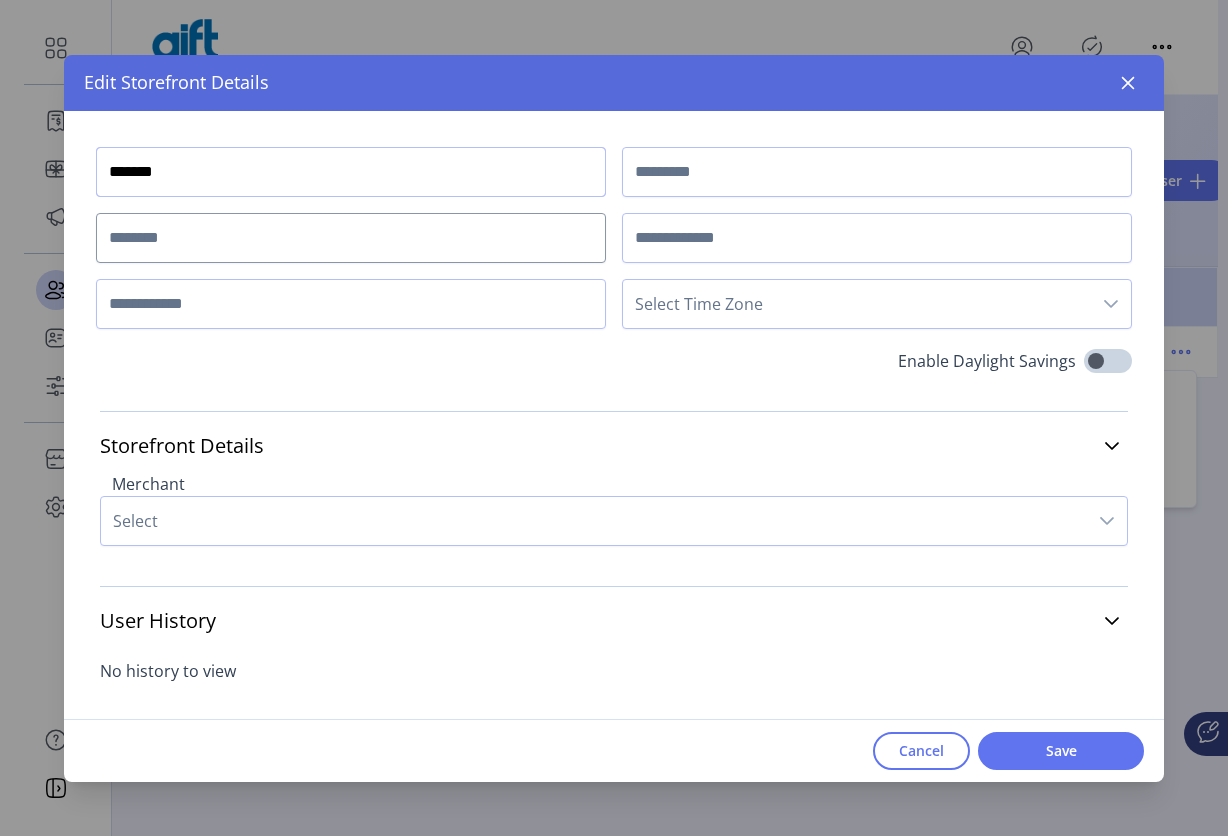 type on "****" 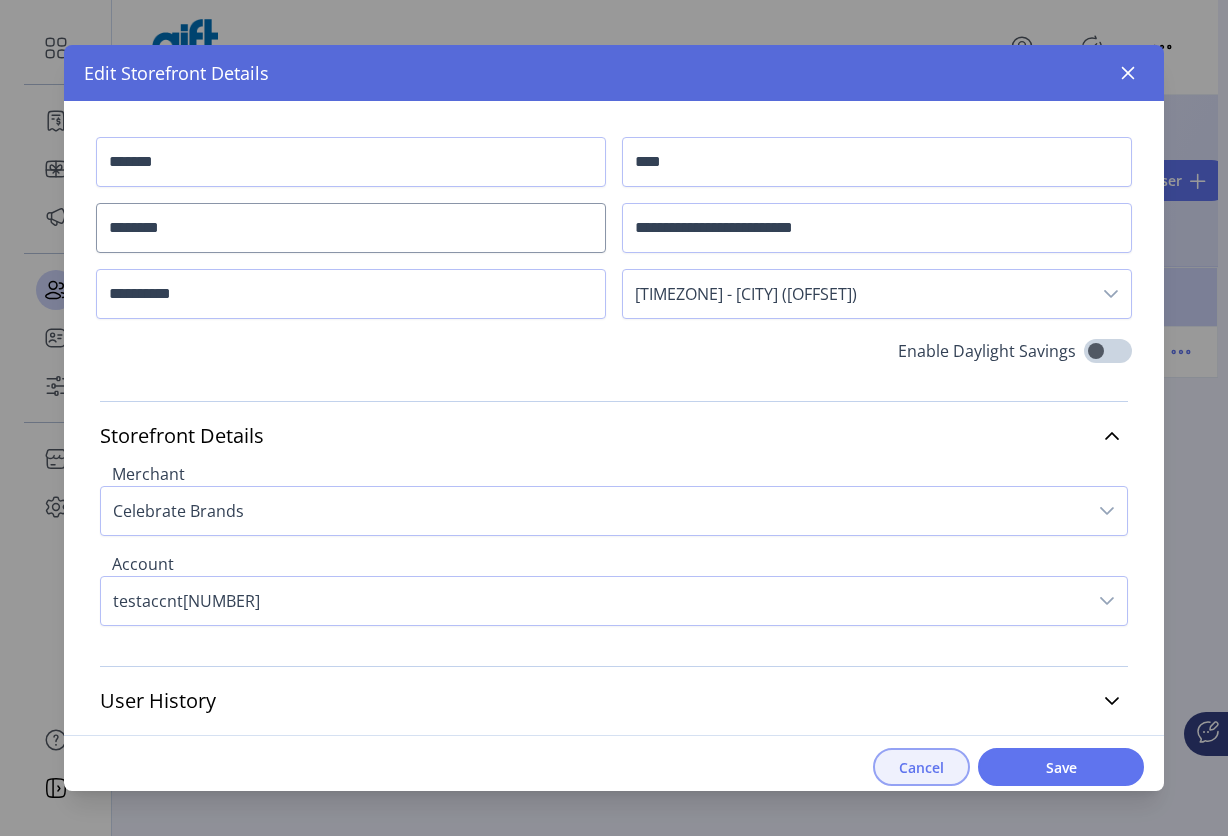 click on "Cancel" at bounding box center (921, 767) 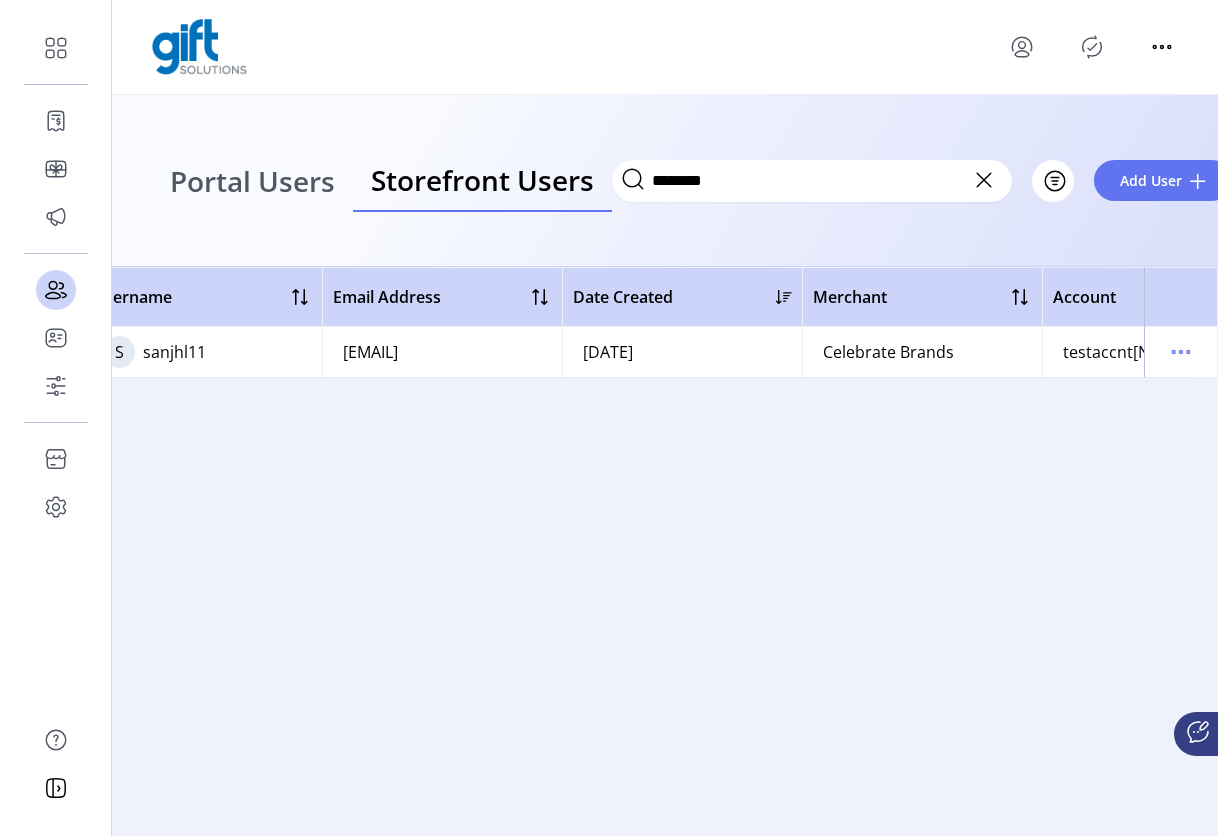 scroll, scrollTop: 0, scrollLeft: 0, axis: both 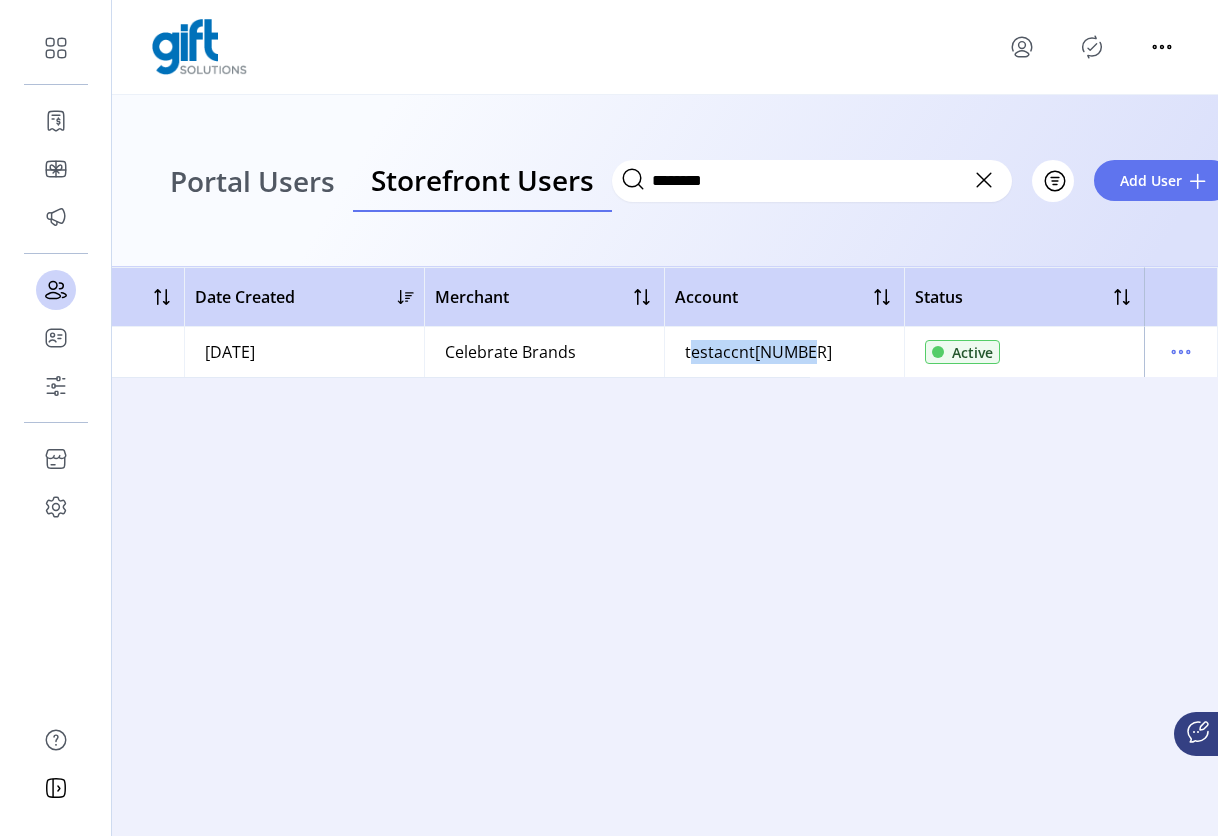 drag, startPoint x: 800, startPoint y: 352, endPoint x: 687, endPoint y: 353, distance: 113.004425 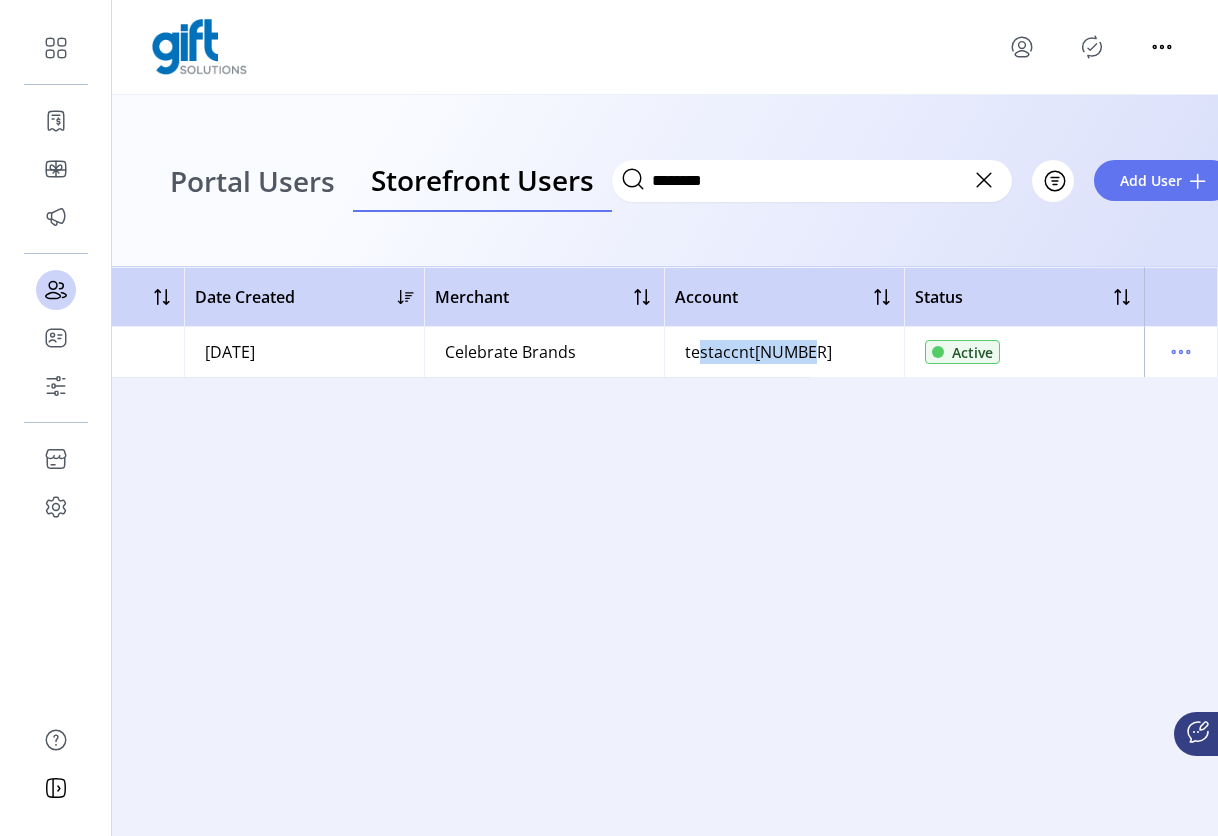 drag, startPoint x: 800, startPoint y: 355, endPoint x: 690, endPoint y: 354, distance: 110.00455 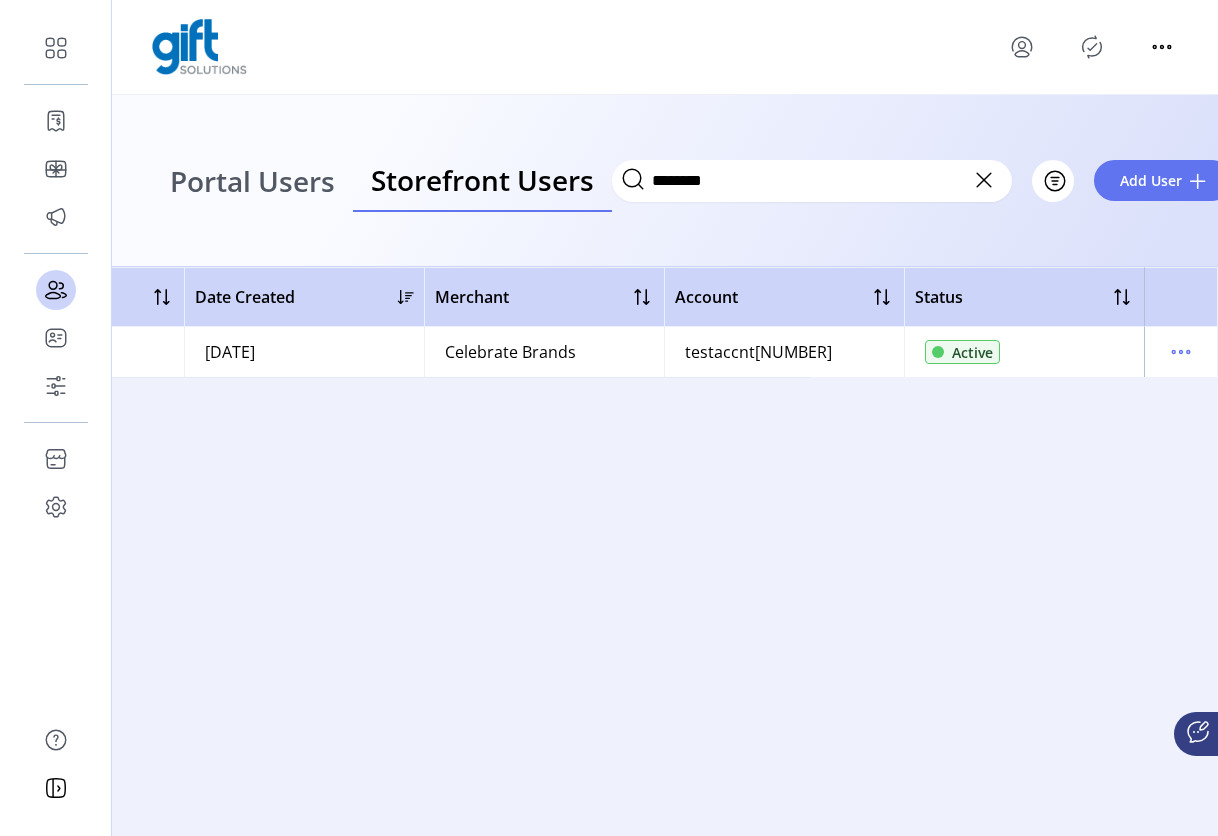 click on "testaccount100" 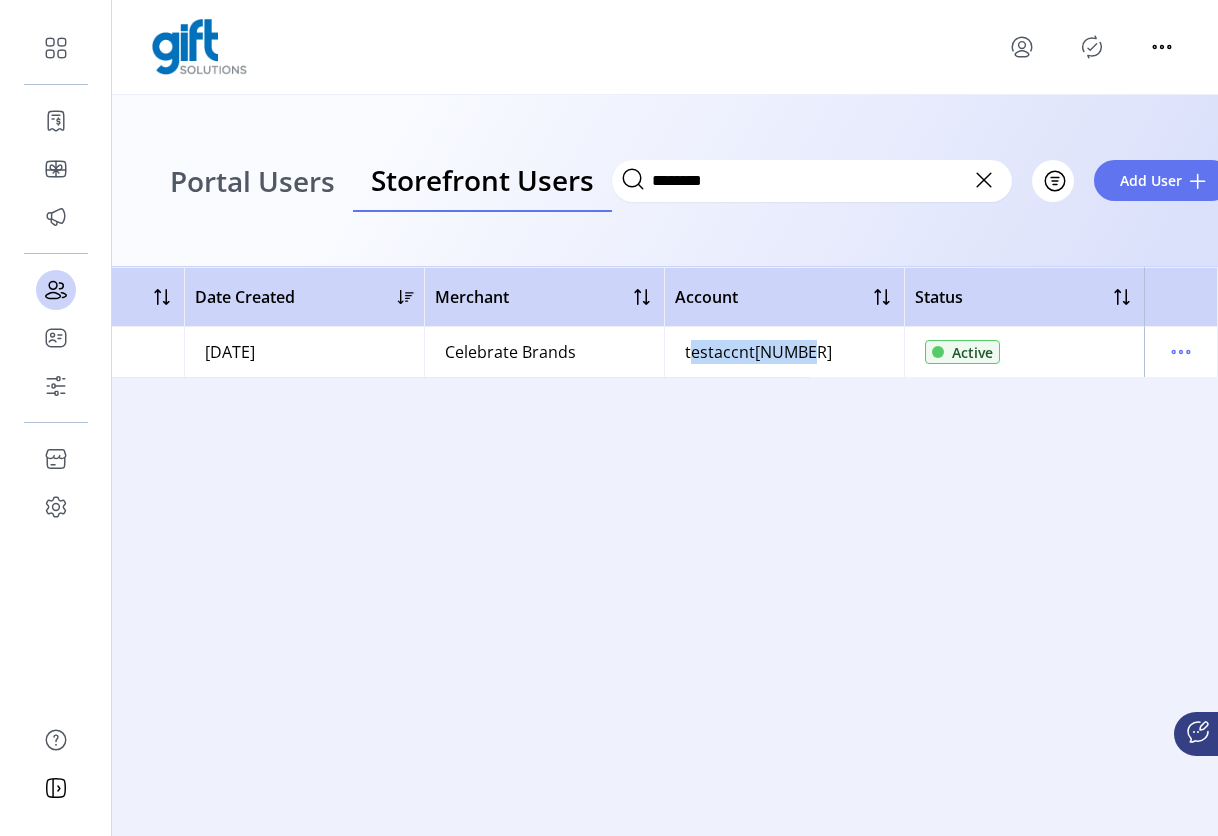 drag, startPoint x: 796, startPoint y: 355, endPoint x: 667, endPoint y: 351, distance: 129.062 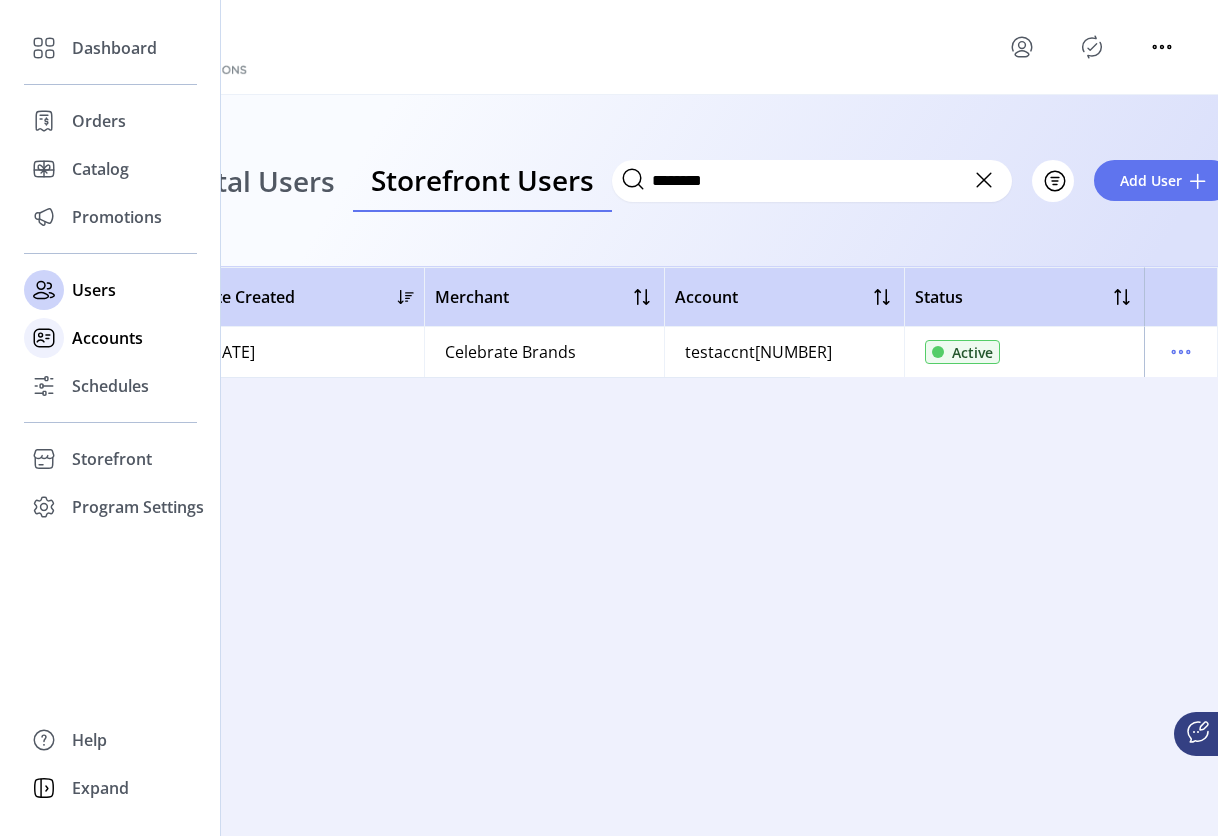click on "Accounts" 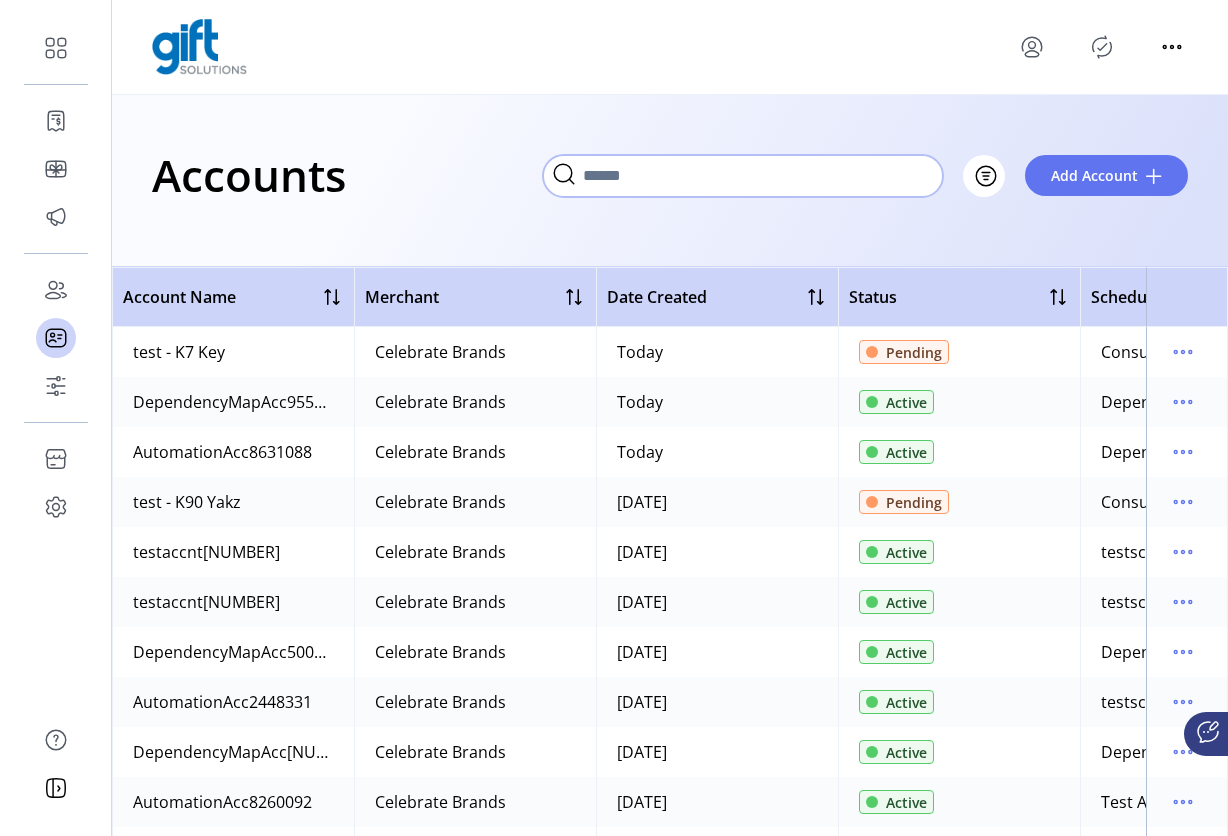 click 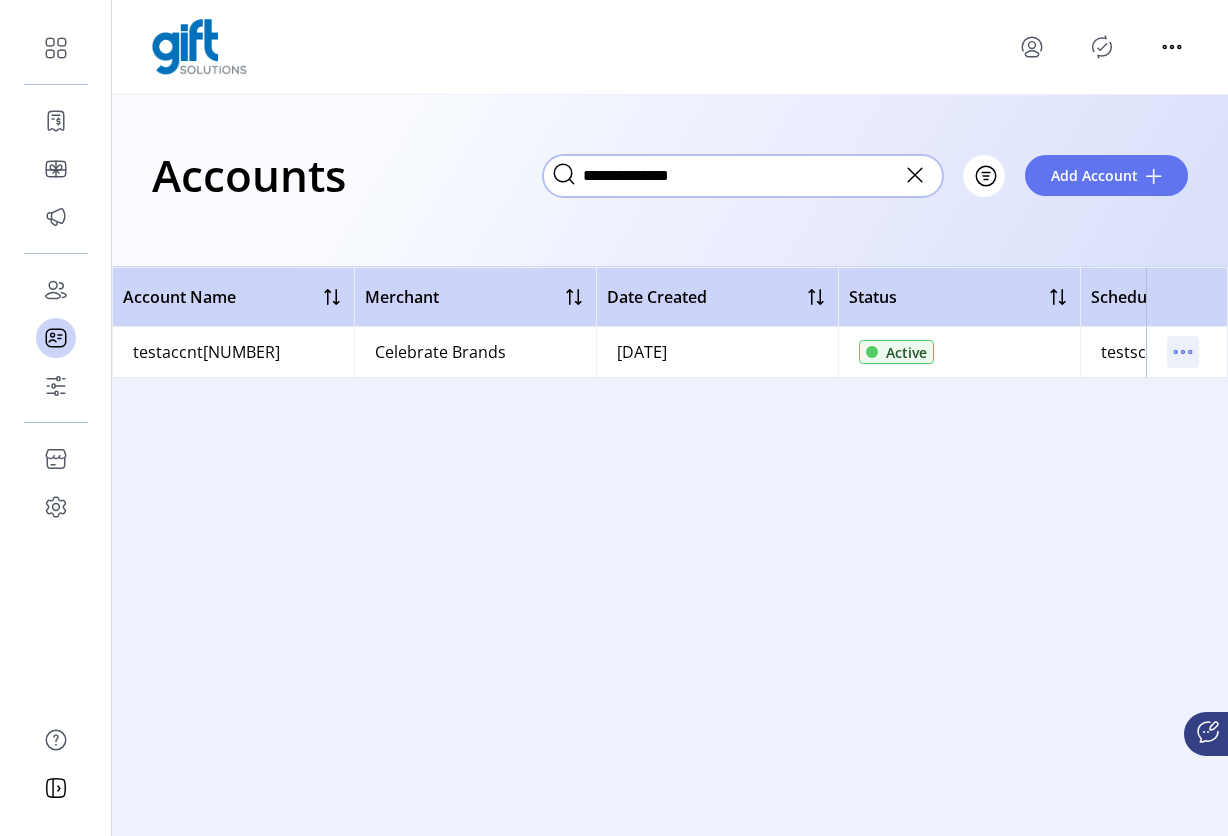 type on "**********" 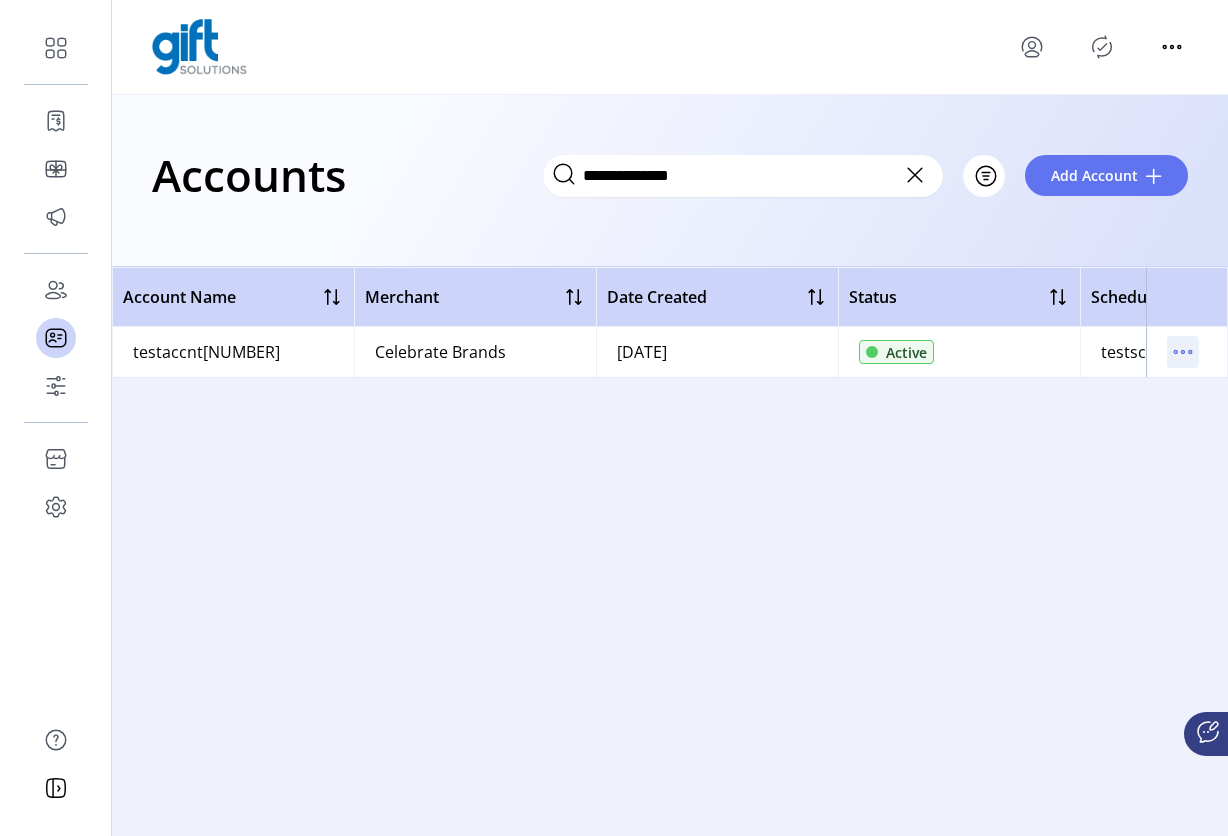 click 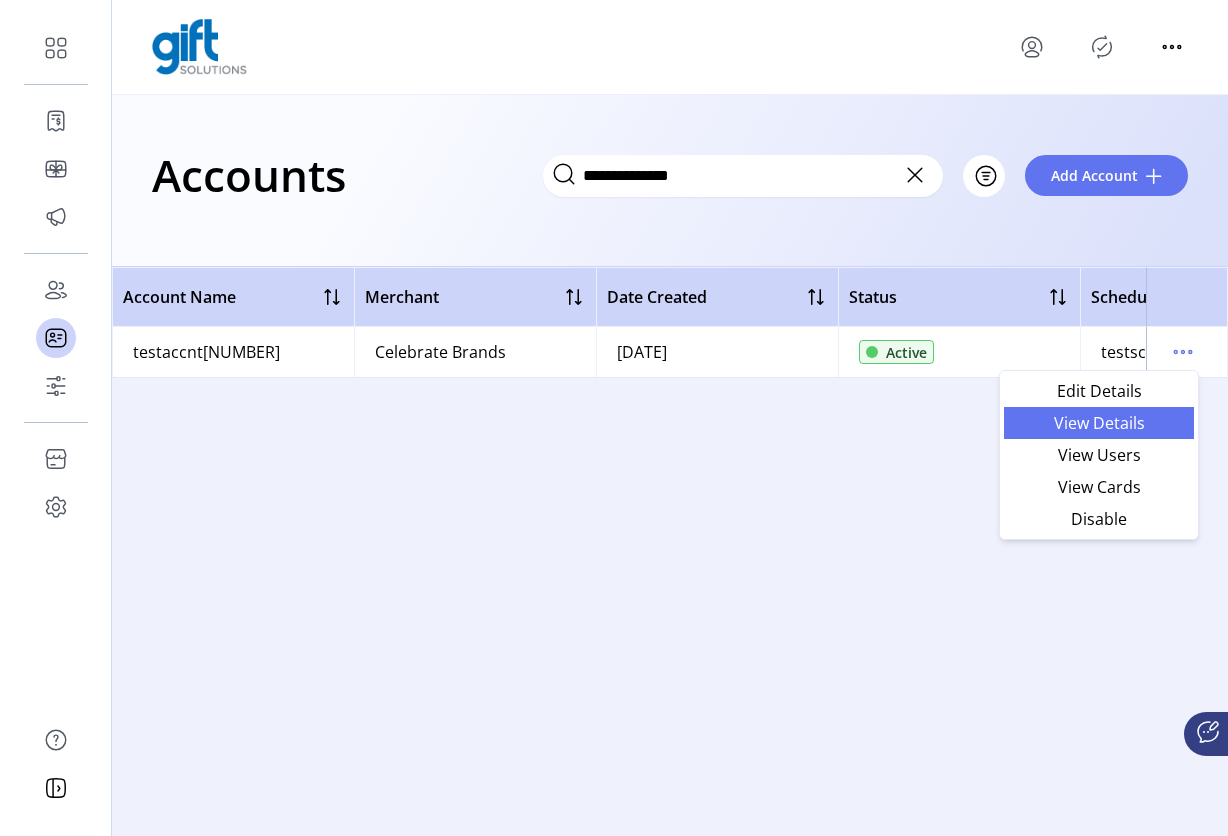 click on "View Details" at bounding box center [1099, 423] 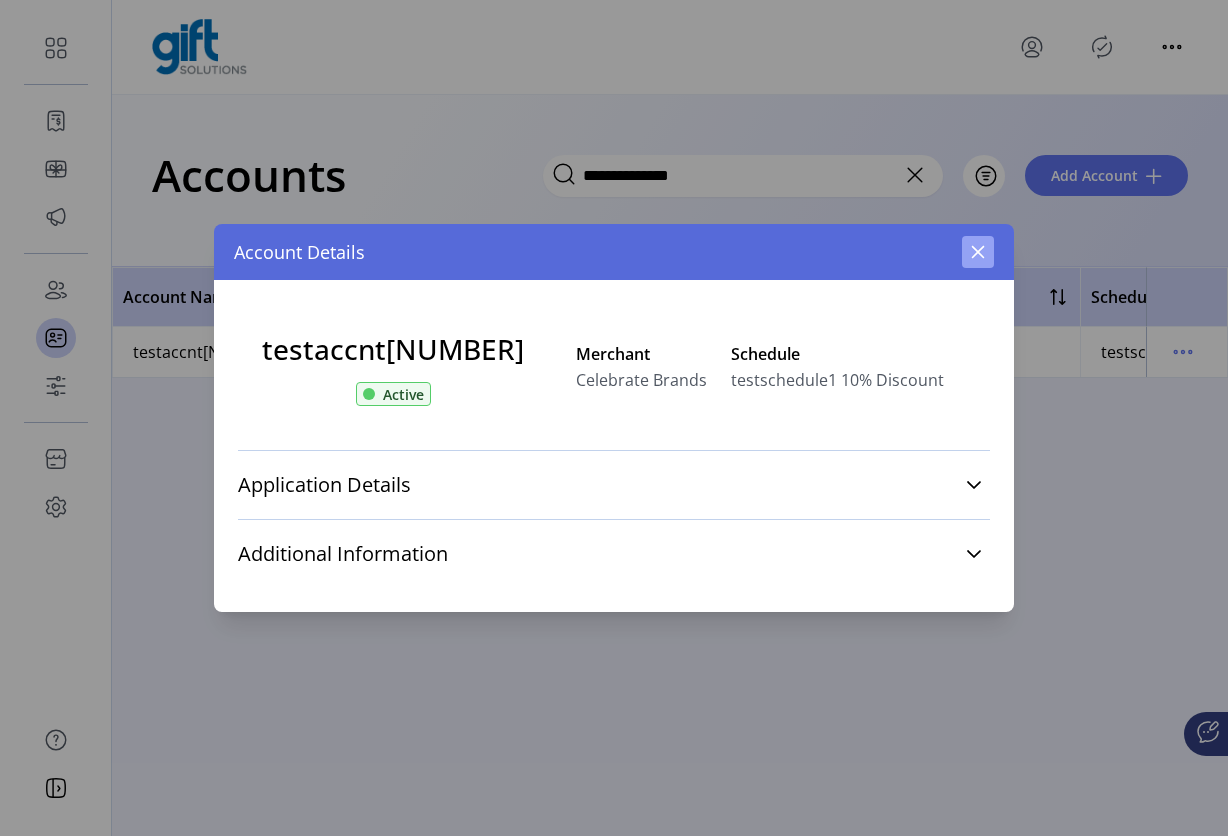 click 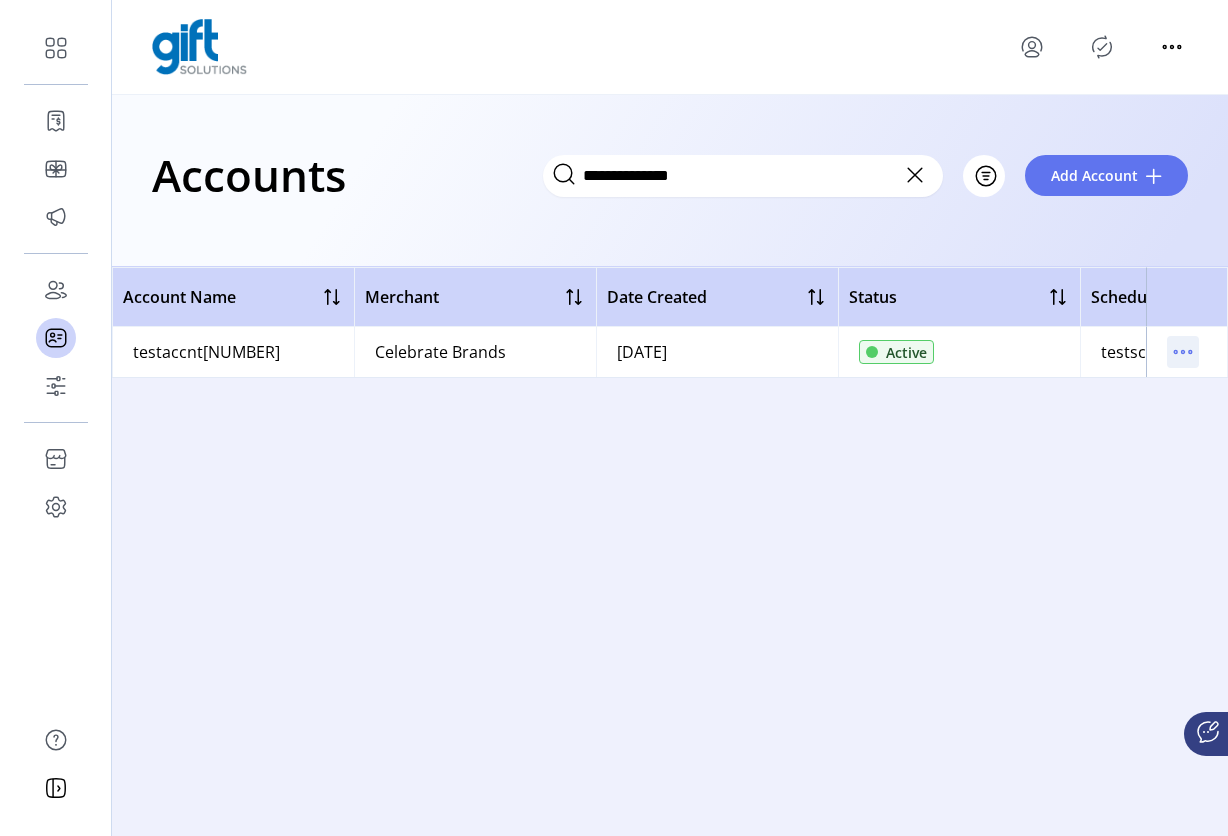 click 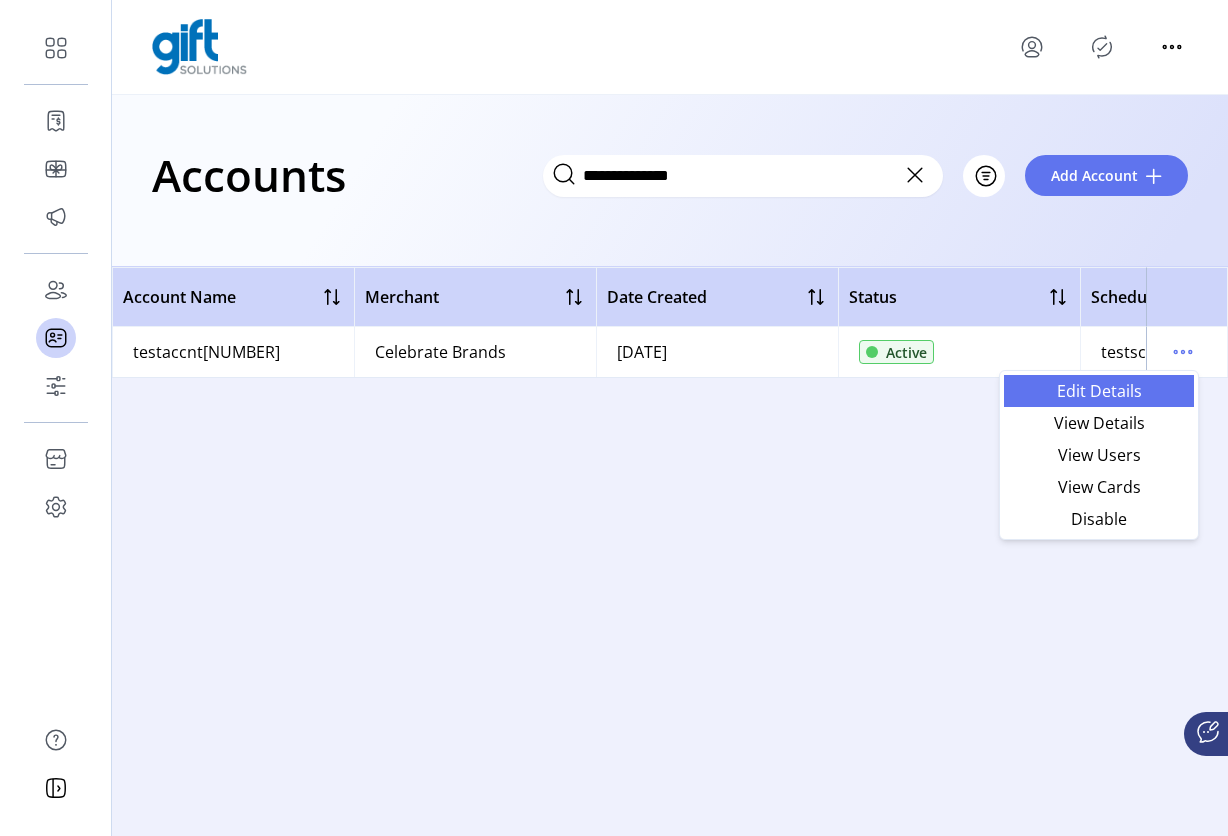 click on "Edit Details" at bounding box center [1099, 391] 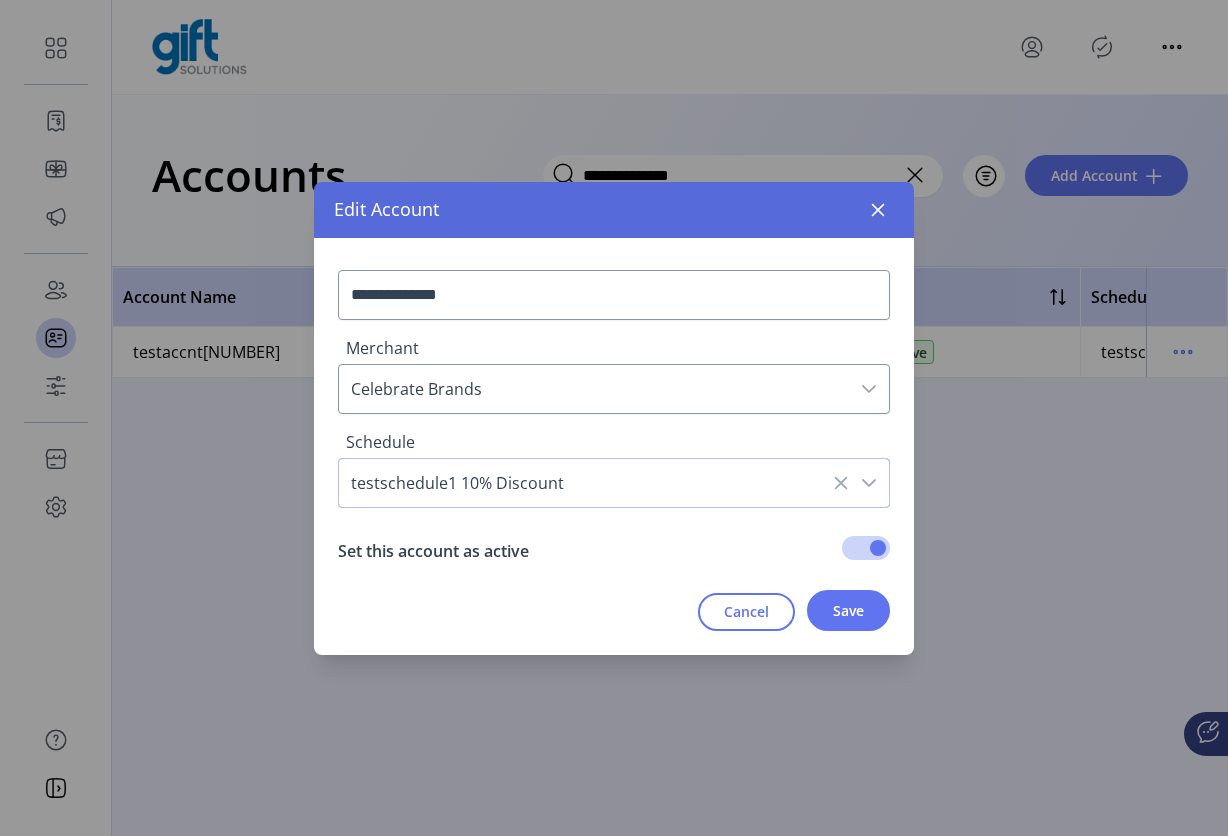 drag, startPoint x: 558, startPoint y: 486, endPoint x: 435, endPoint y: 479, distance: 123.19903 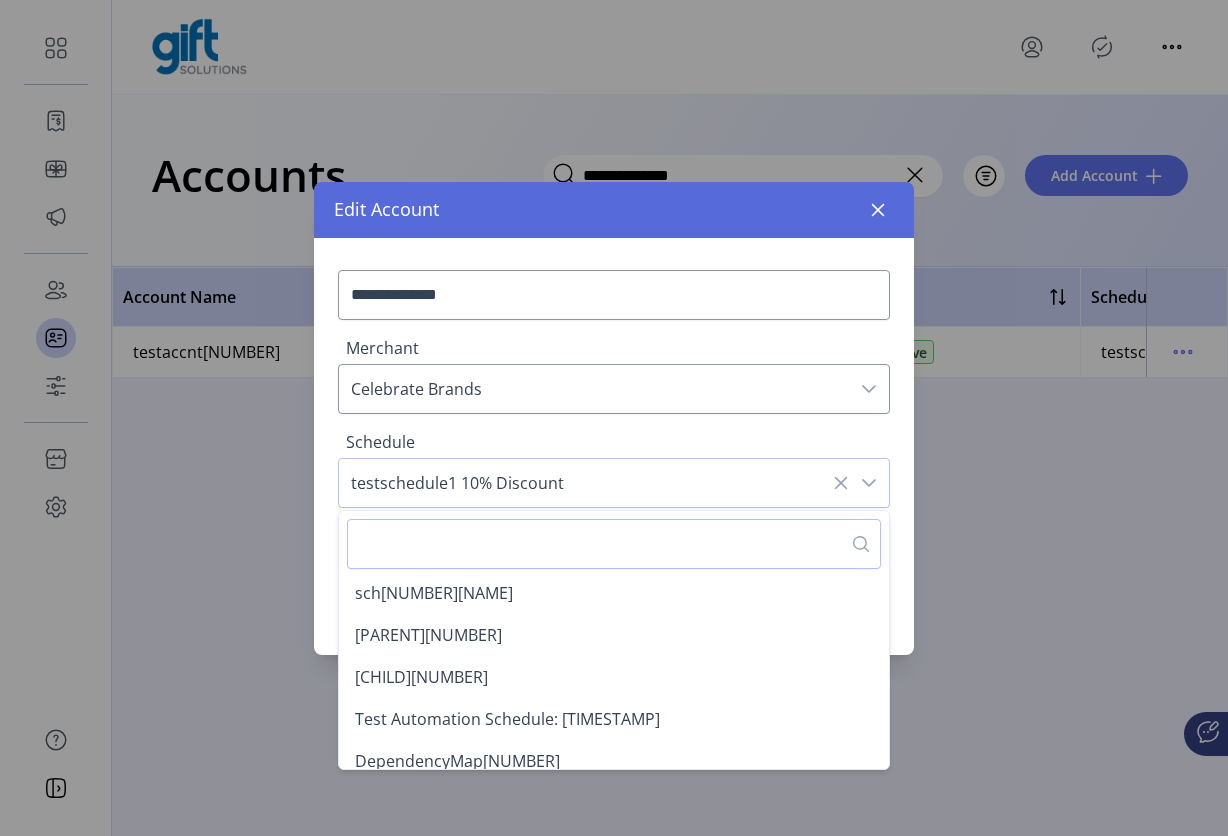 scroll, scrollTop: 978, scrollLeft: 0, axis: vertical 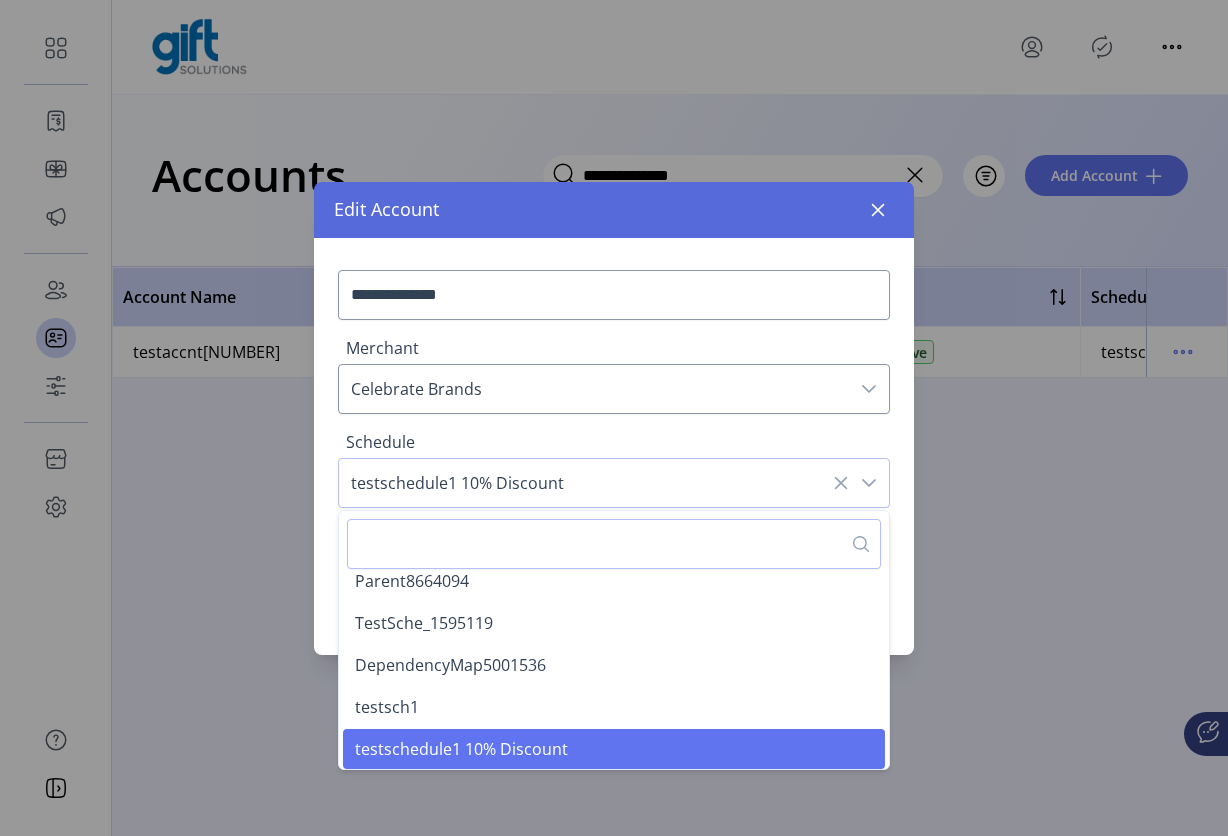 click on "Schedule" 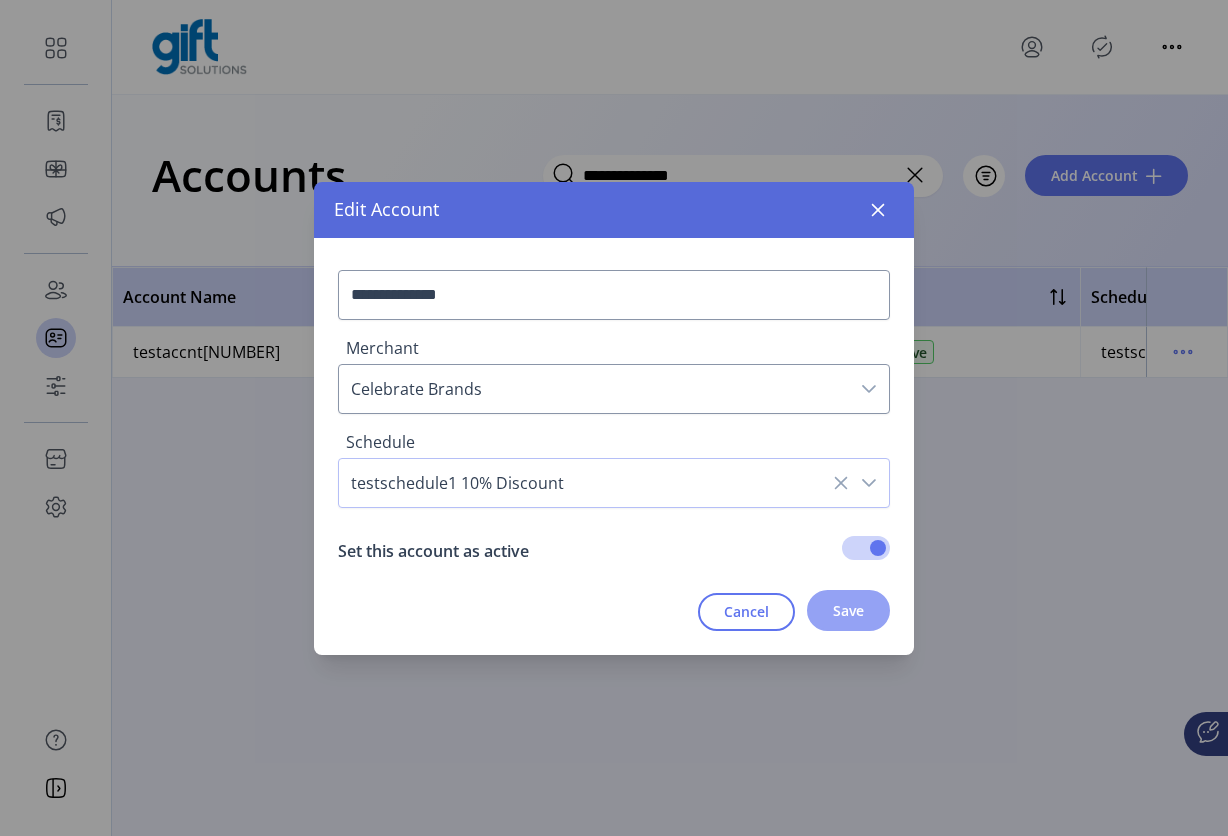 click on "Save" 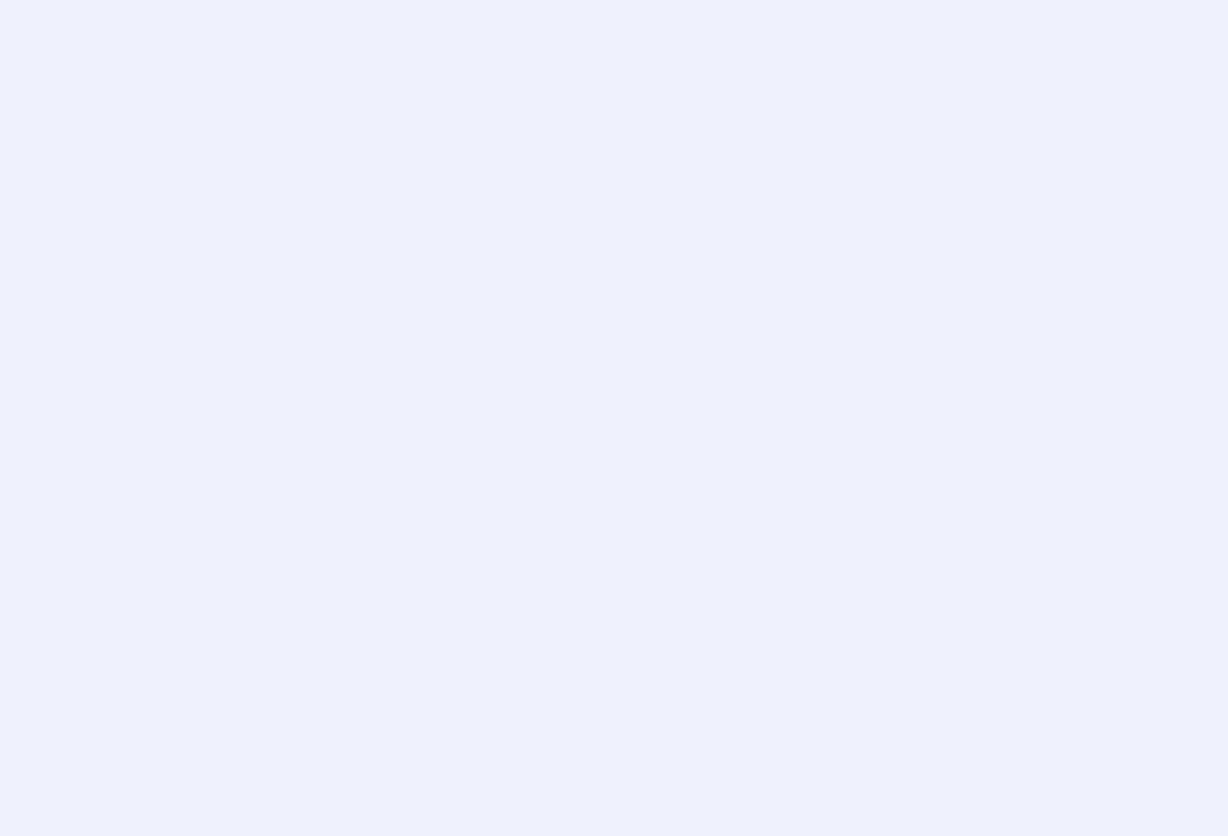 scroll, scrollTop: 0, scrollLeft: 0, axis: both 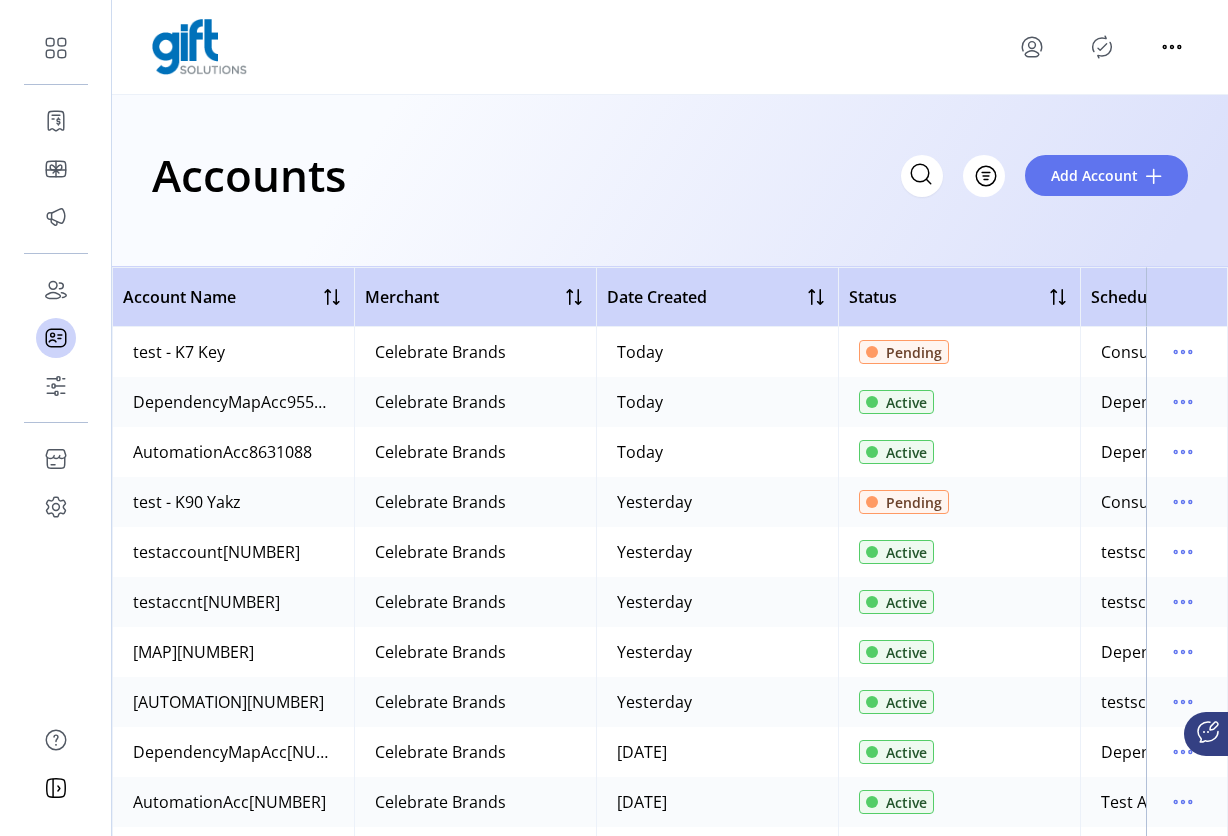 click 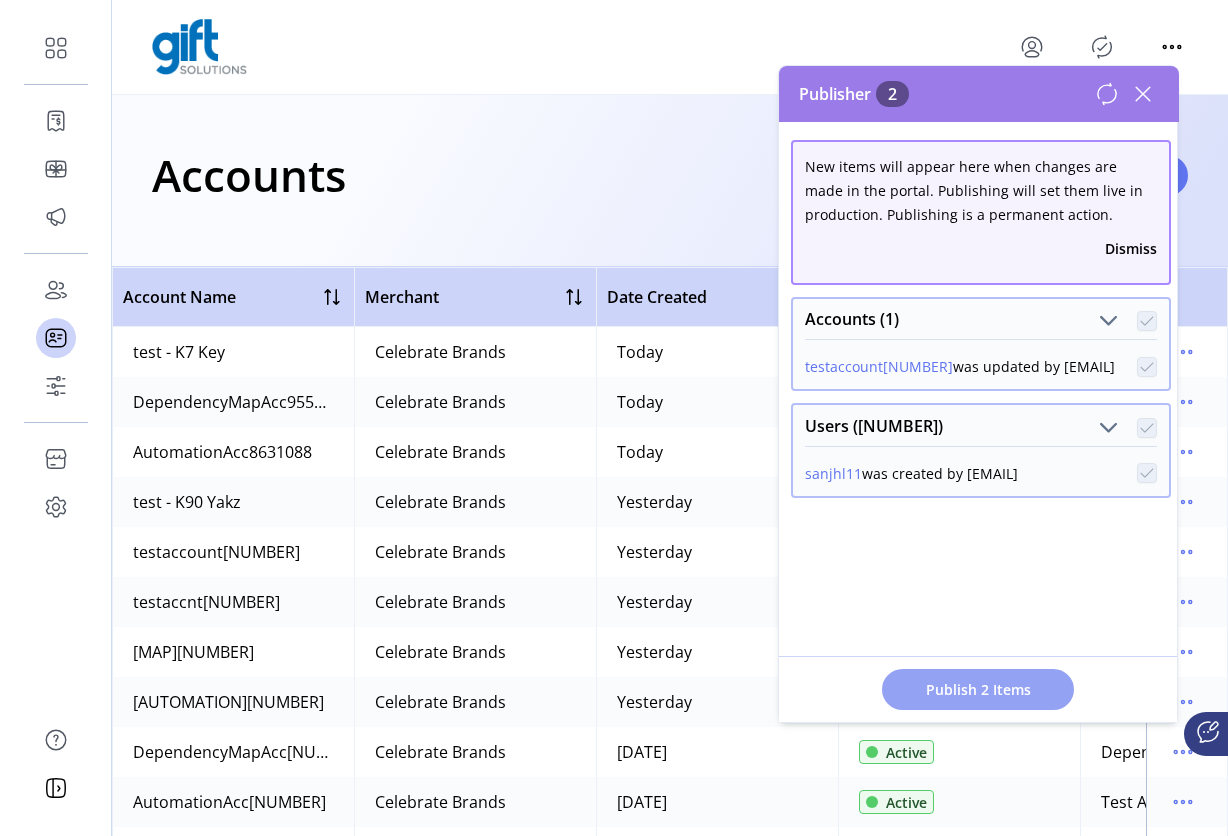 click on "Publish 2 Items" at bounding box center (978, 689) 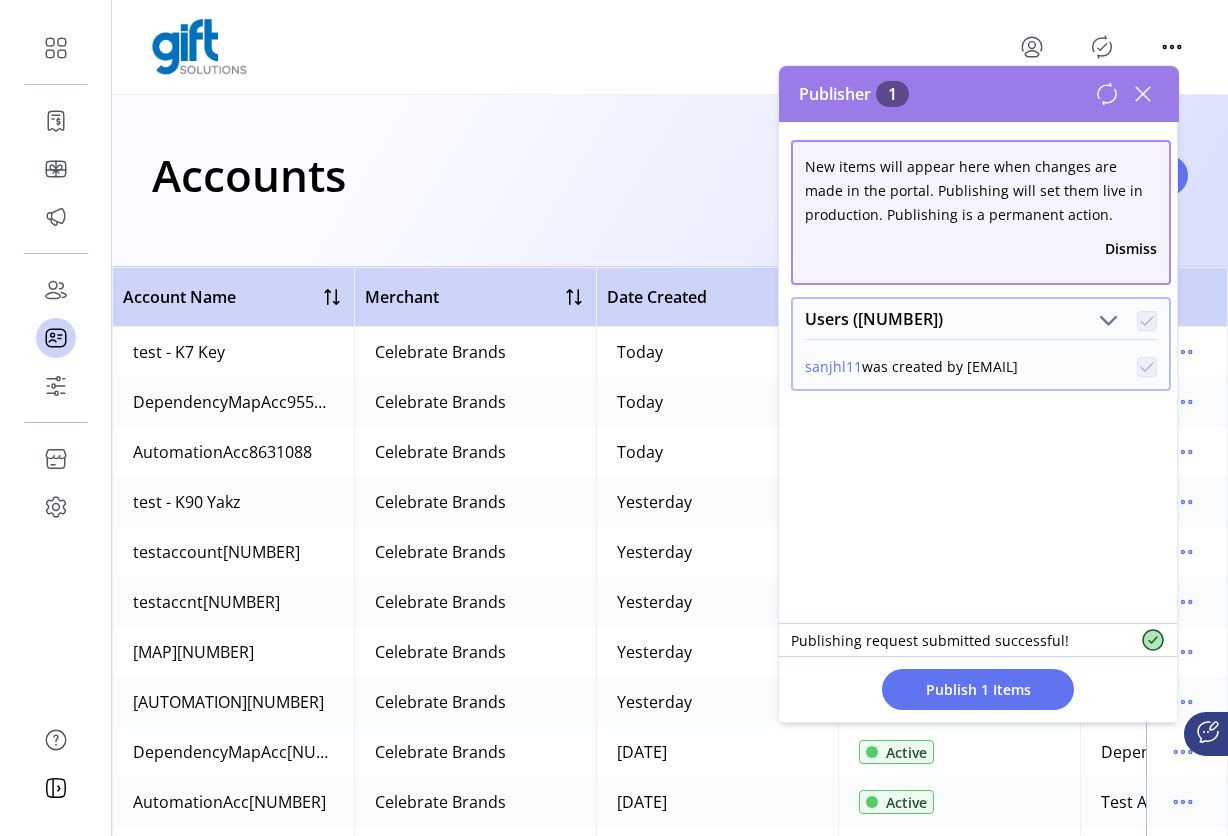 click 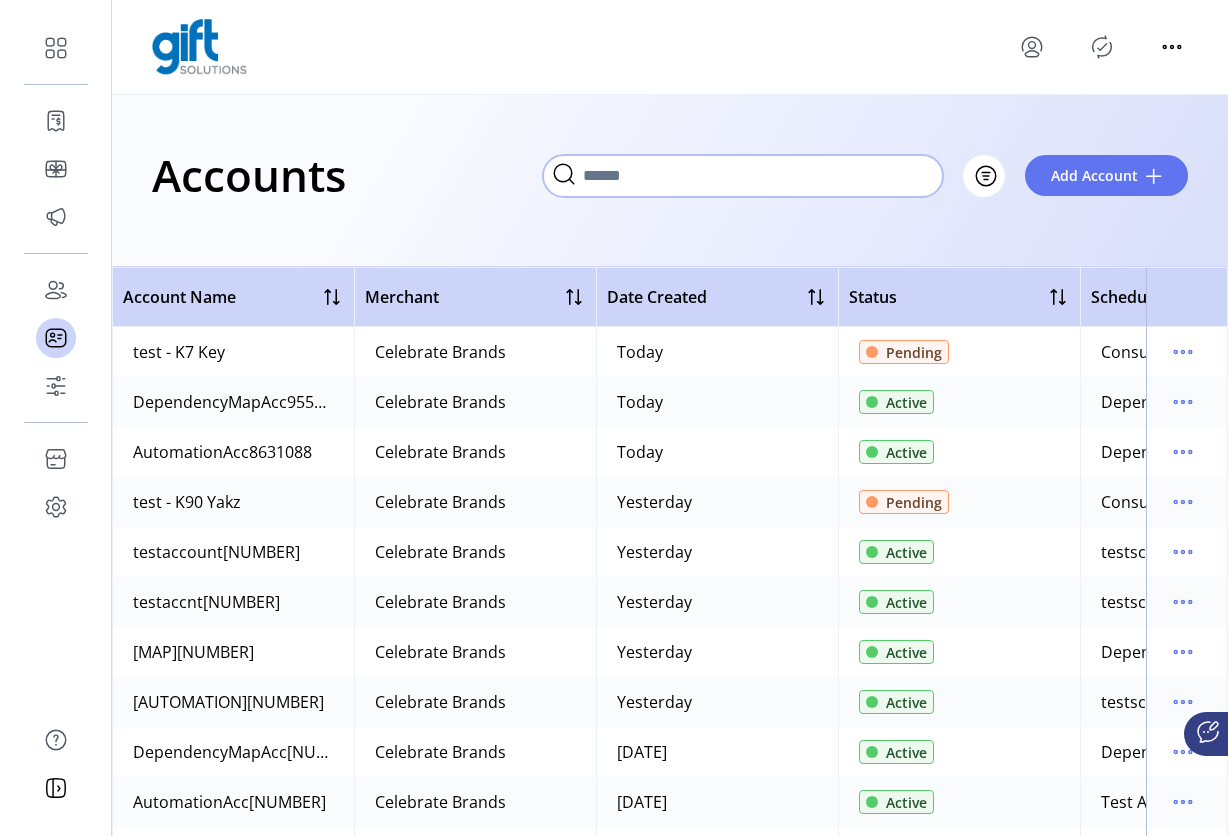 click 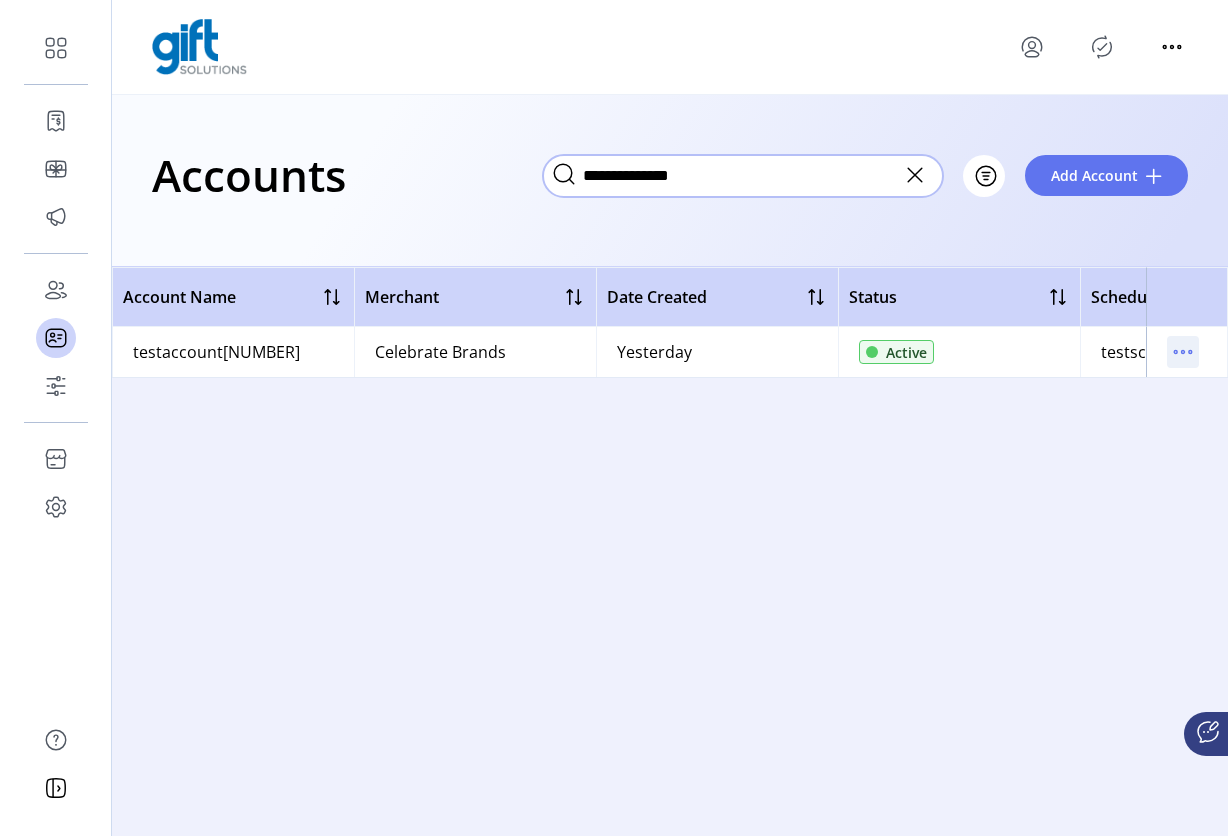 type on "**********" 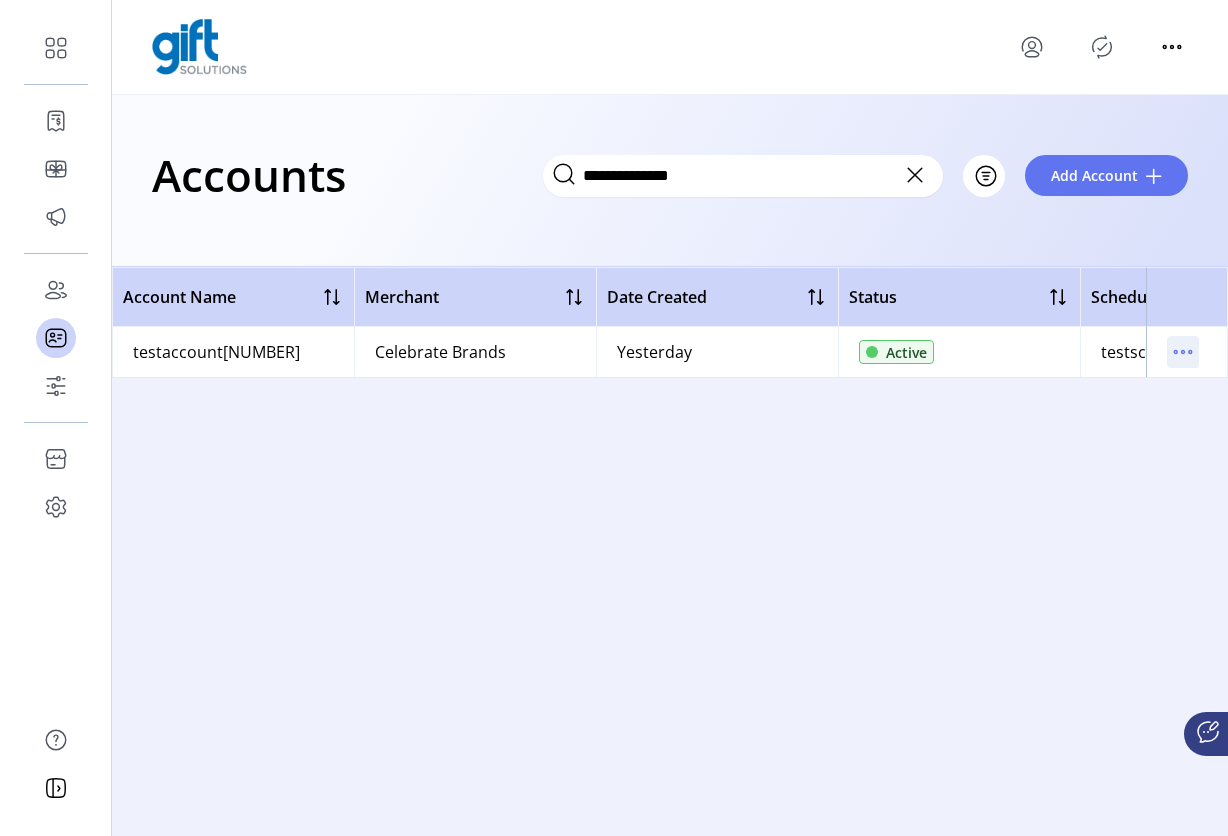 click 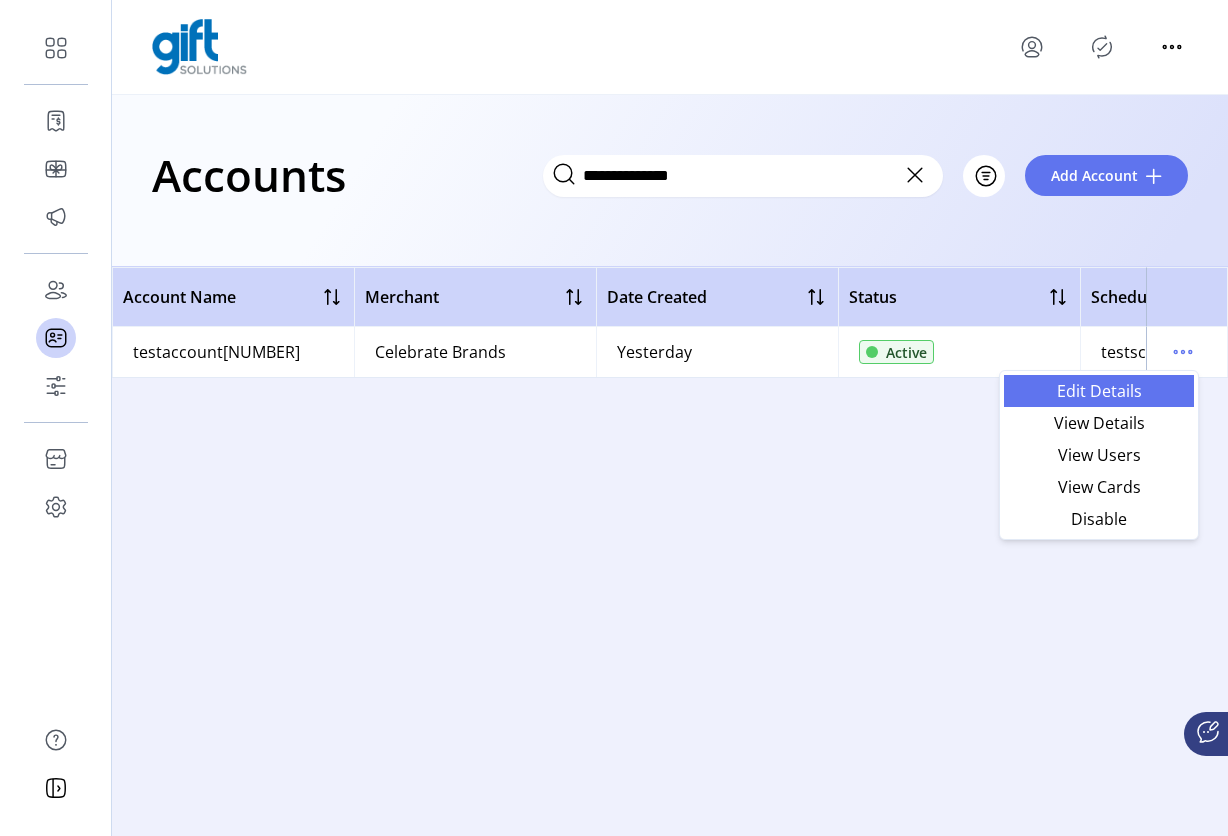click on "Edit Details" at bounding box center (1099, 391) 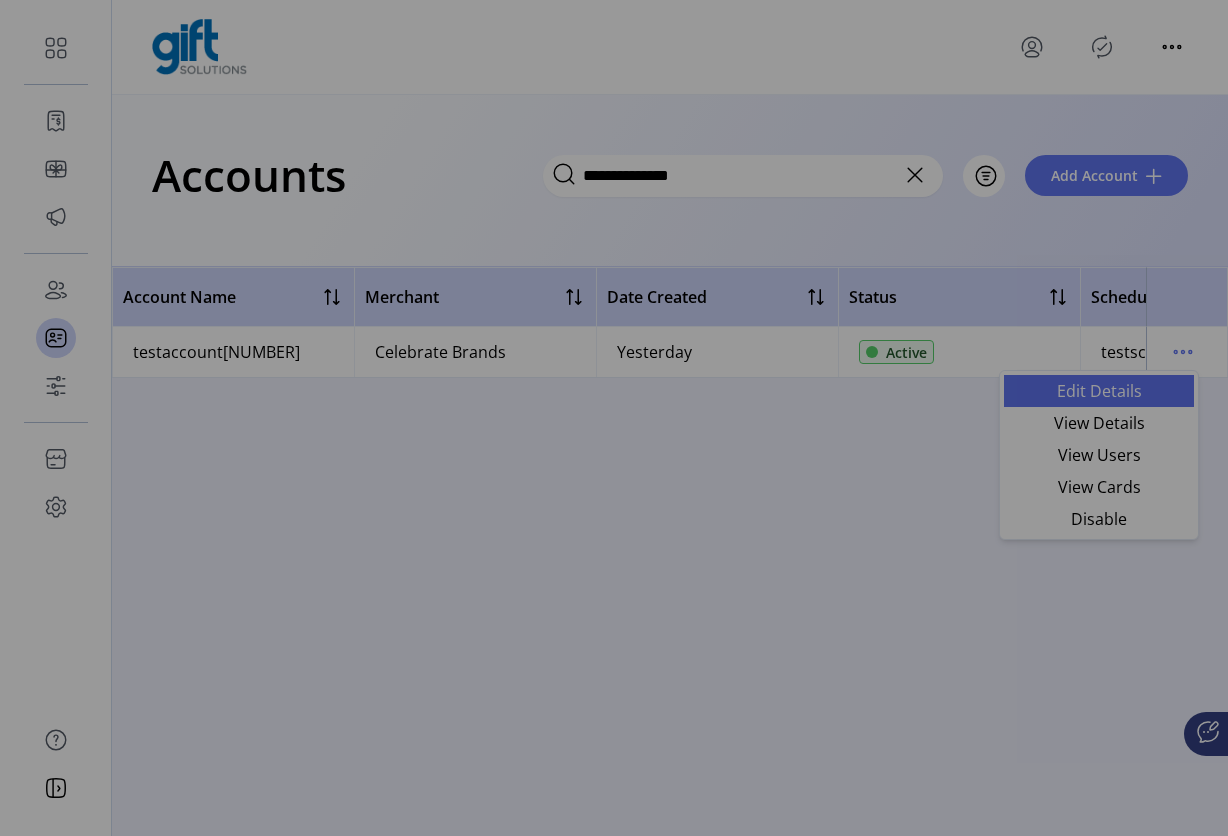 click on "Edit Account" 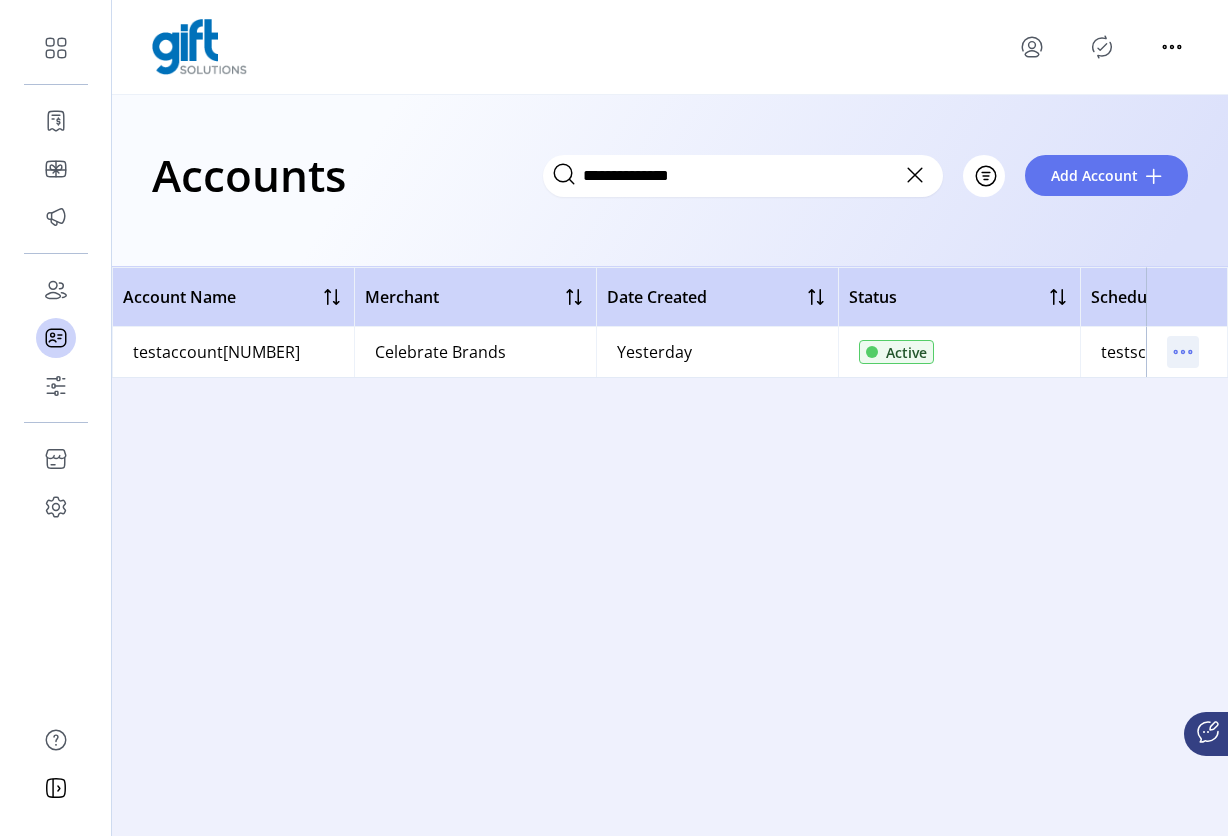 click 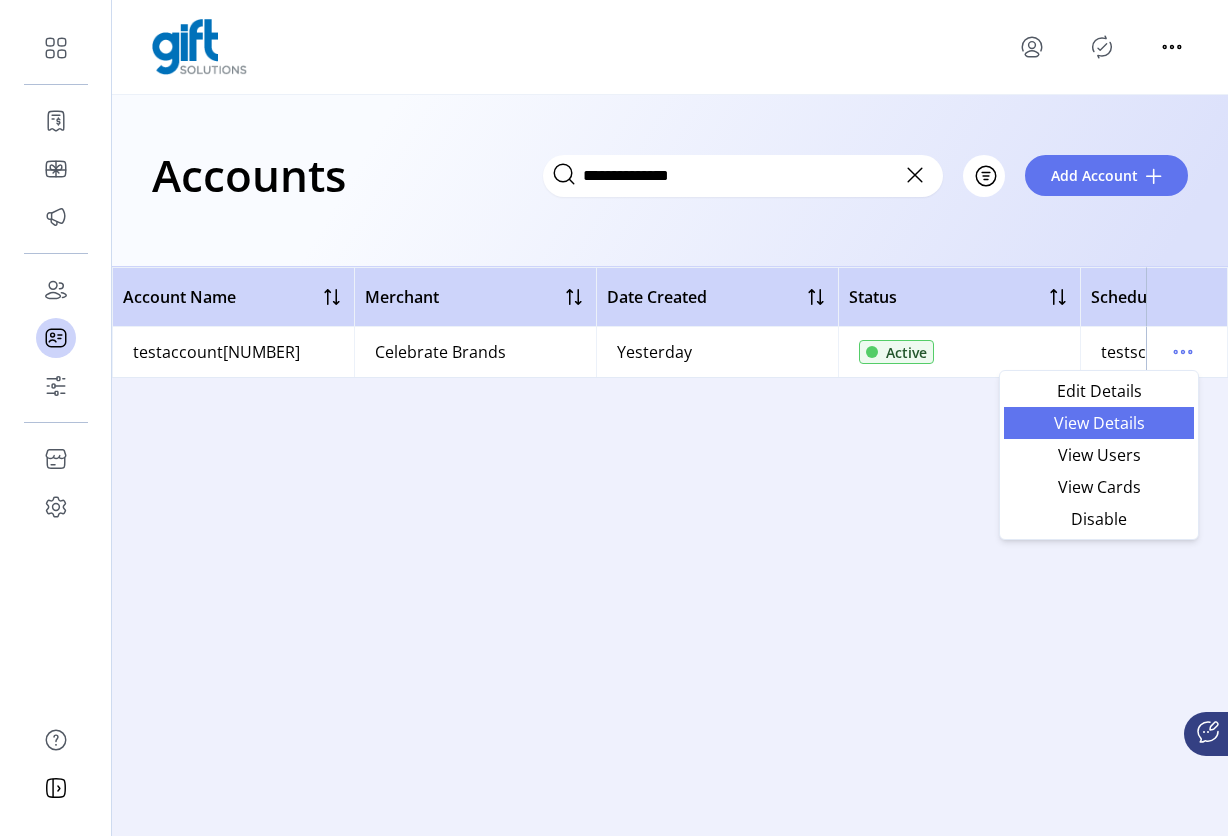 click on "View Details" at bounding box center [1099, 423] 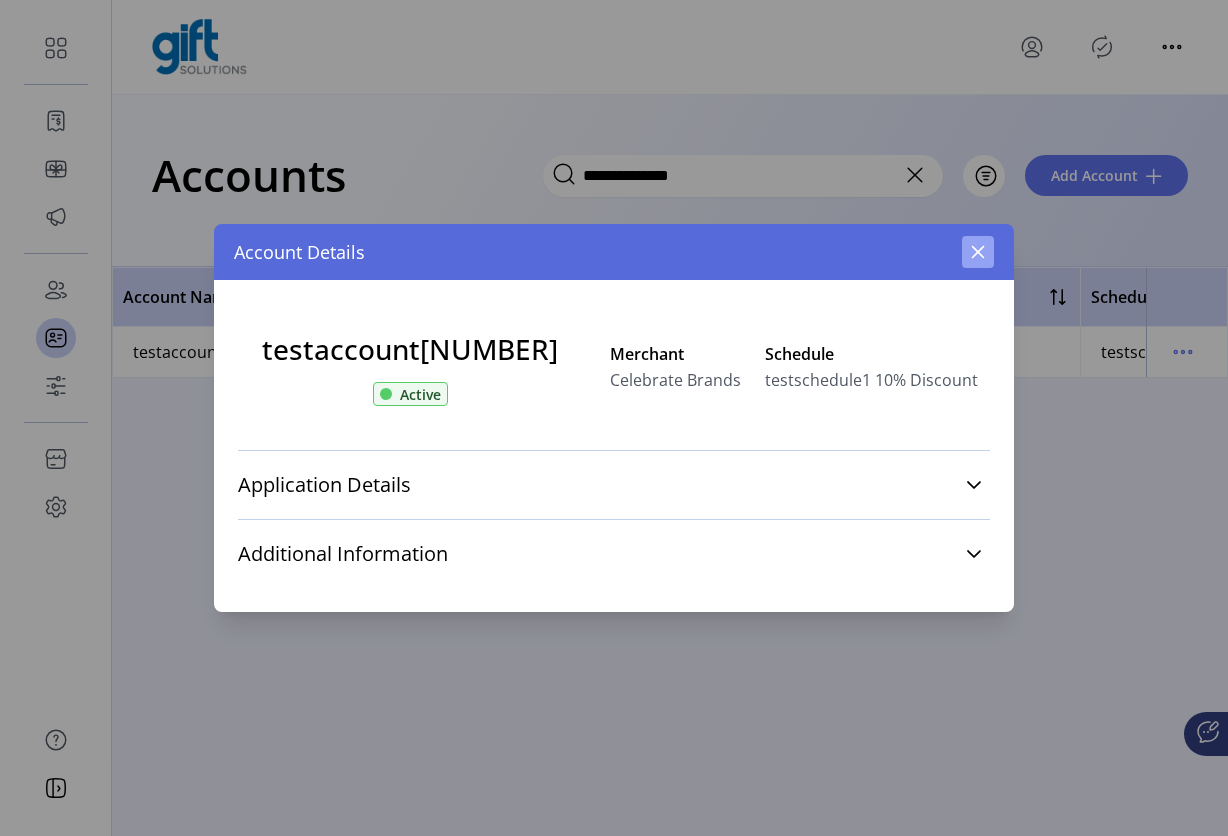 click 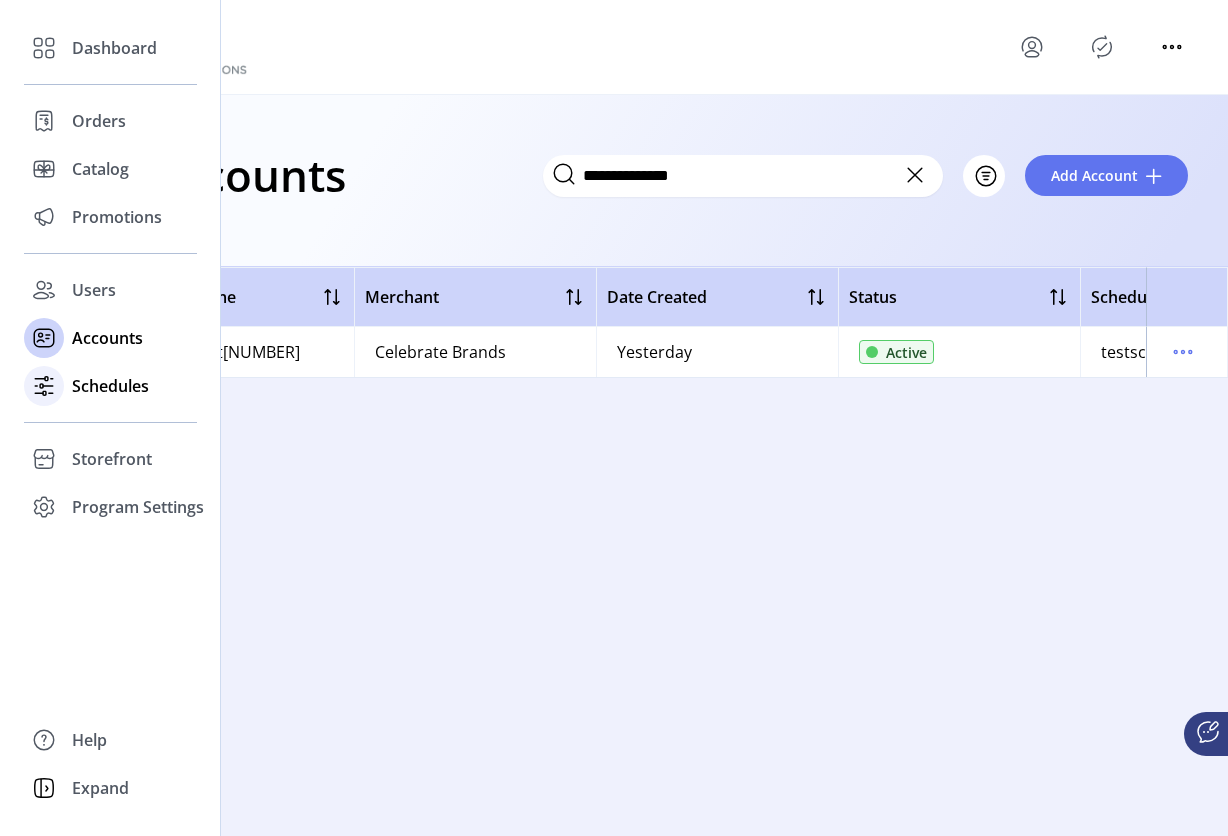click on "Schedules" 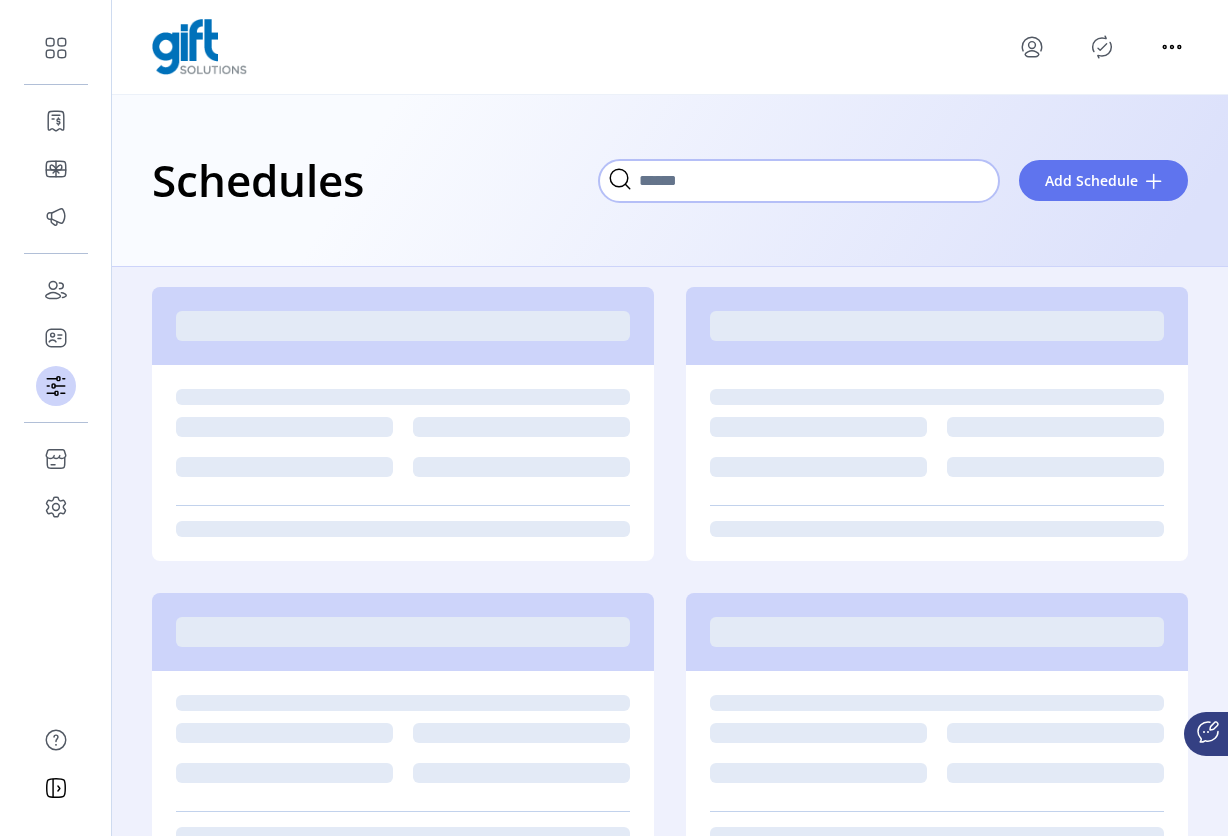 click 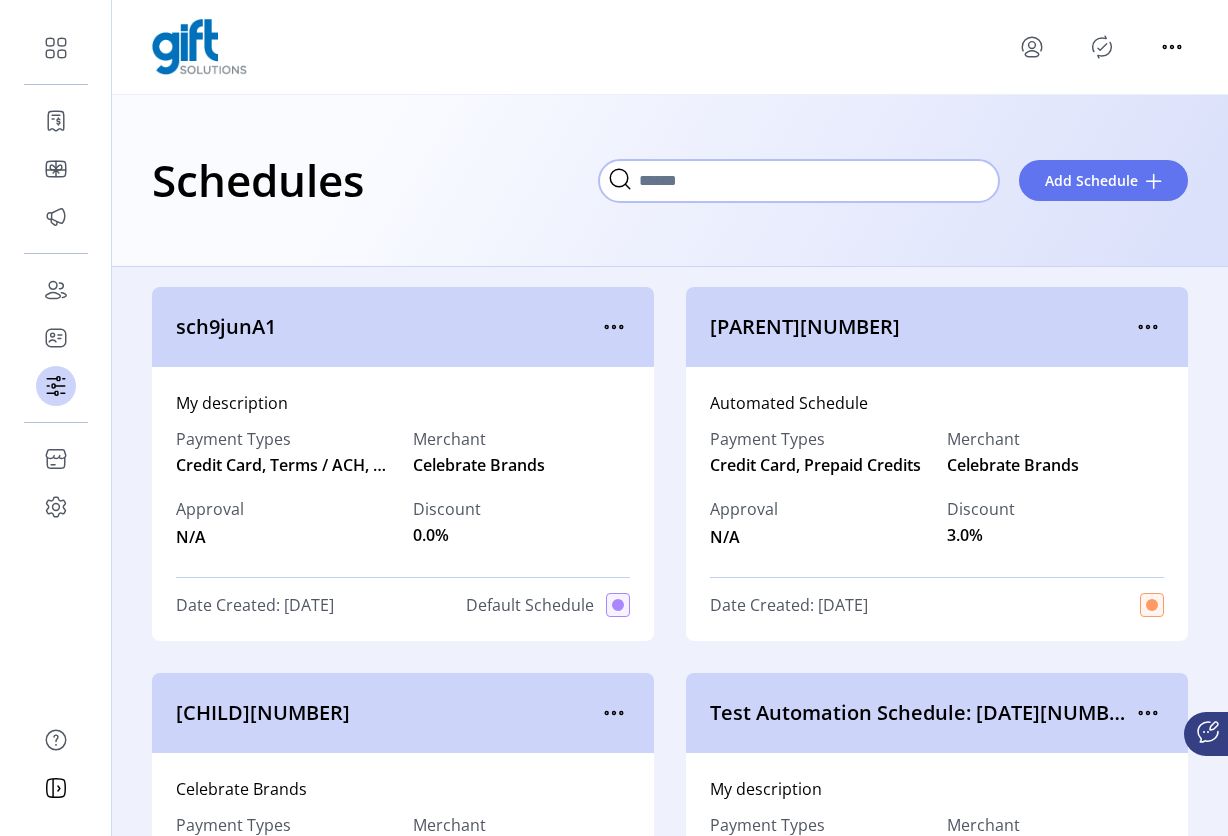 paste on "**********" 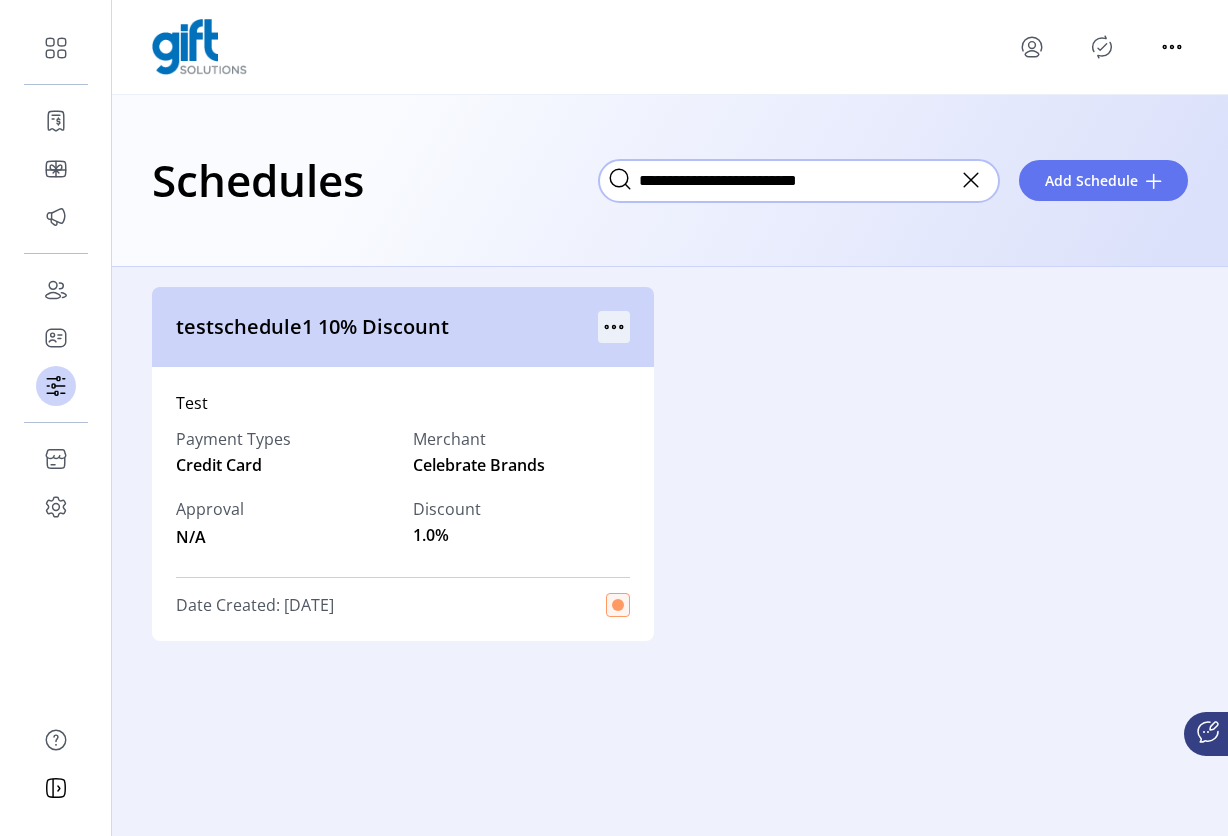 type on "**********" 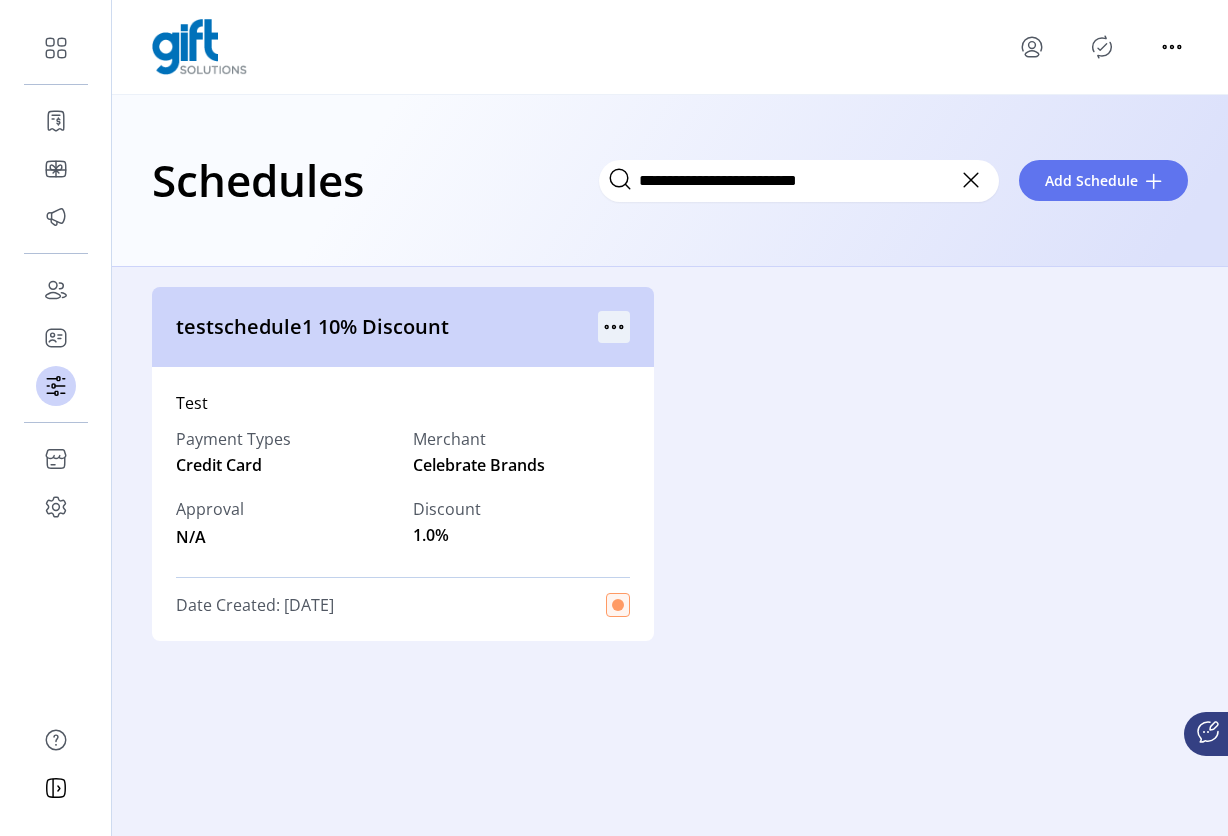 click 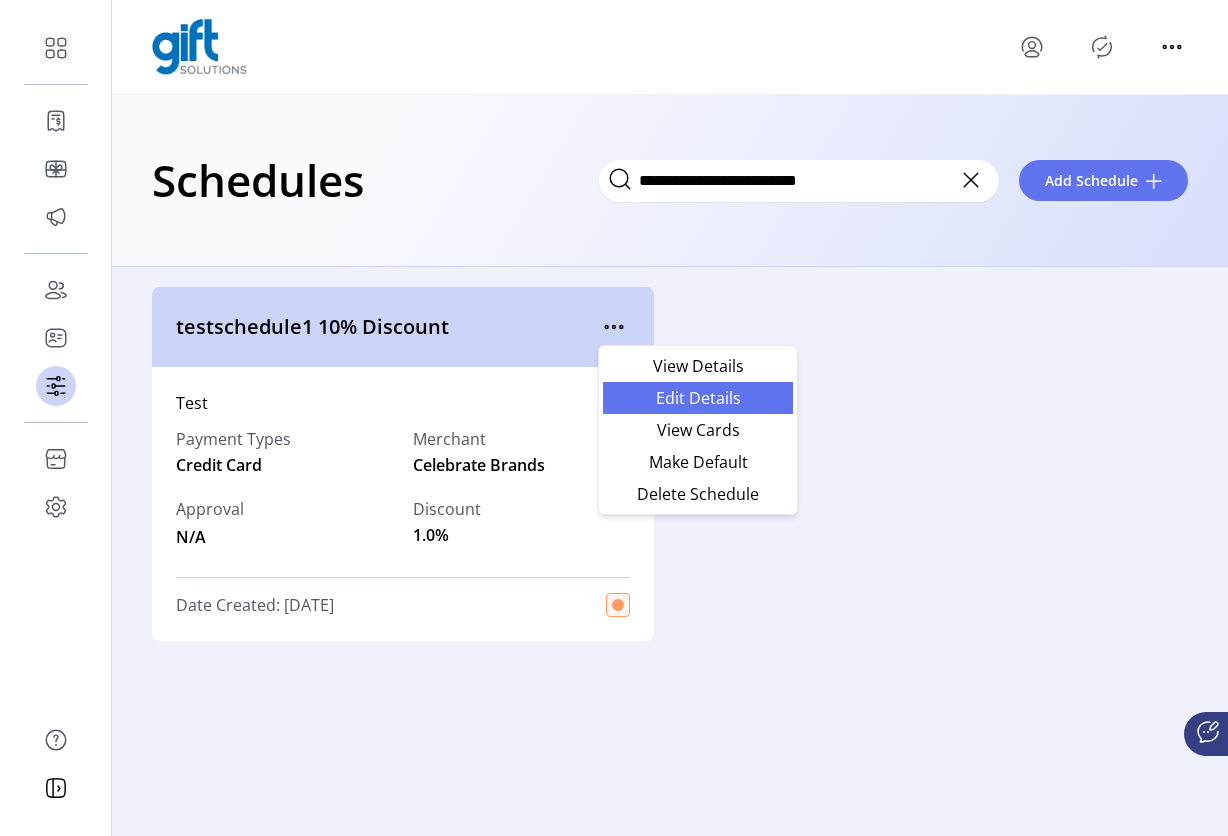 click on "Edit Details" at bounding box center [698, 398] 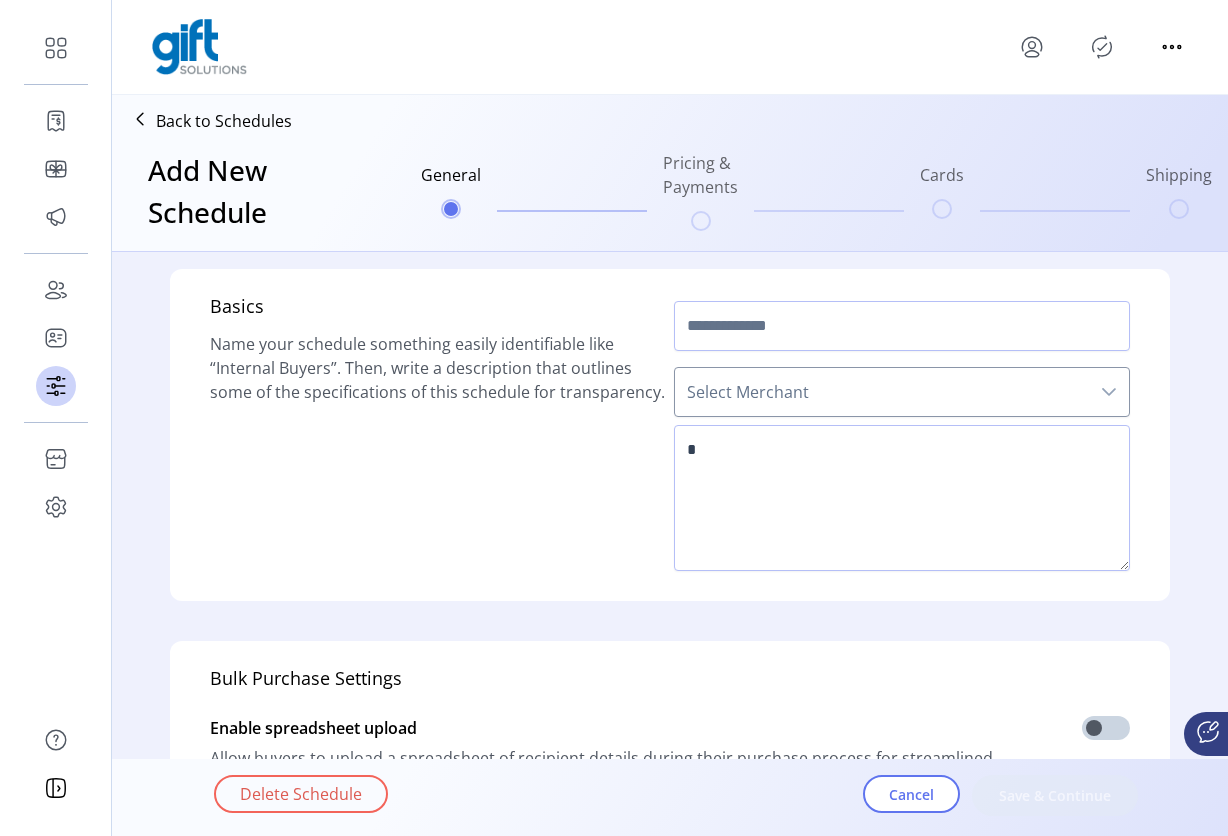 scroll, scrollTop: 0, scrollLeft: 0, axis: both 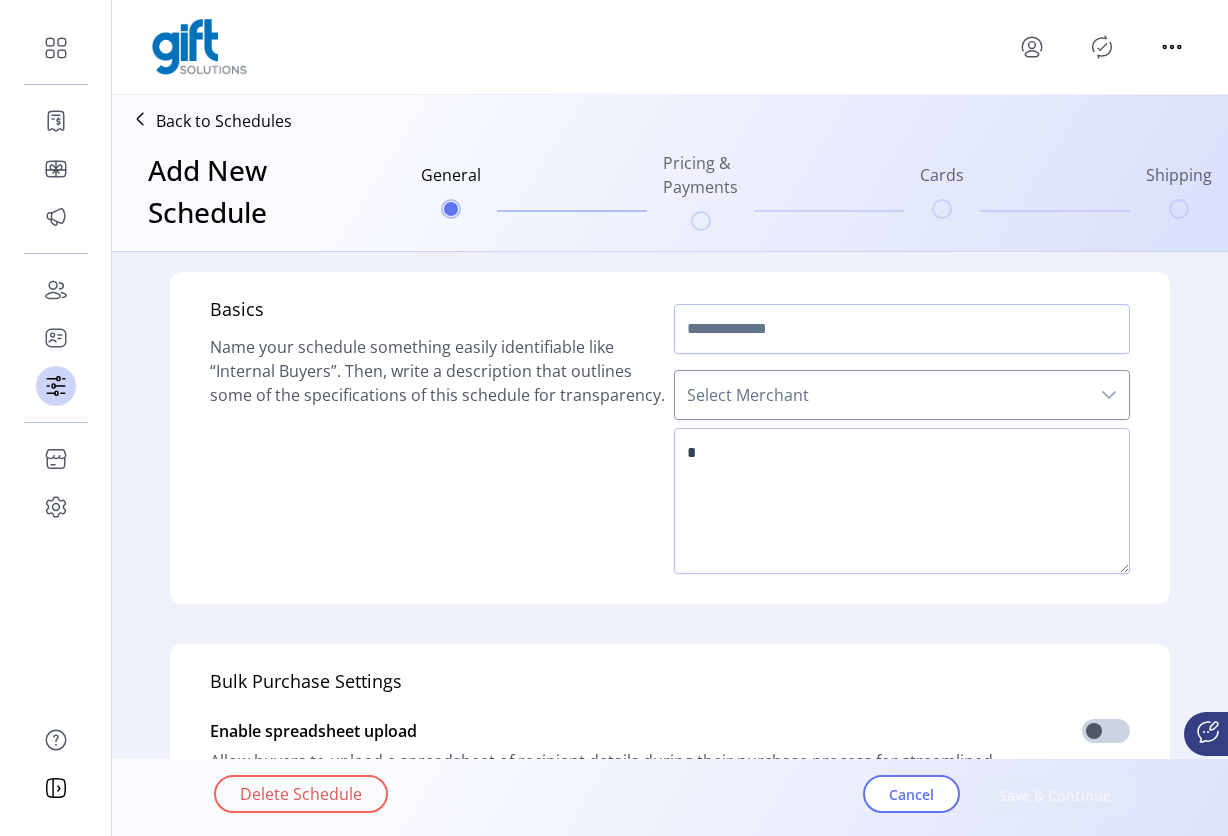 type on "**********" 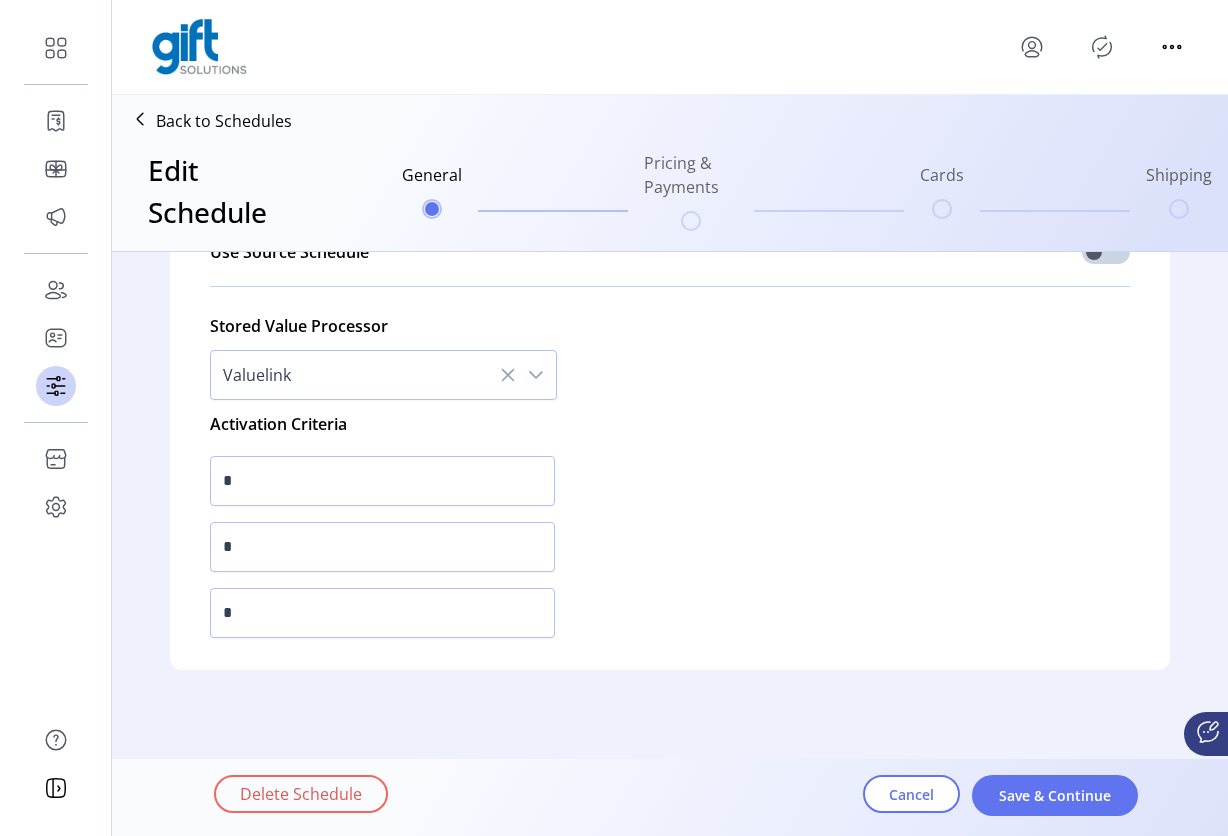 scroll, scrollTop: 836, scrollLeft: 0, axis: vertical 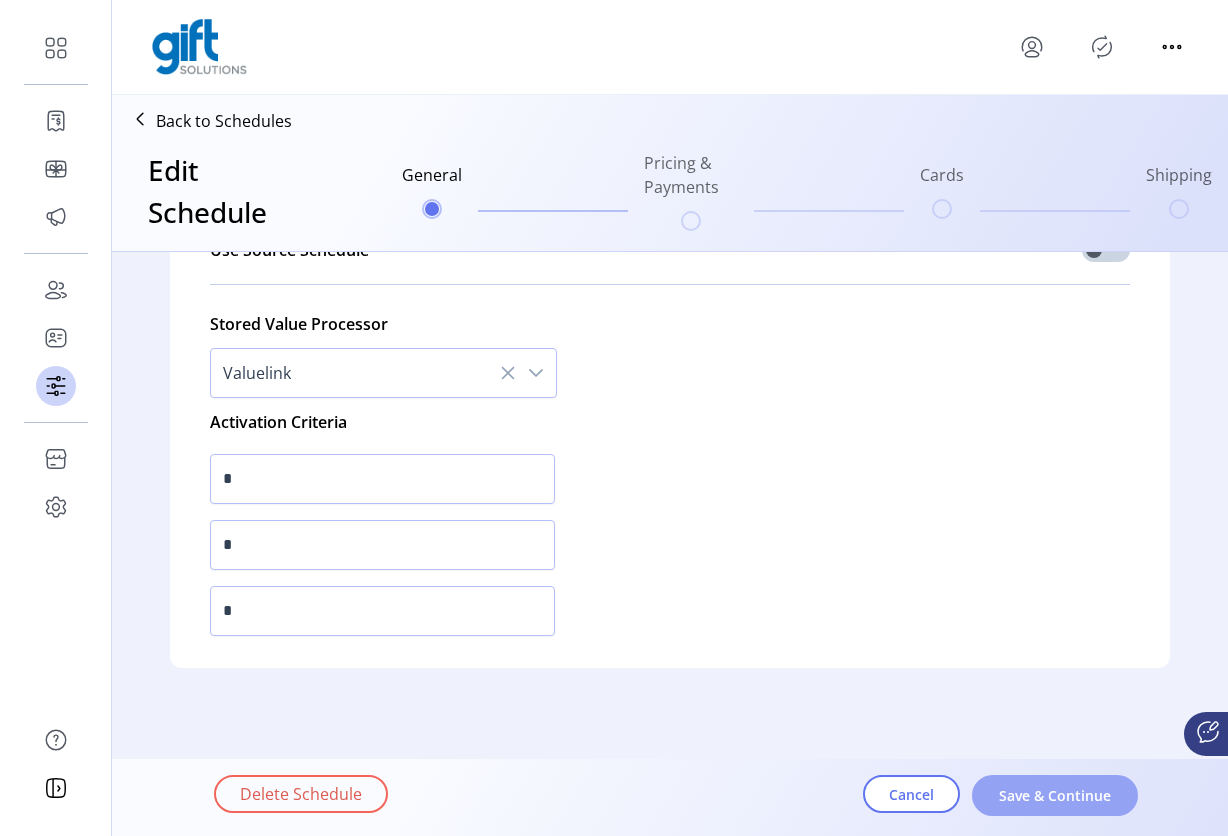 click on "Save & Continue" 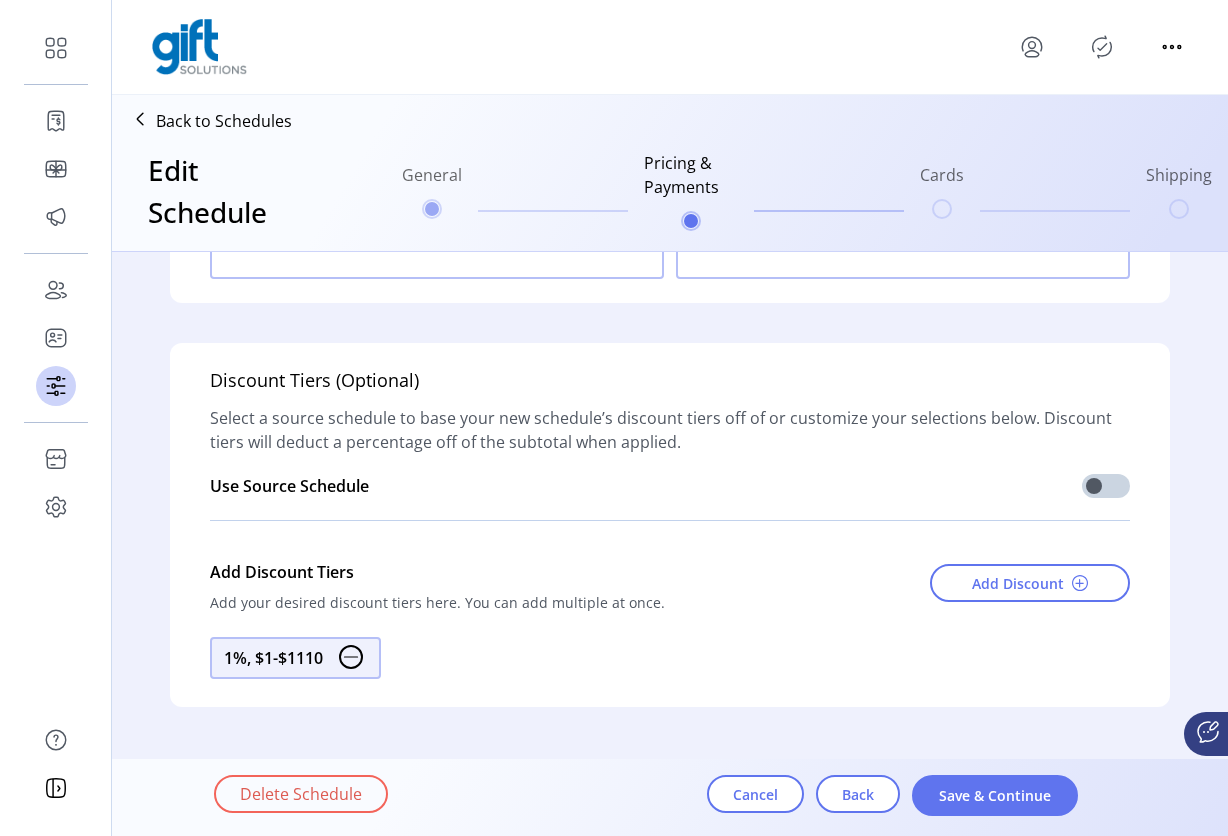 scroll, scrollTop: 2548, scrollLeft: 0, axis: vertical 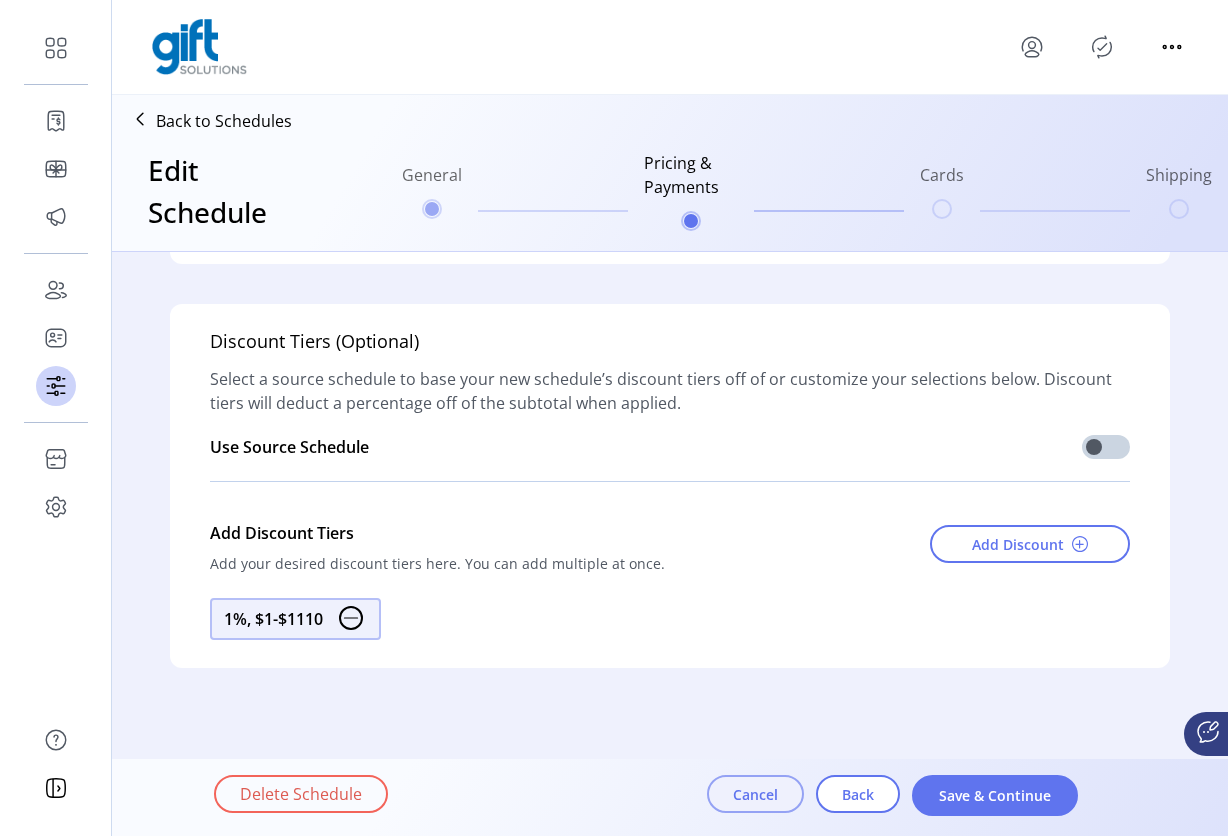 click on "Cancel" 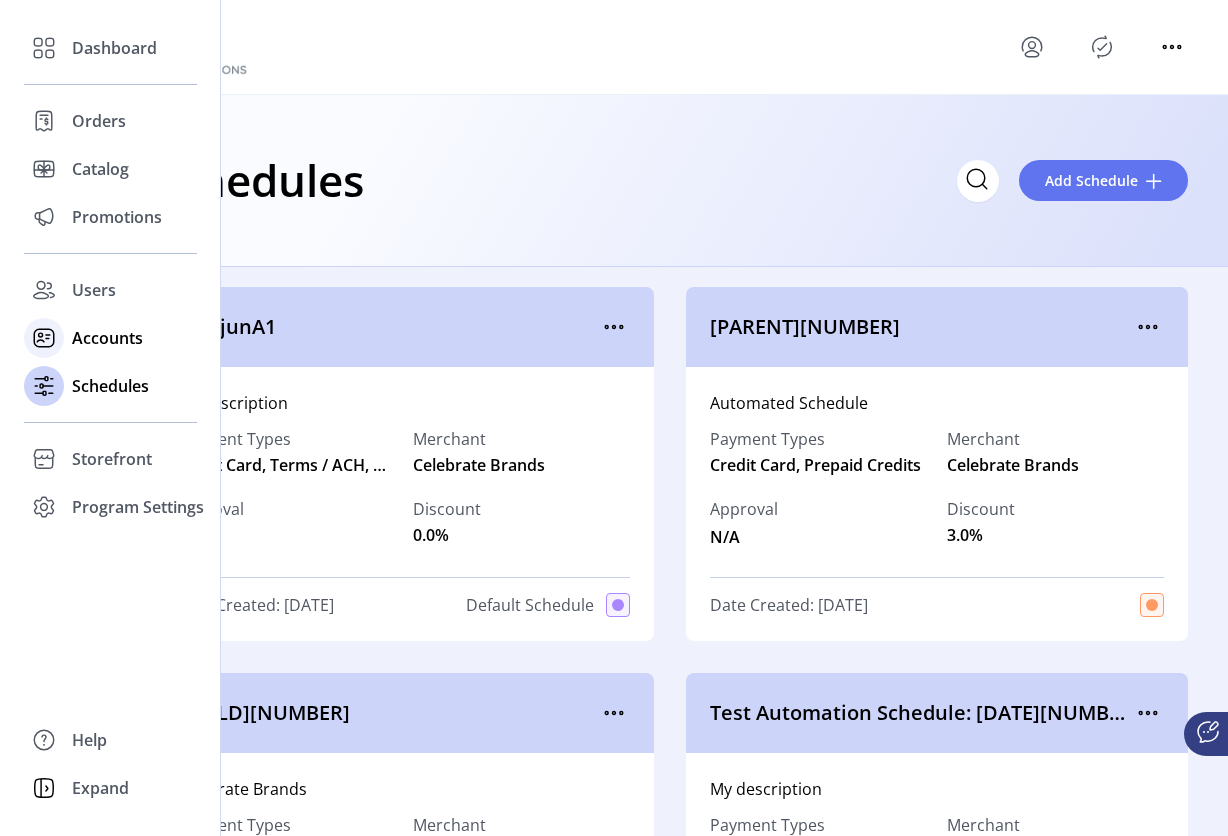 click on "Accounts" 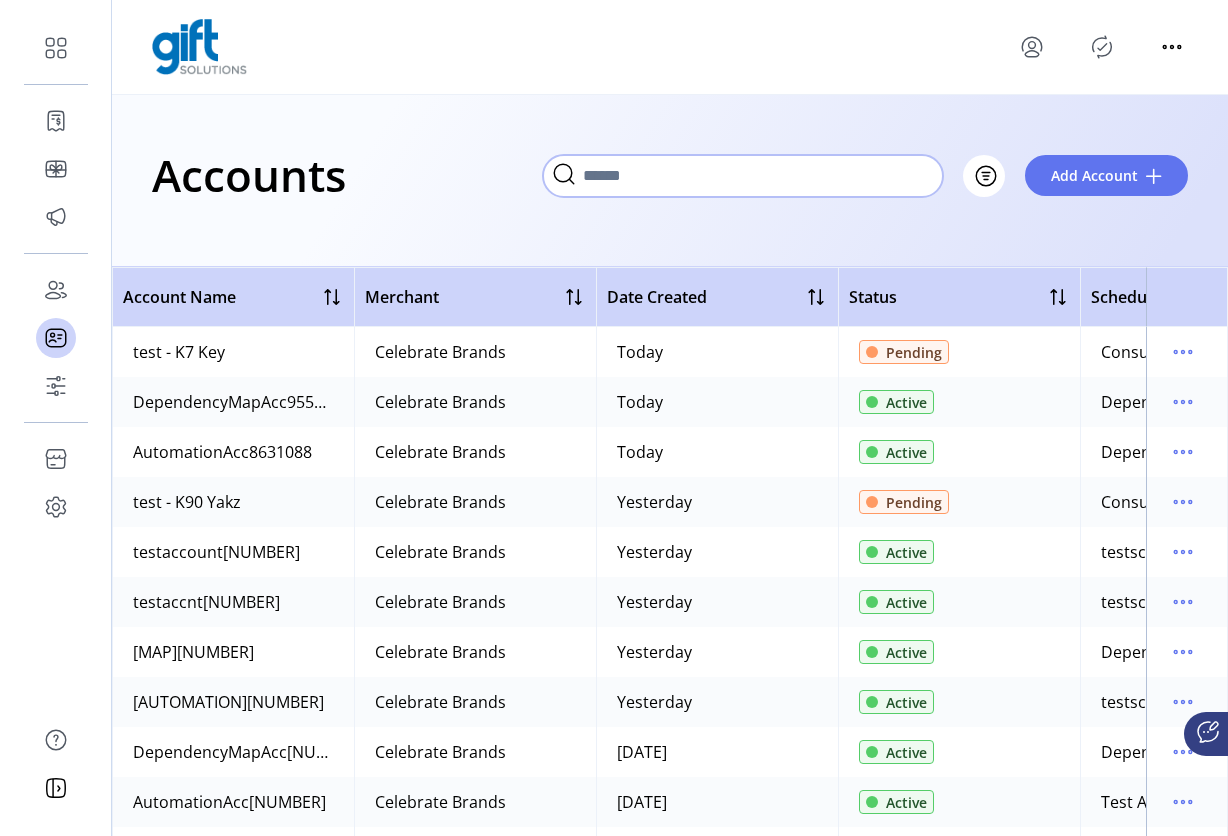click 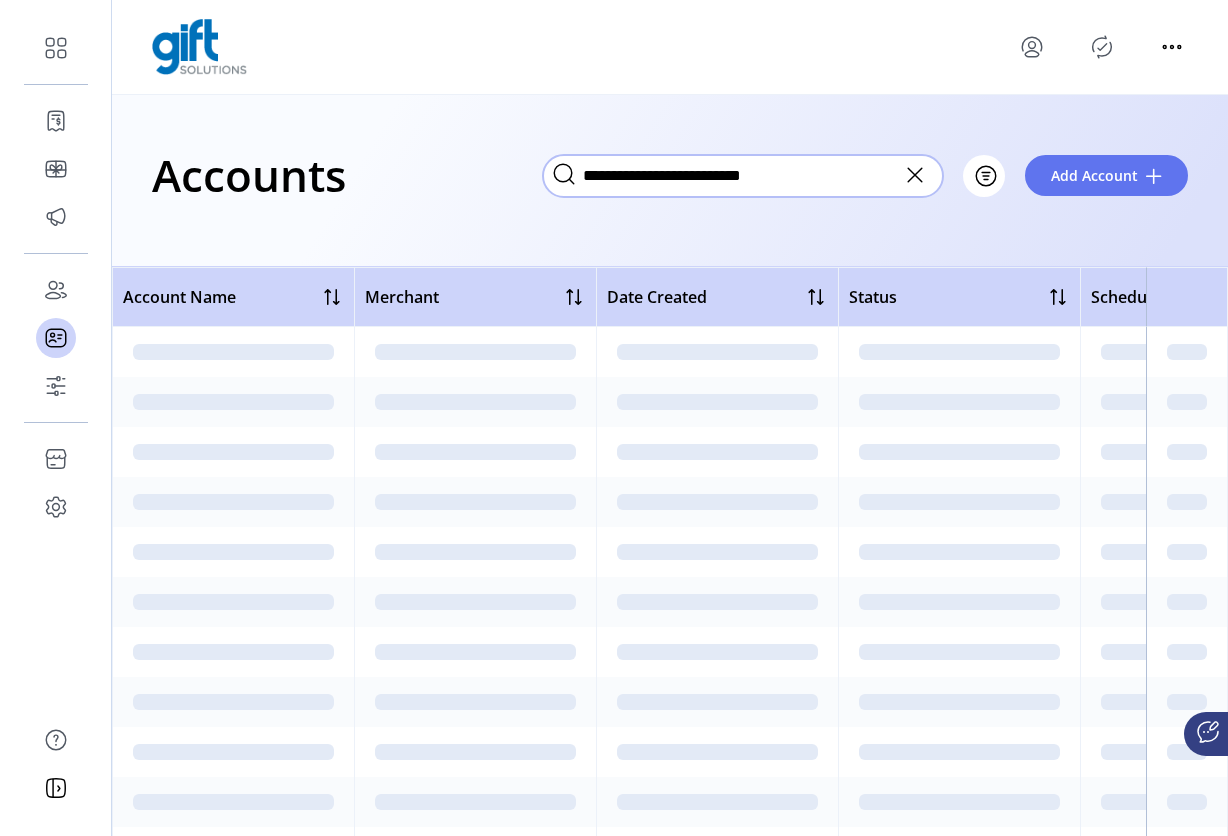 drag, startPoint x: 822, startPoint y: 180, endPoint x: 425, endPoint y: 169, distance: 397.15237 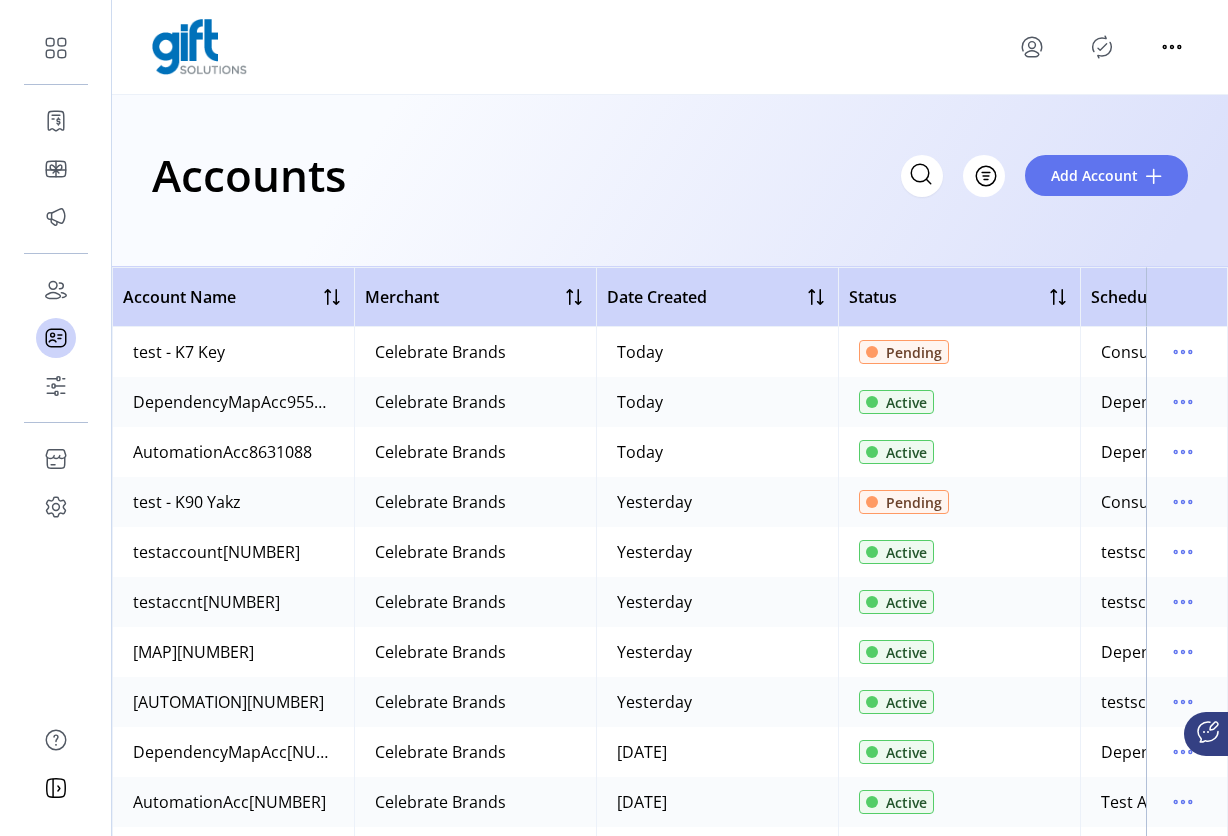 click 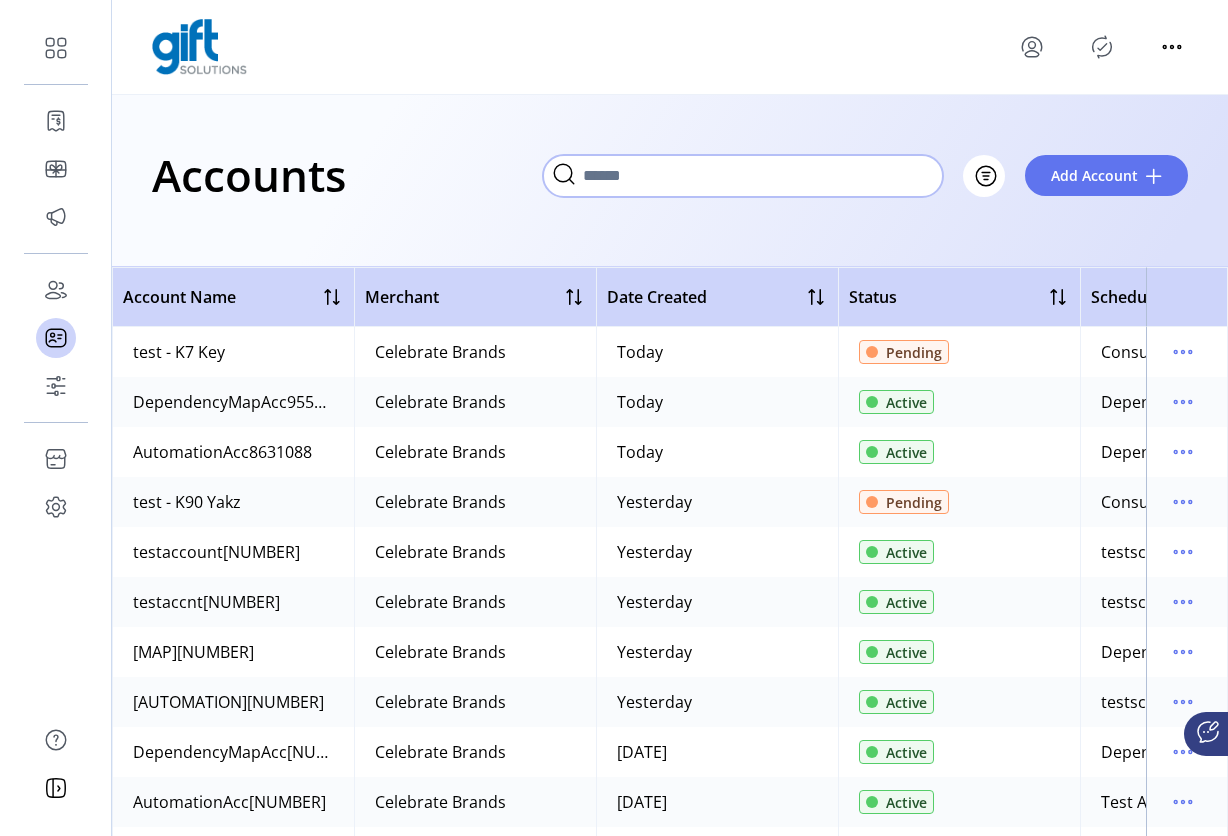 paste on "**********" 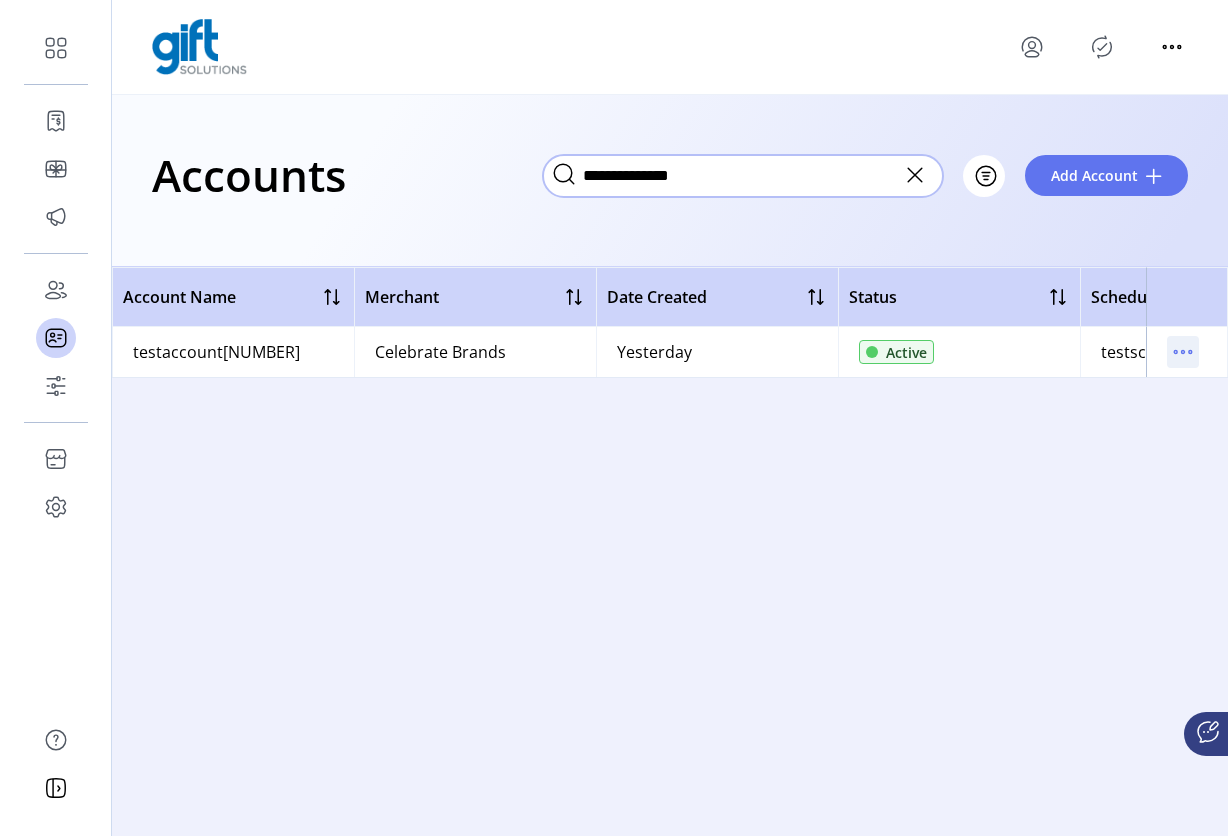 type on "**********" 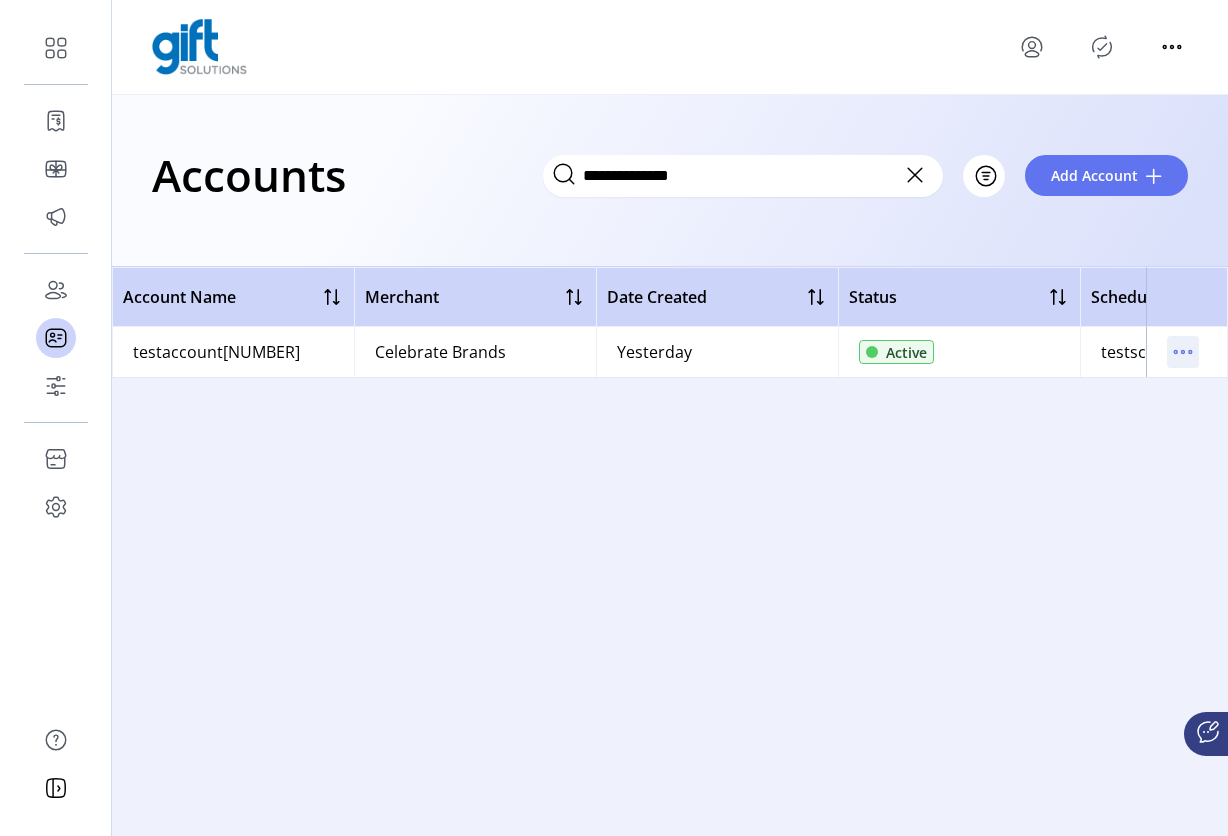 click 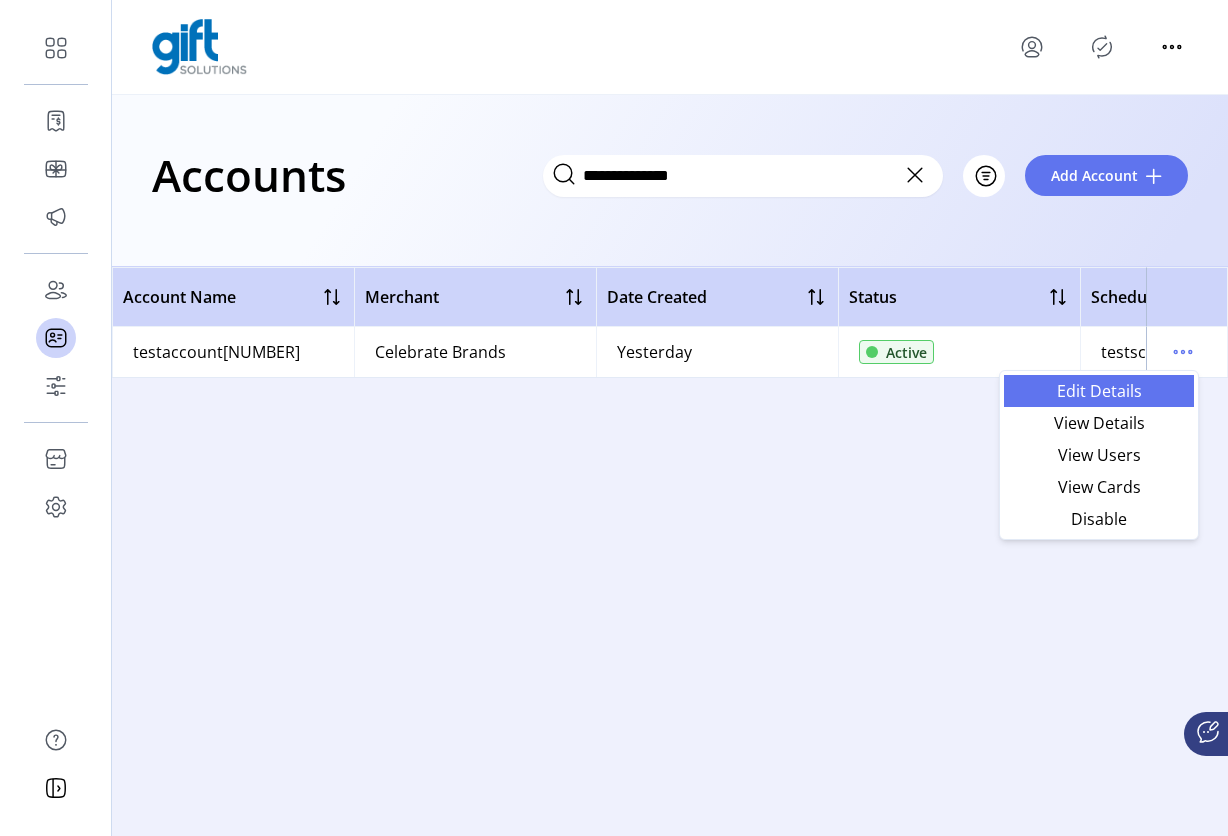 click on "Edit Details" at bounding box center (1099, 391) 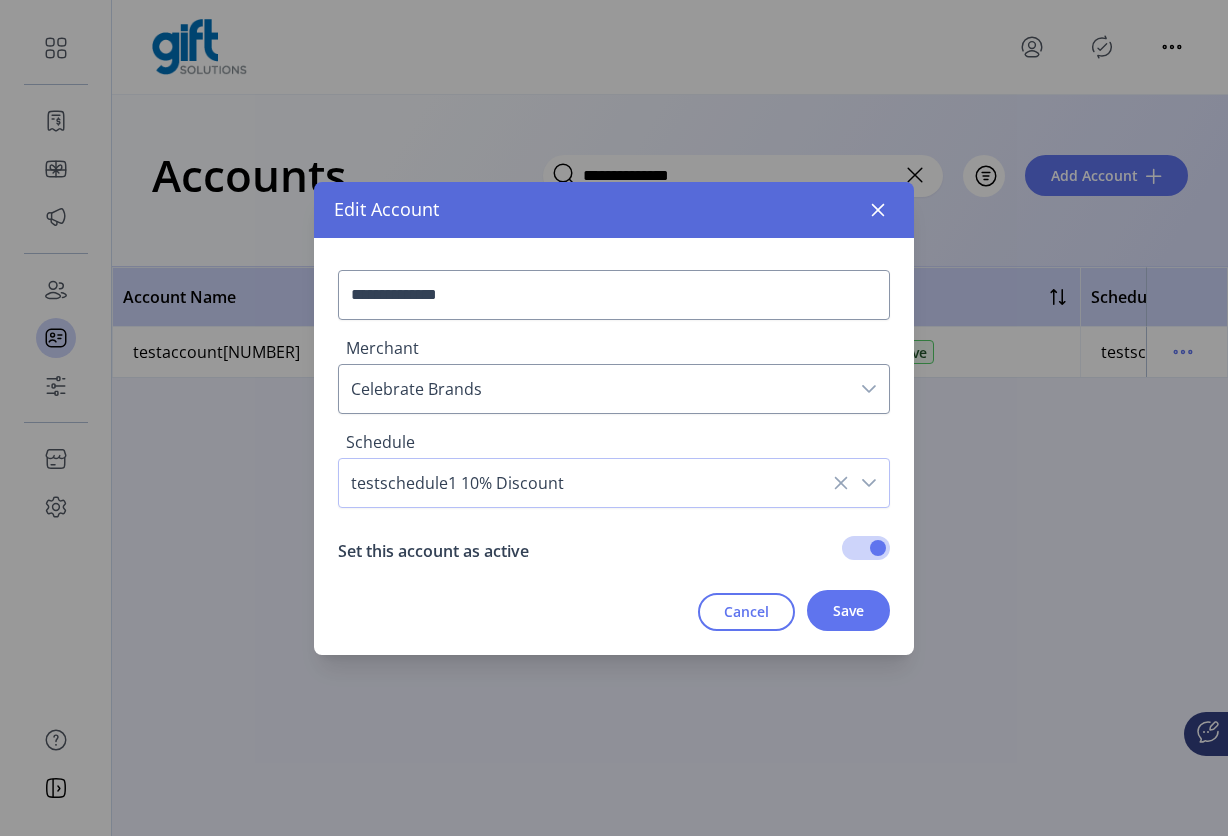 click 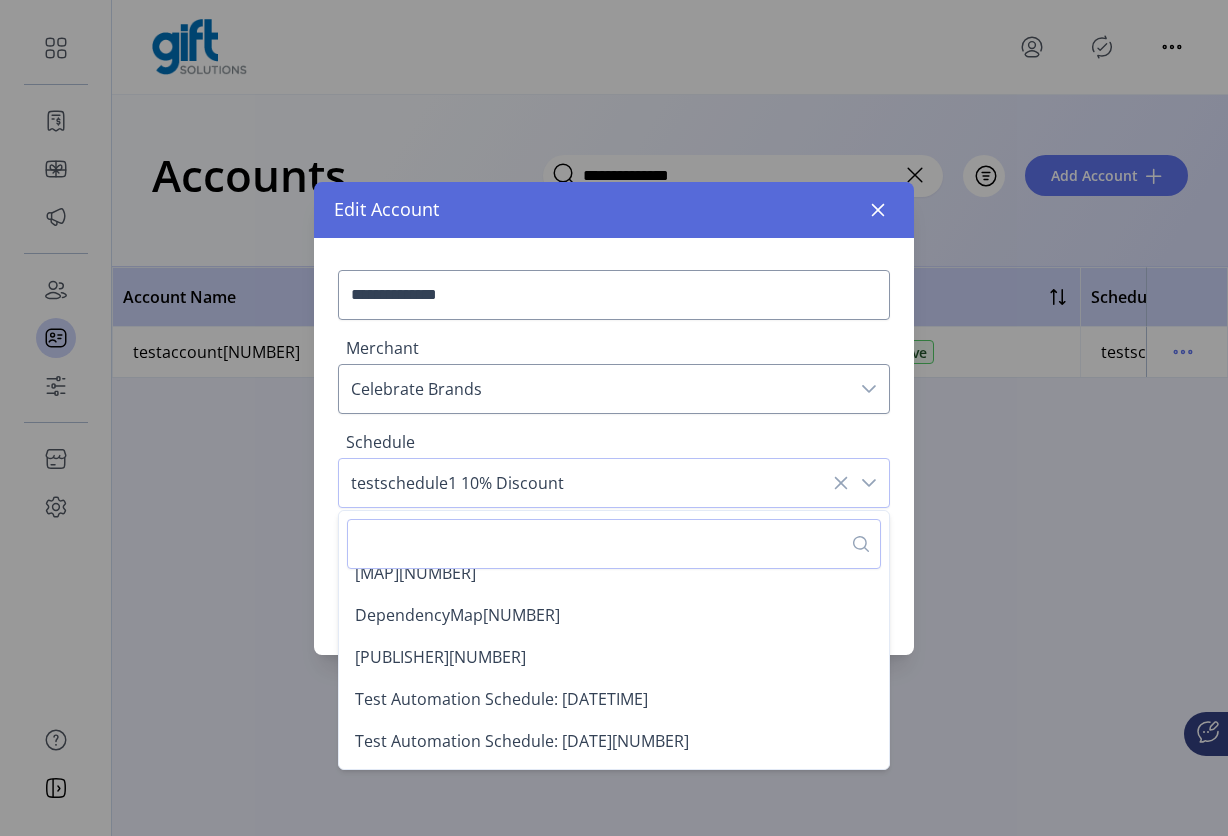 scroll, scrollTop: 0, scrollLeft: 0, axis: both 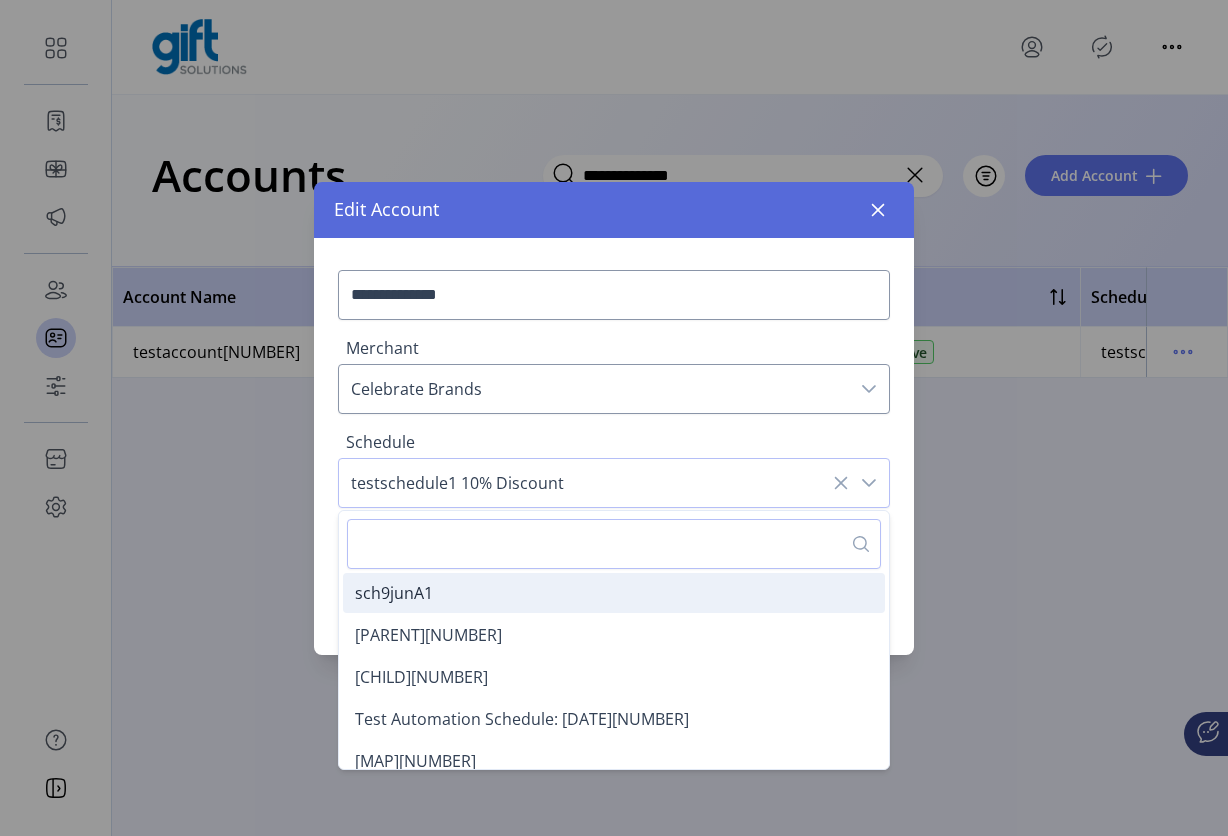 click on "sch9junA1" at bounding box center (394, 593) 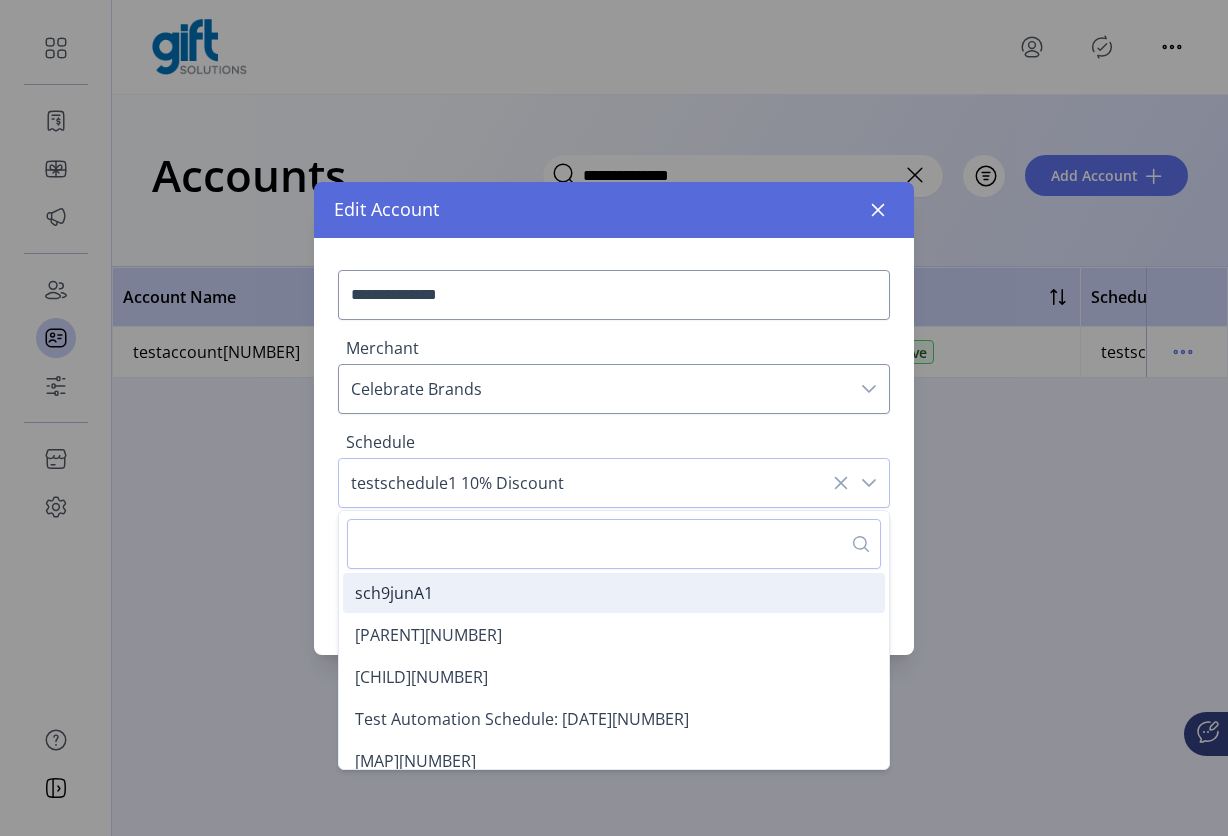 scroll, scrollTop: 0, scrollLeft: 0, axis: both 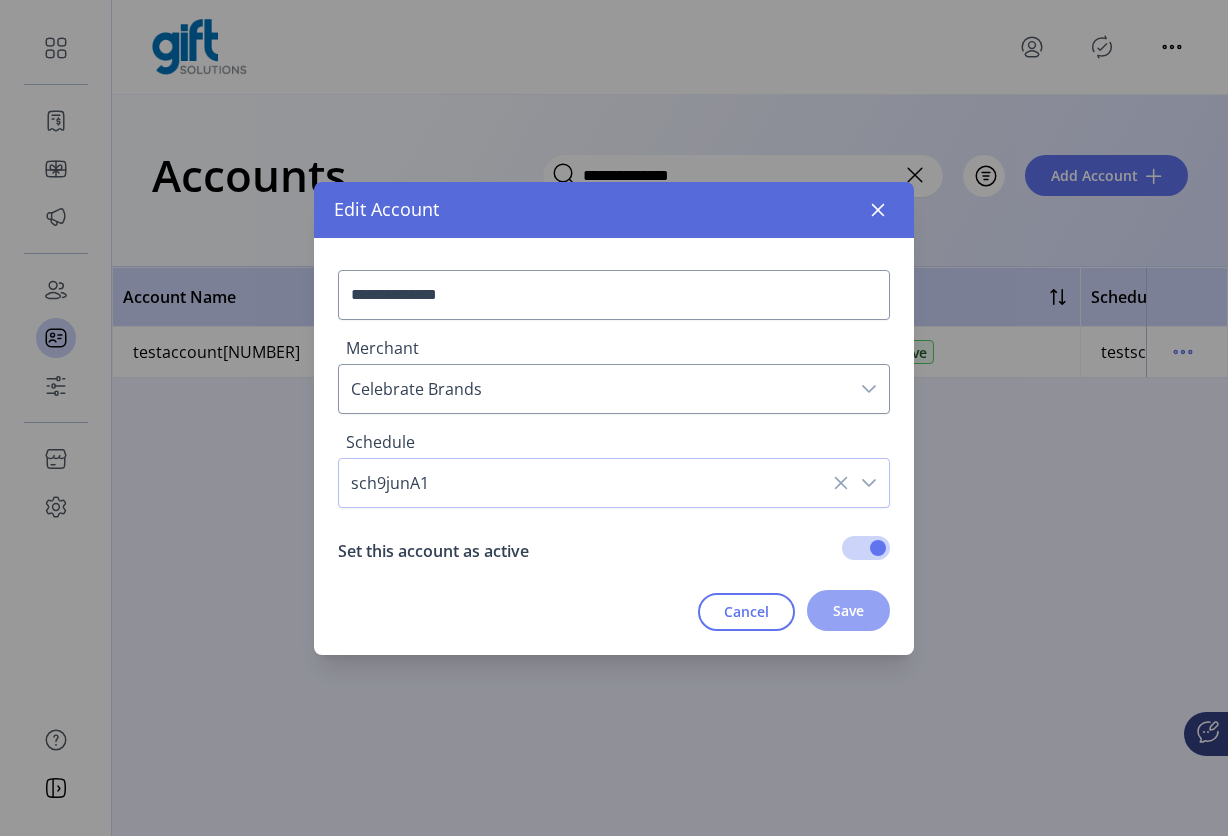click on "Save" 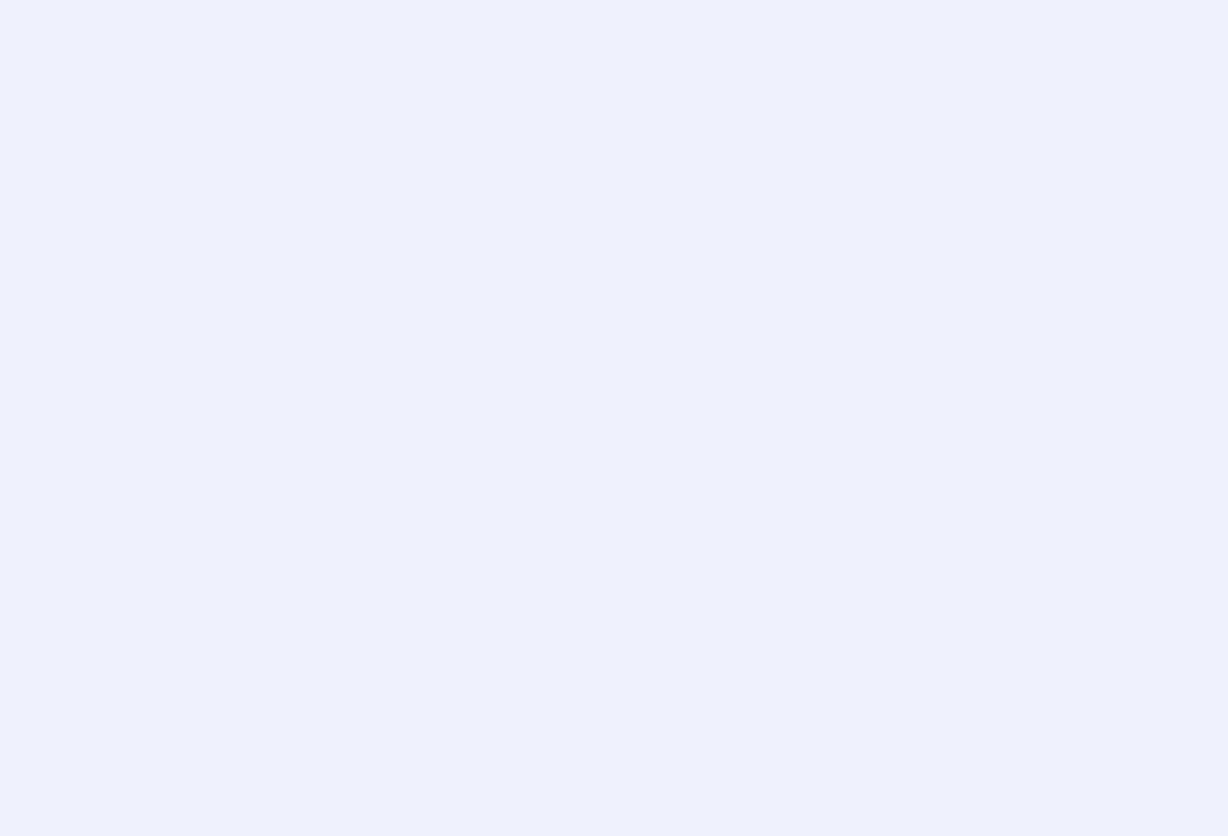 scroll, scrollTop: 0, scrollLeft: 0, axis: both 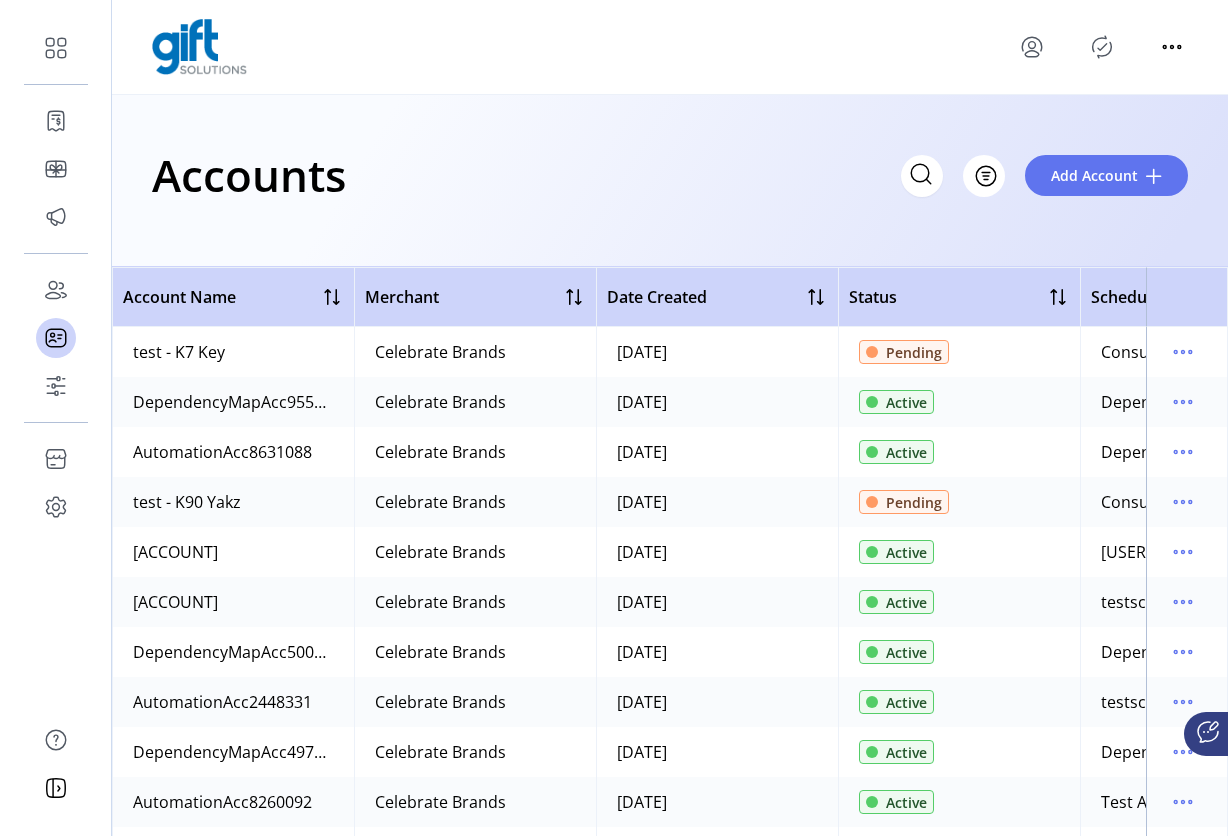 click 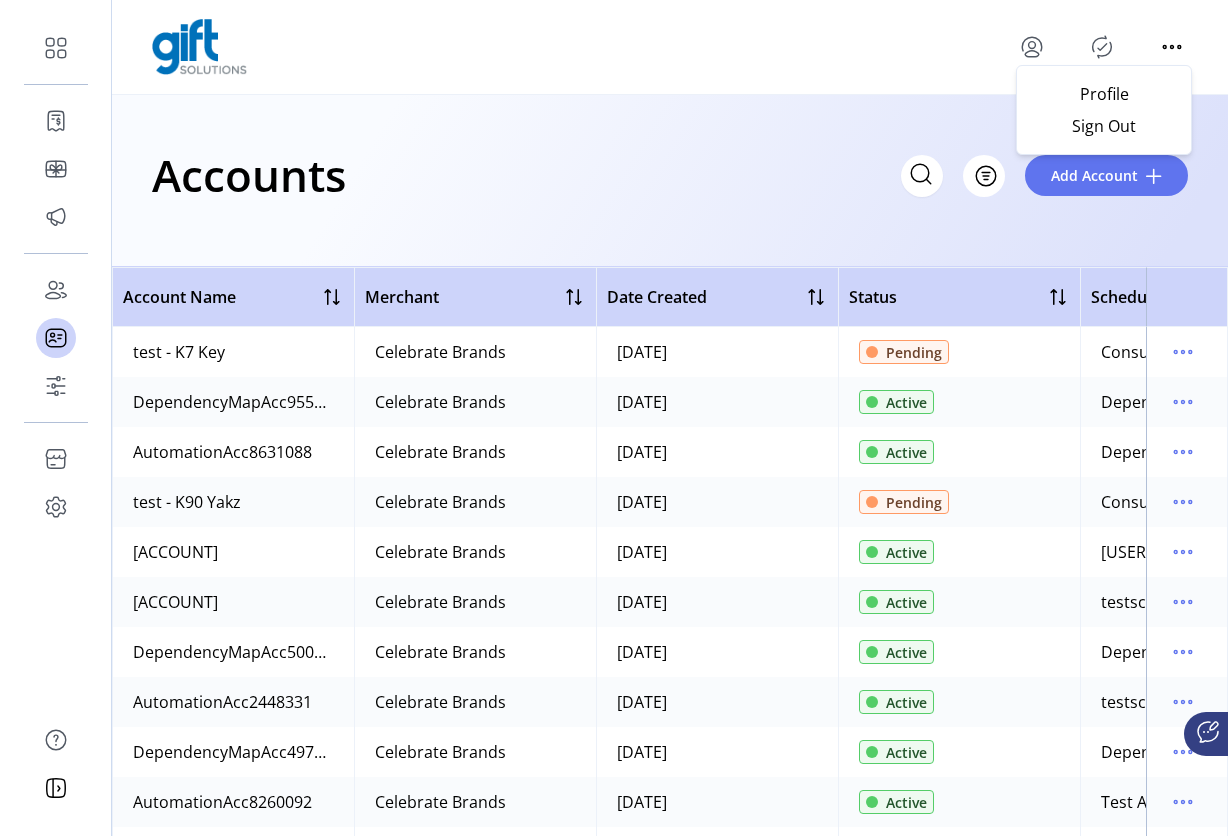click 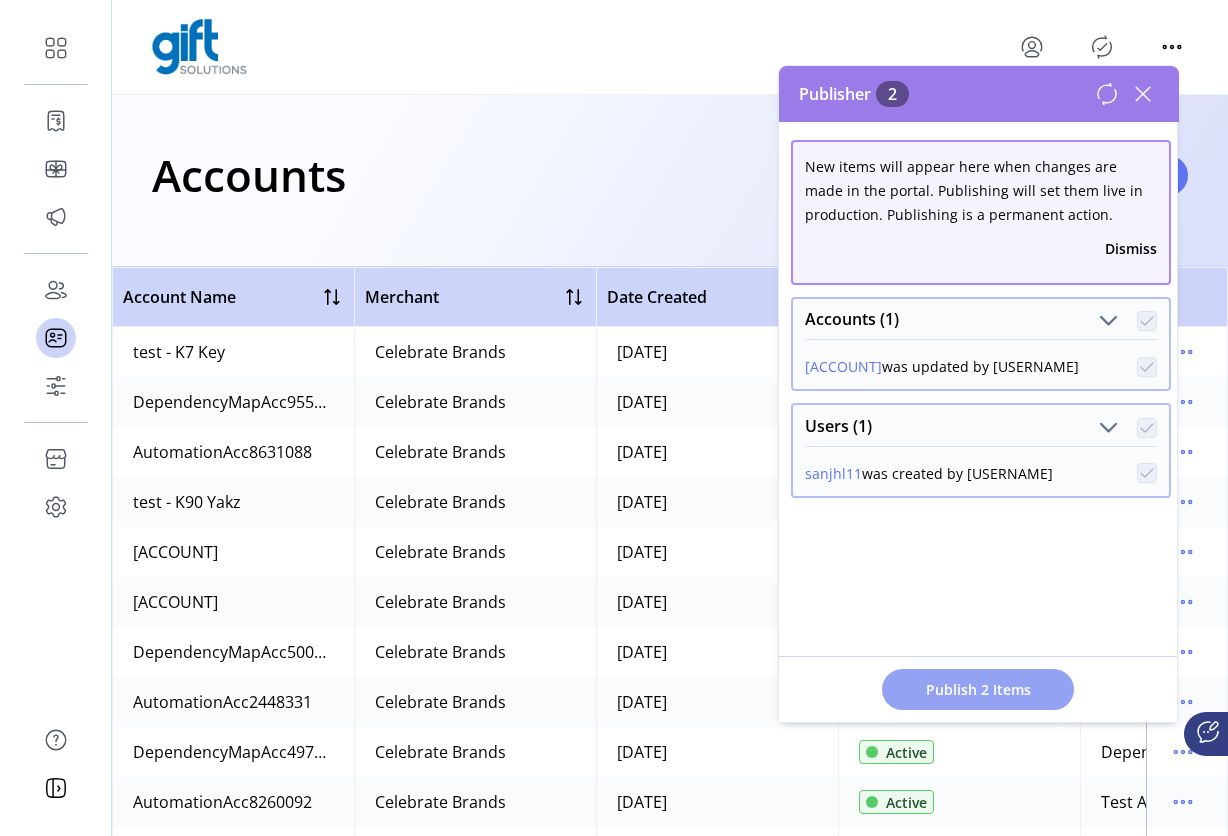 click on "Publish 2 Items" at bounding box center (978, 689) 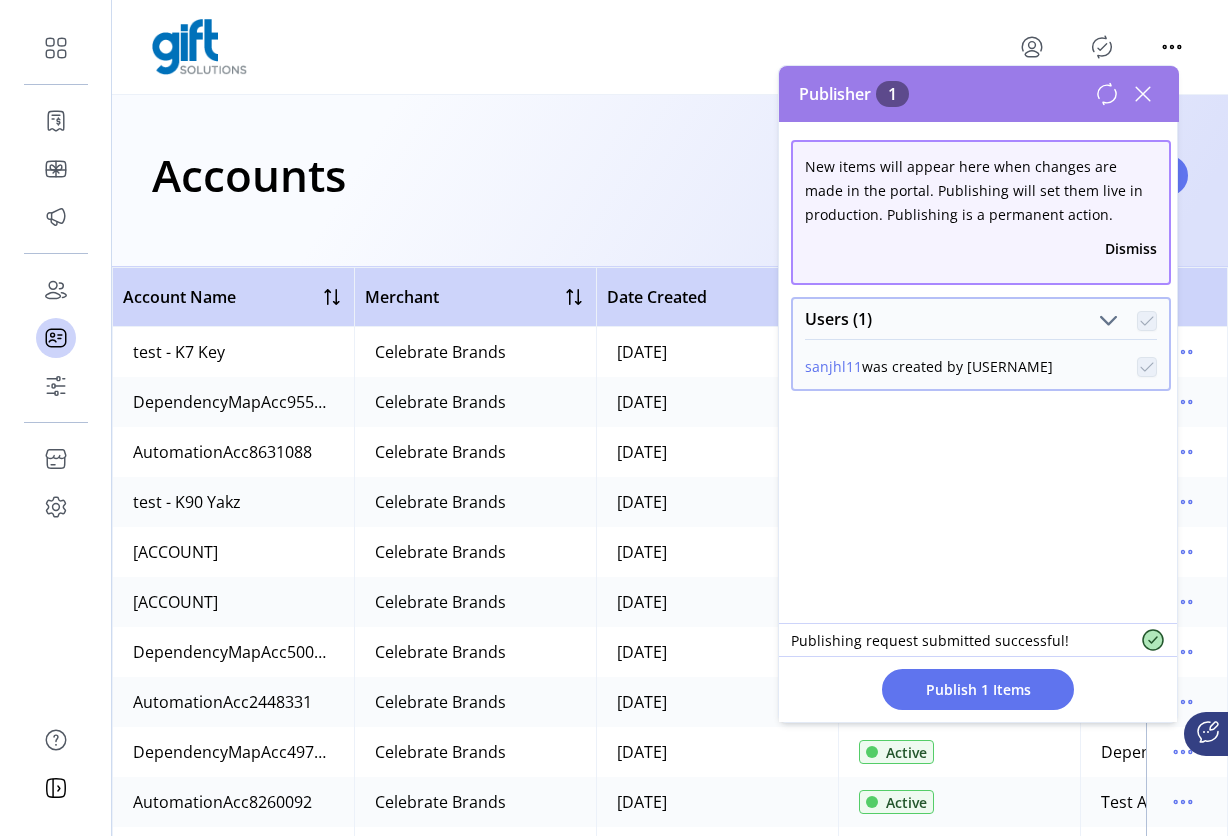 click 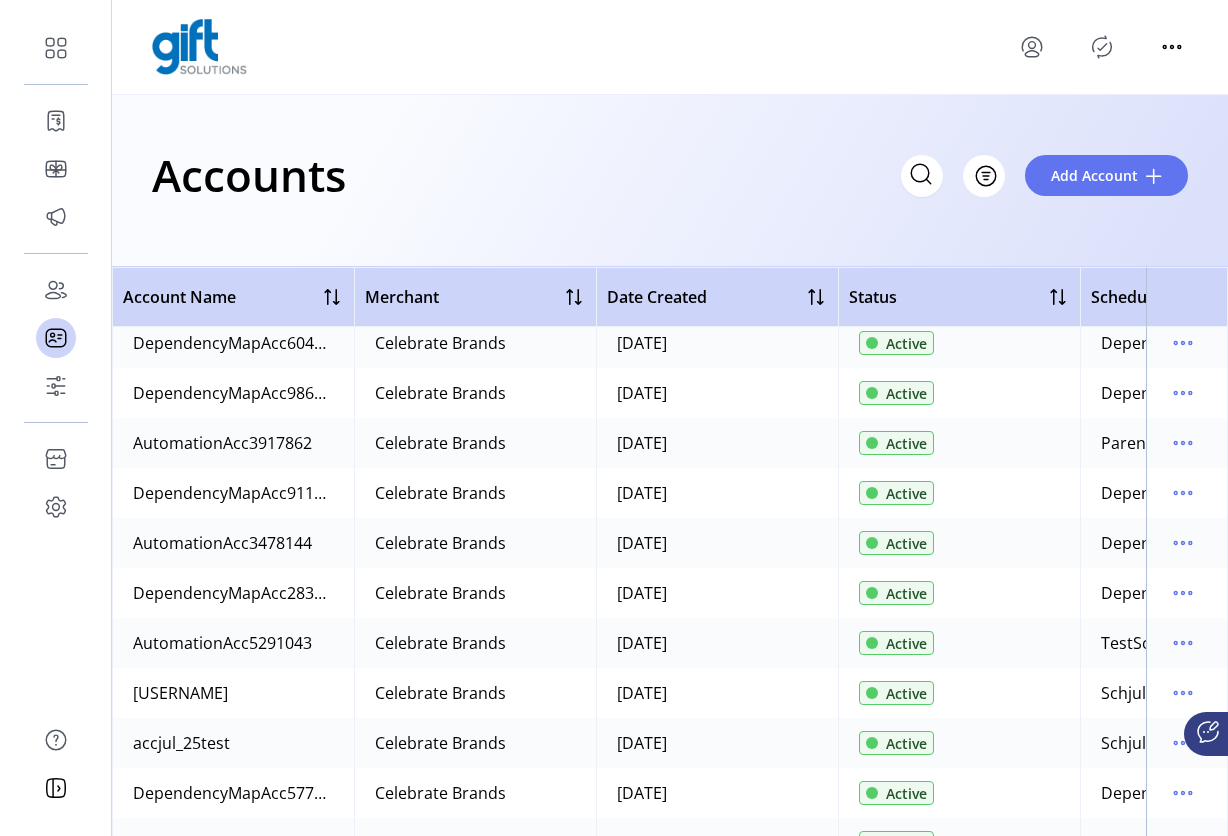 scroll, scrollTop: 1426, scrollLeft: 0, axis: vertical 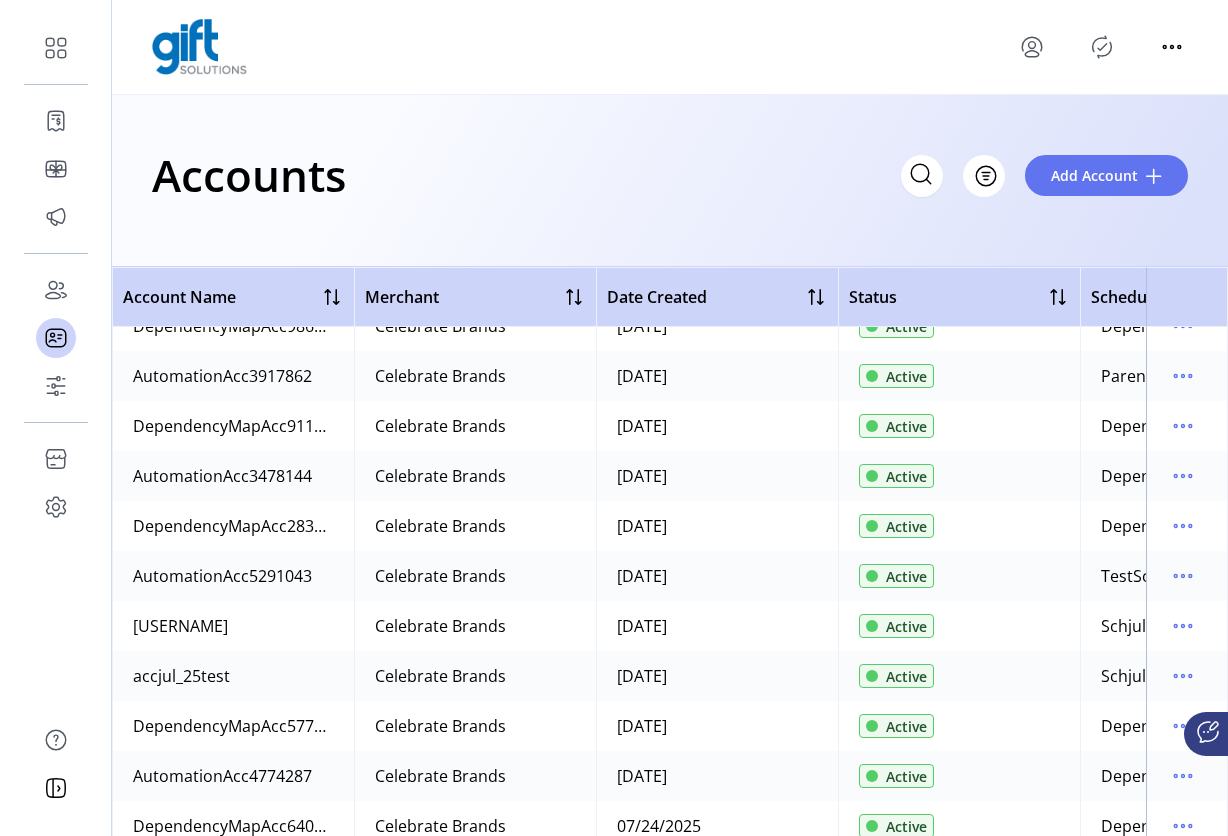 drag, startPoint x: 1227, startPoint y: 573, endPoint x: 1243, endPoint y: 572, distance: 16.03122 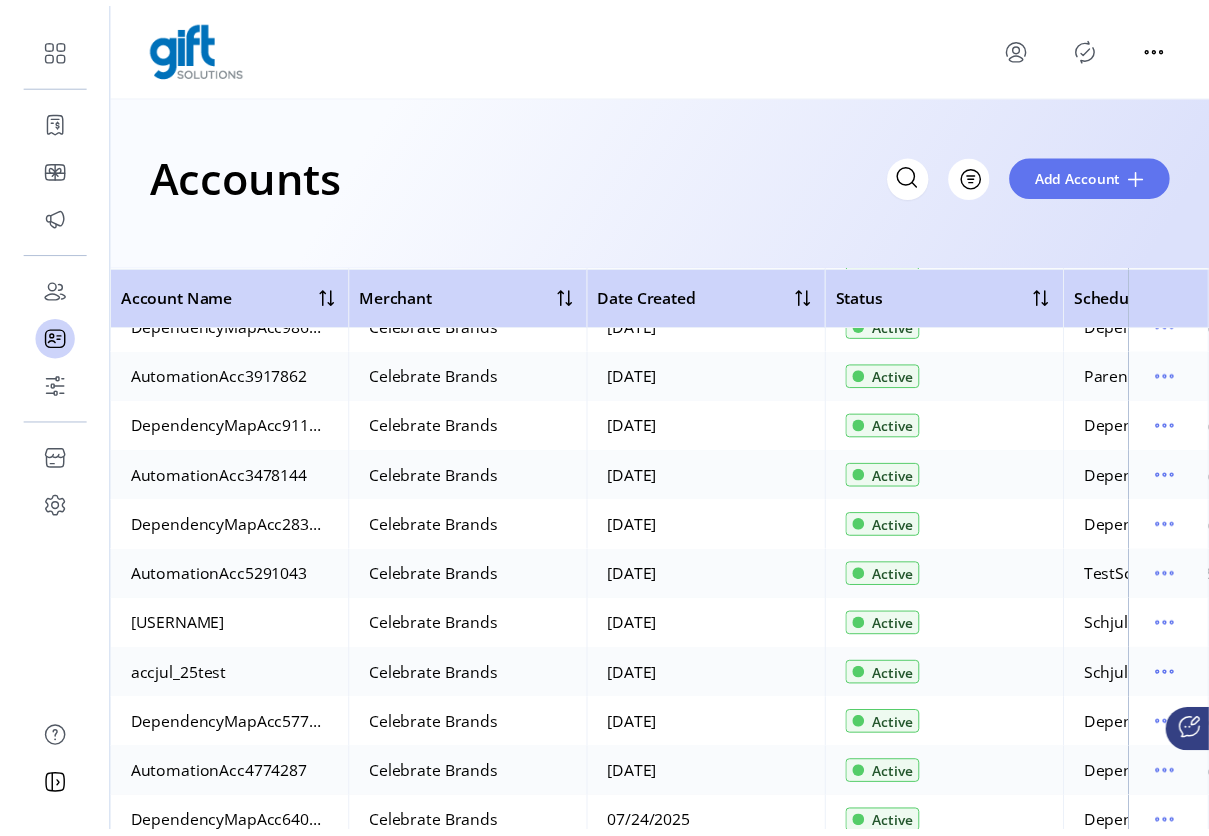 scroll, scrollTop: 1911, scrollLeft: 0, axis: vertical 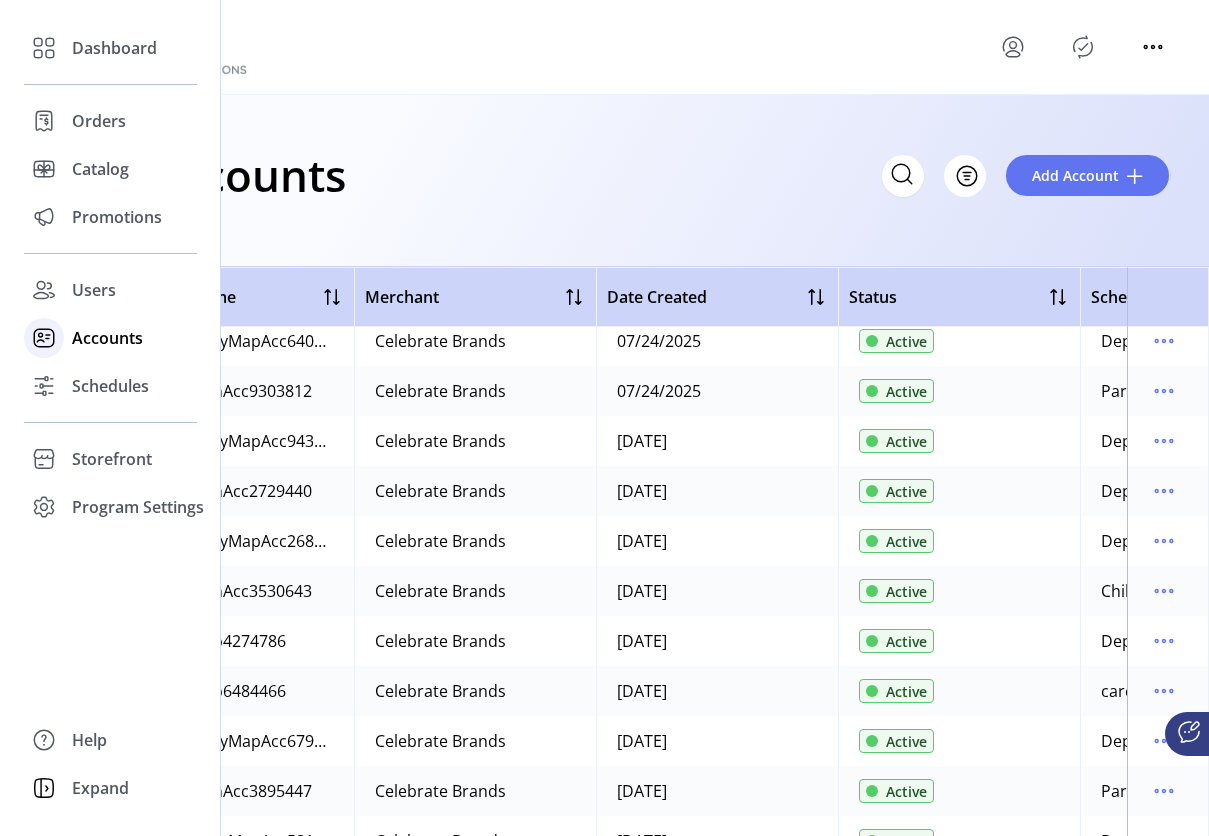 click on "Accounts" 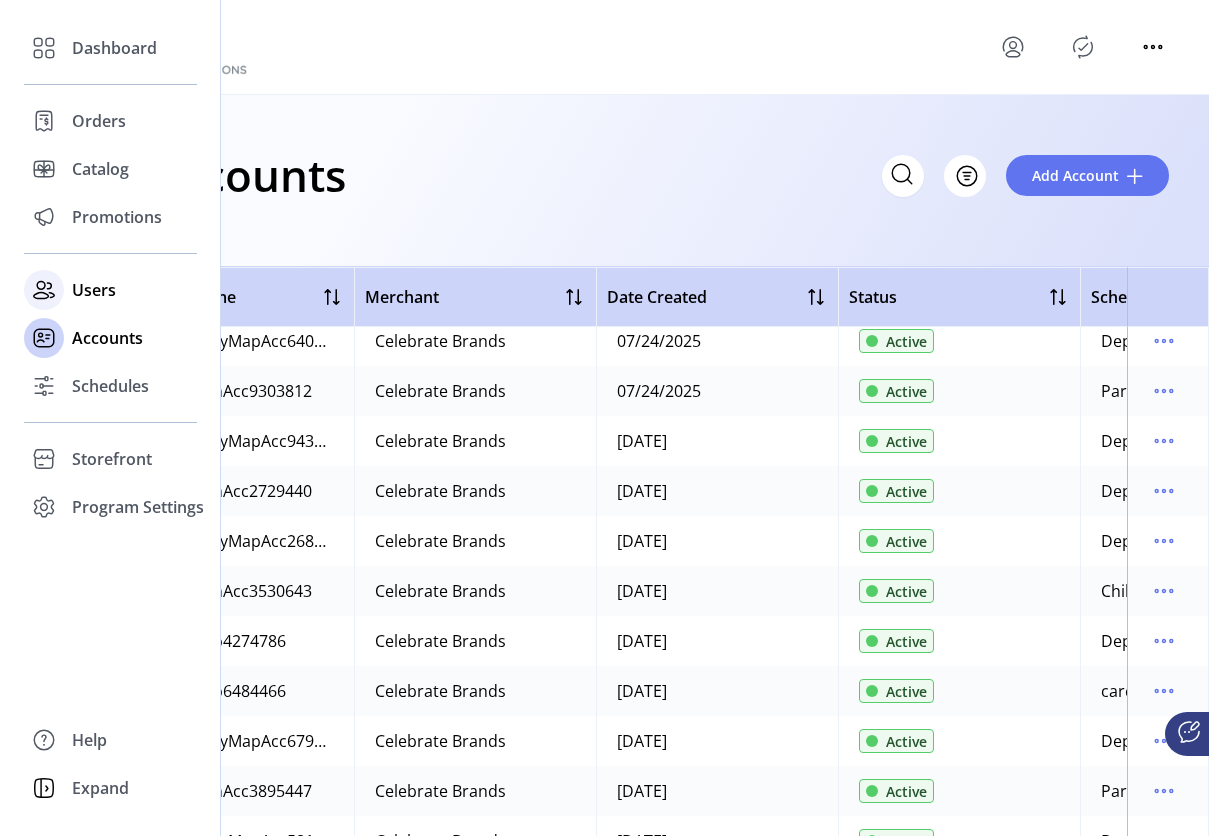 click on "Users" 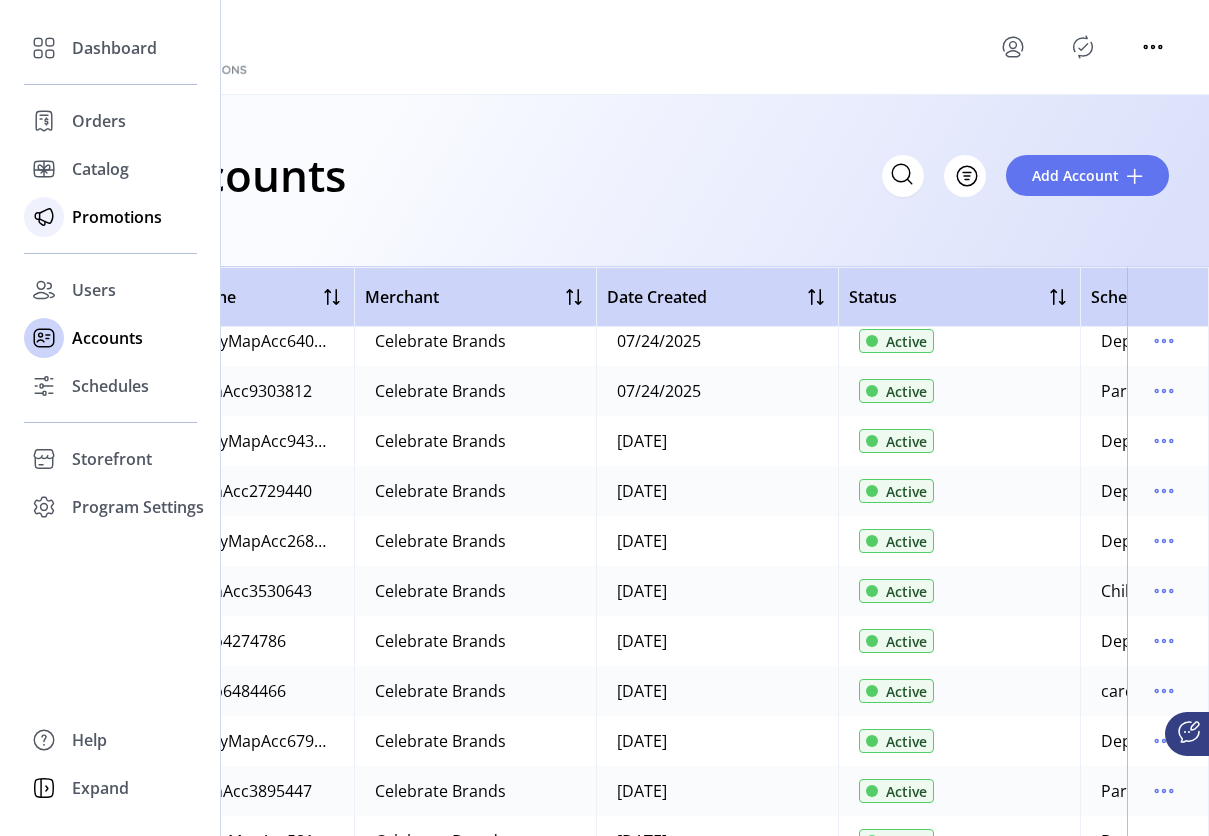 click on "Dashboard
Orders
Catalog
Promotions
Users
Accounts
Schedules
Storefront Configuration Styling
Program Settings Templates" 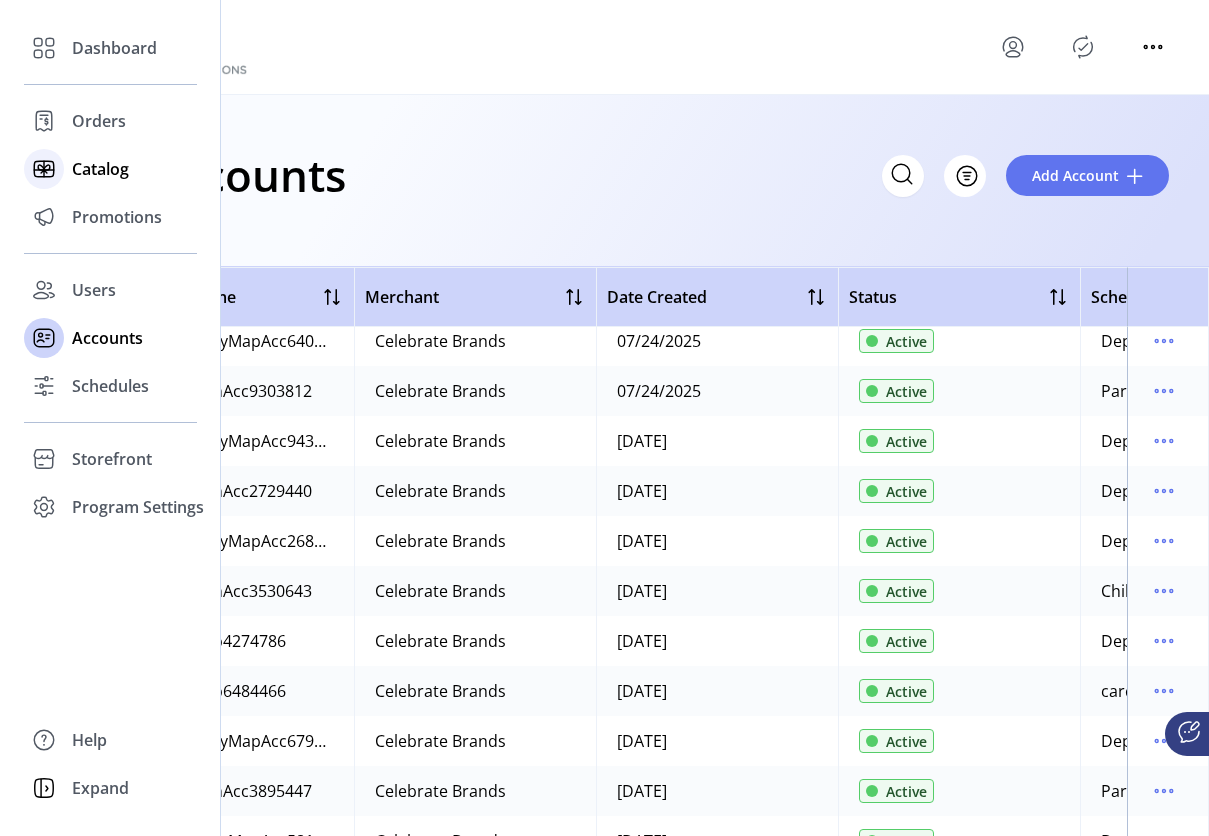 click on "Catalog" 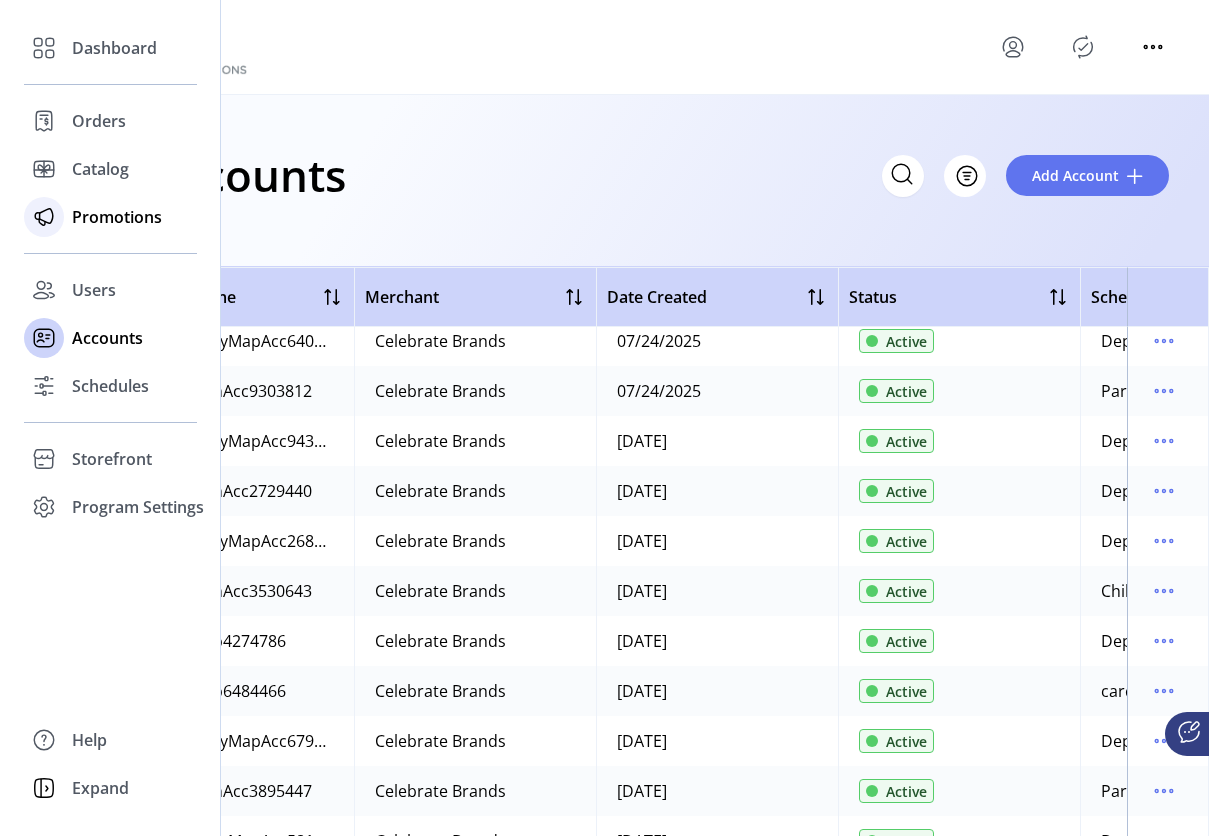 click on "Promotions" 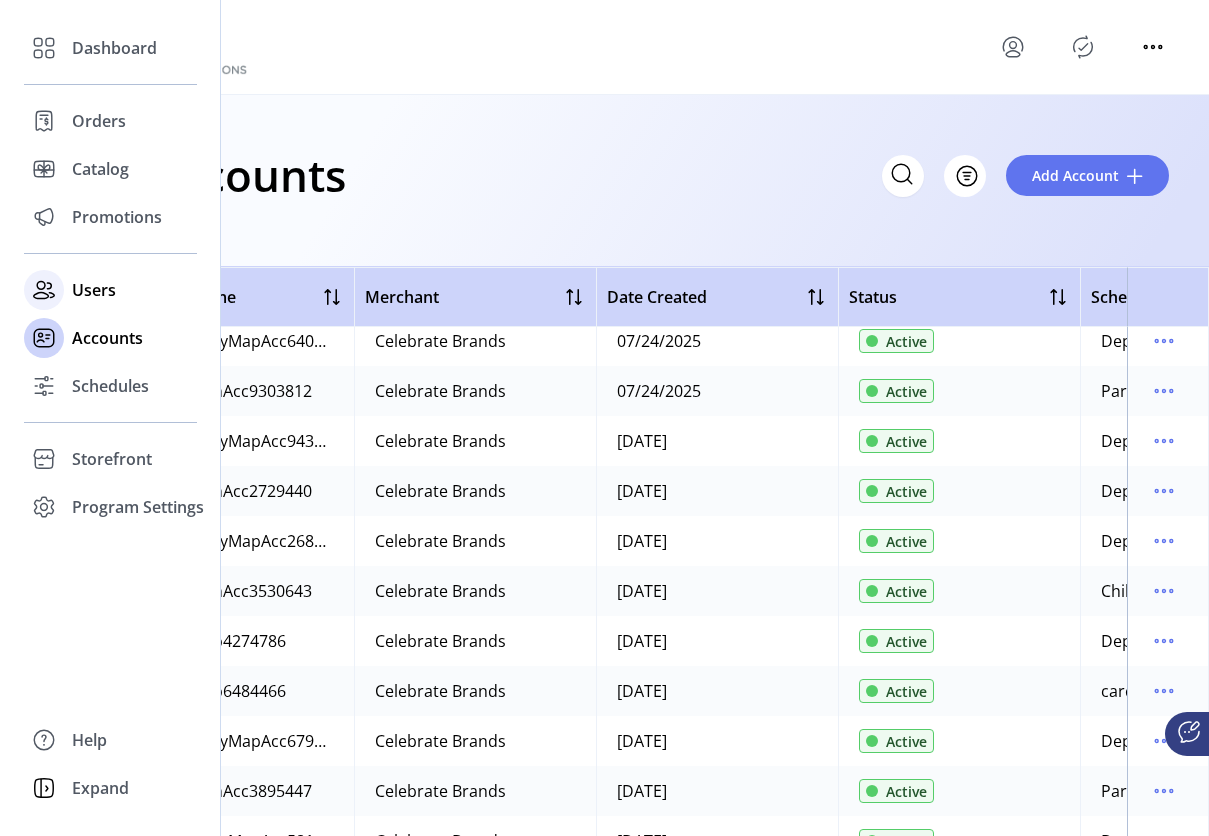 click on "Users" 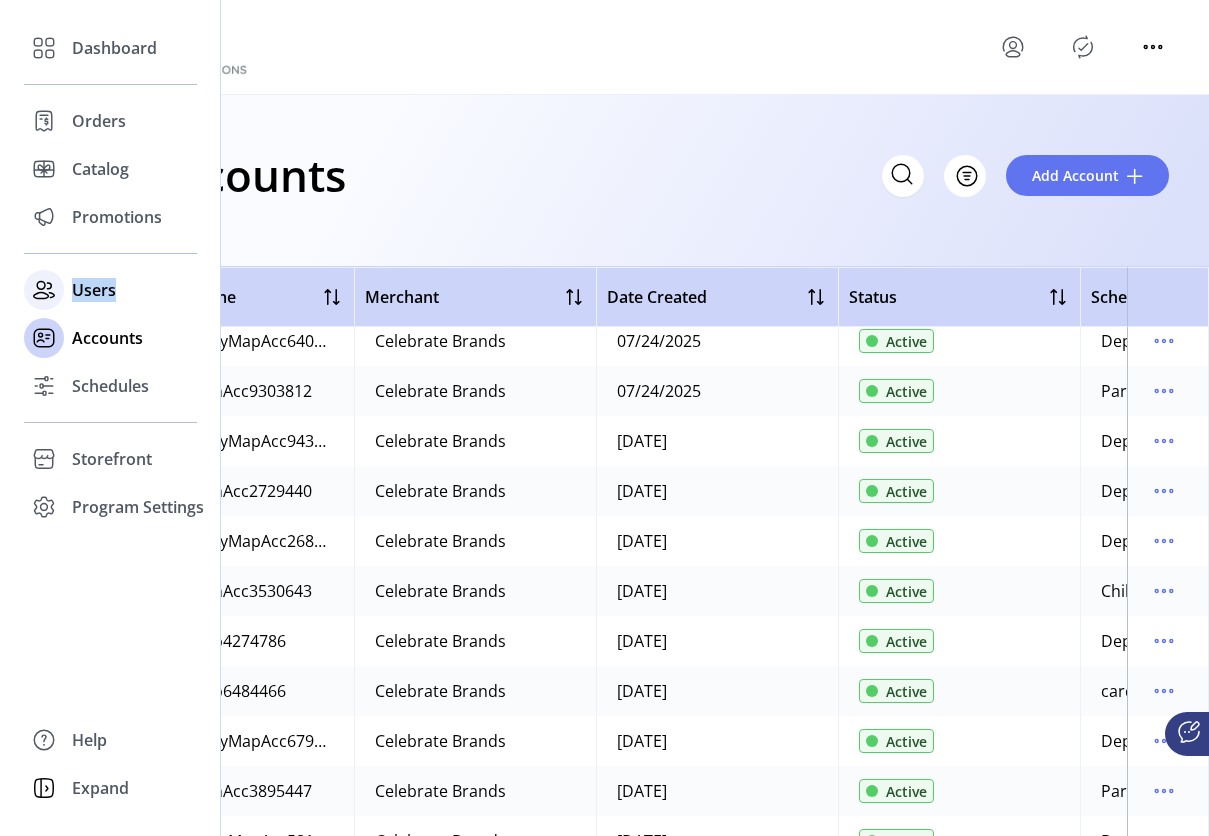 click on "Users" 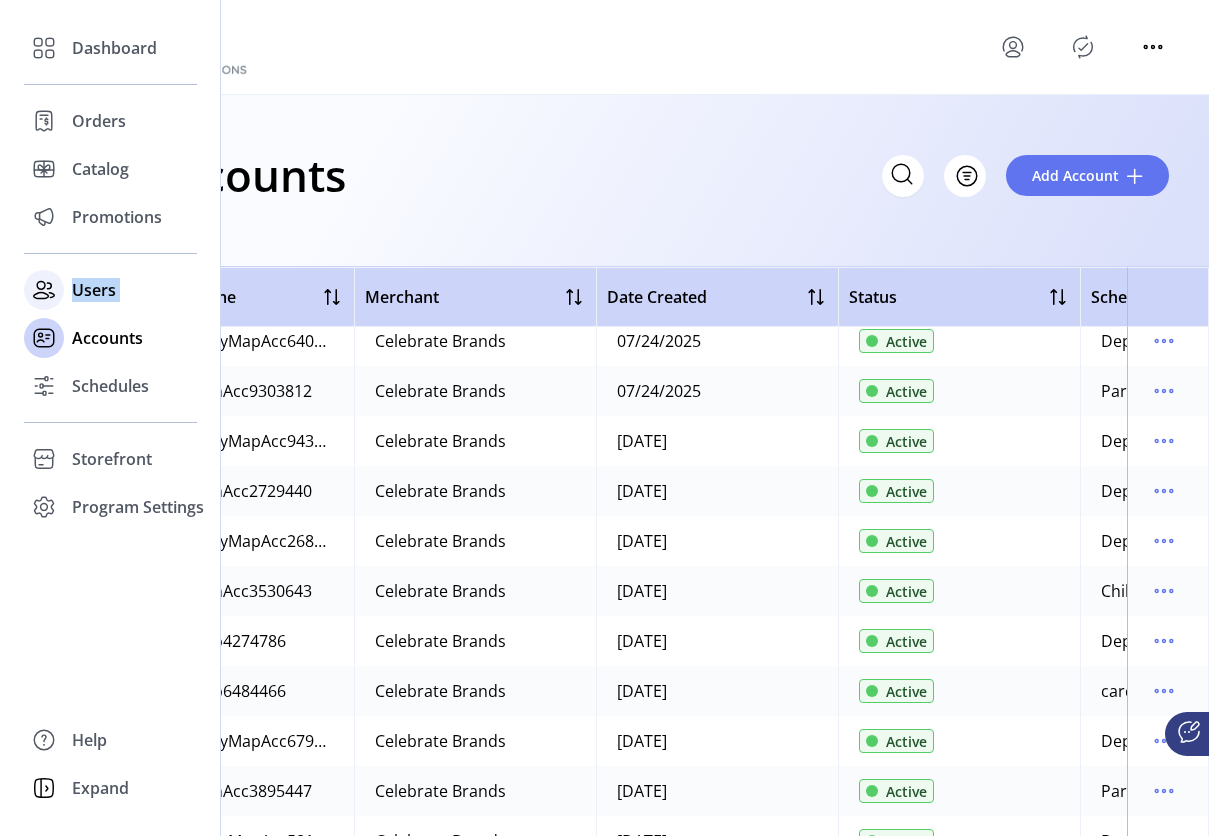 click on "Users" 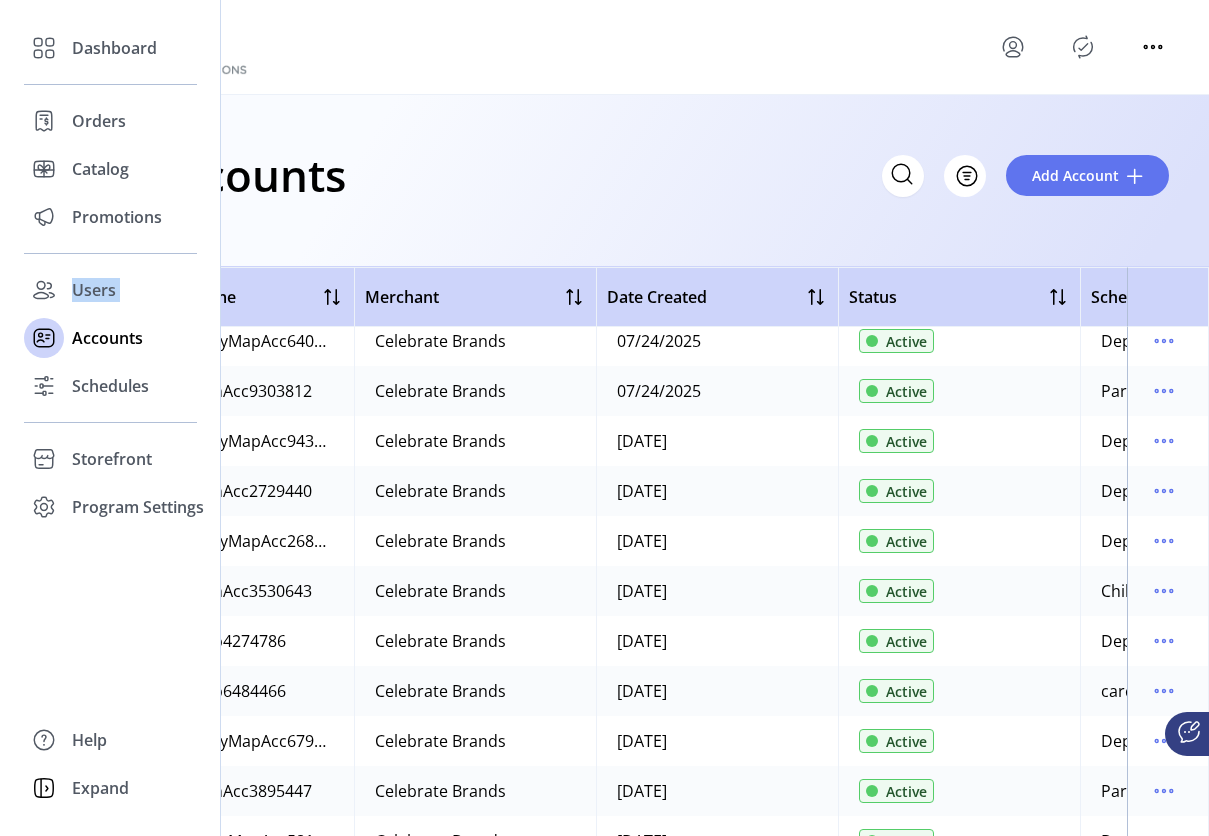 click on "Dashboard
Orders
Catalog
Promotions
Users
Accounts
Schedules
Storefront Configuration Styling
Program Settings Templates" 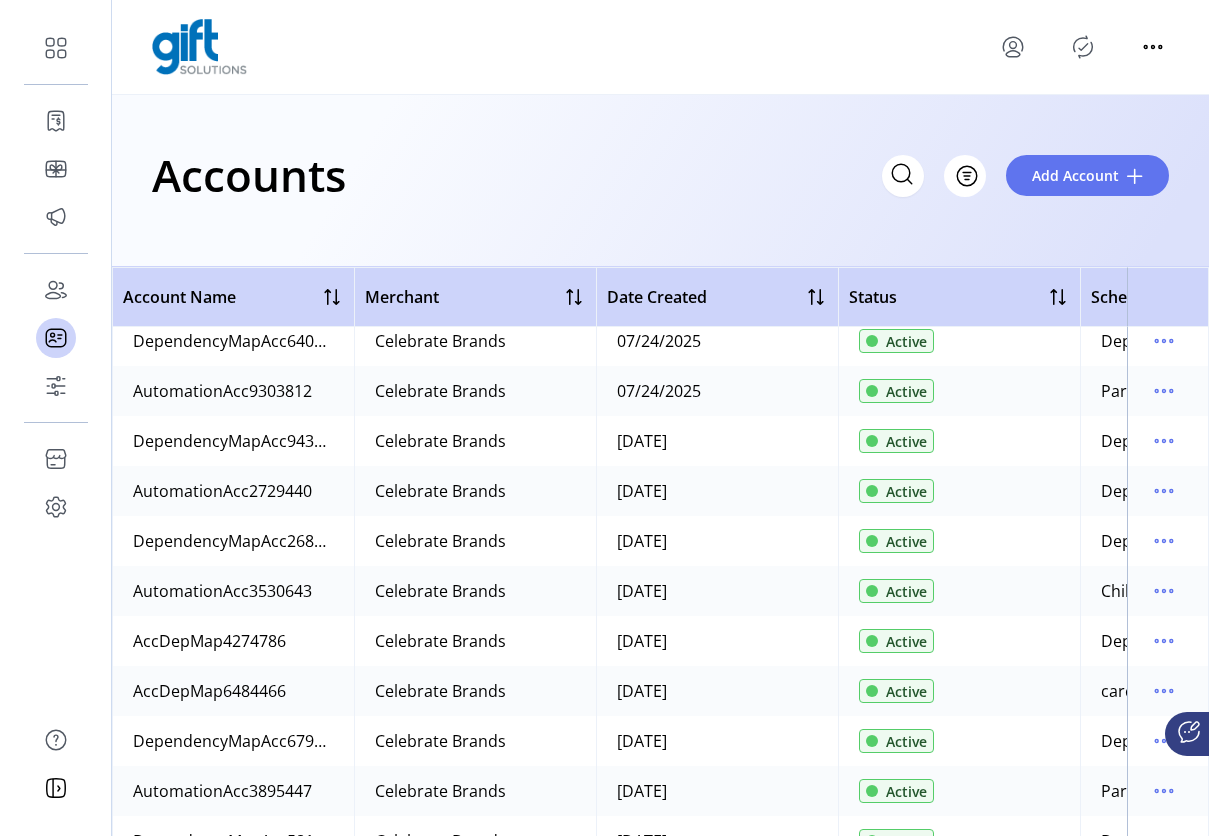 click on "Accounts
Filter Add Account" 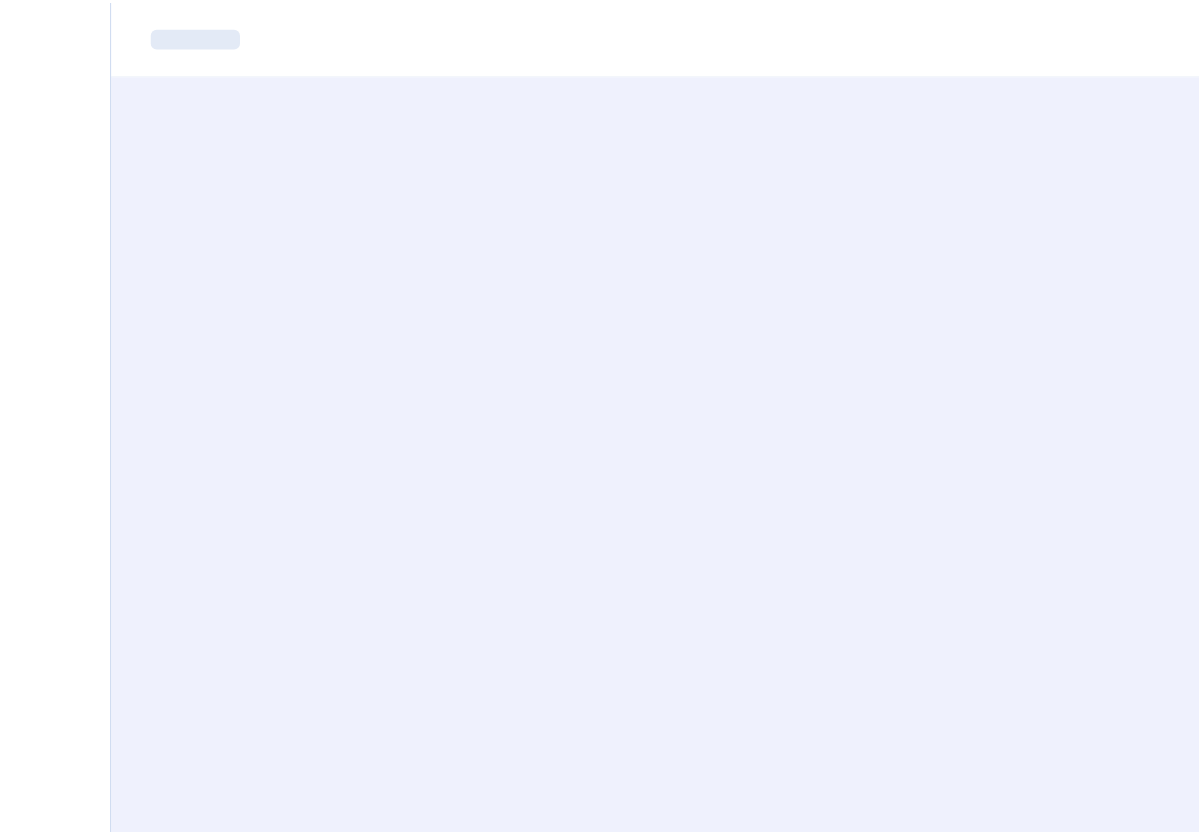 scroll, scrollTop: 0, scrollLeft: 0, axis: both 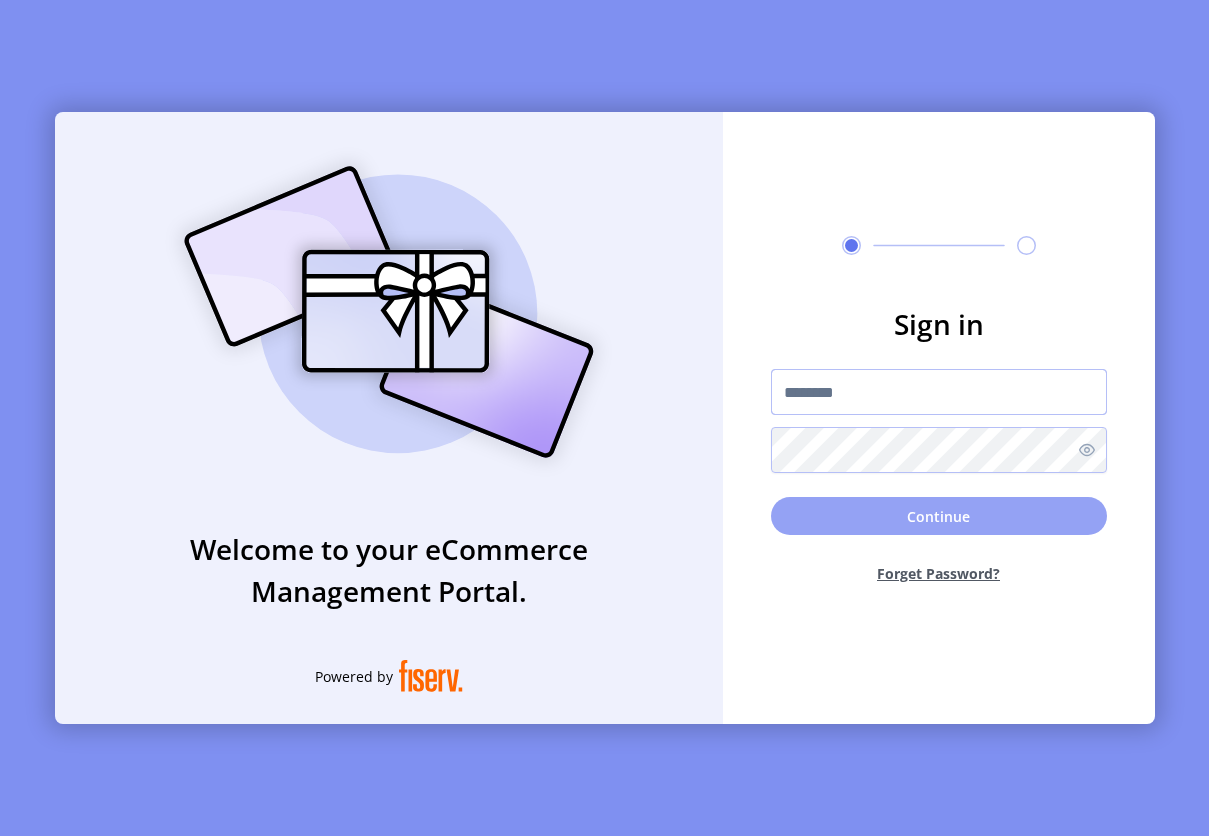 type on "**********" 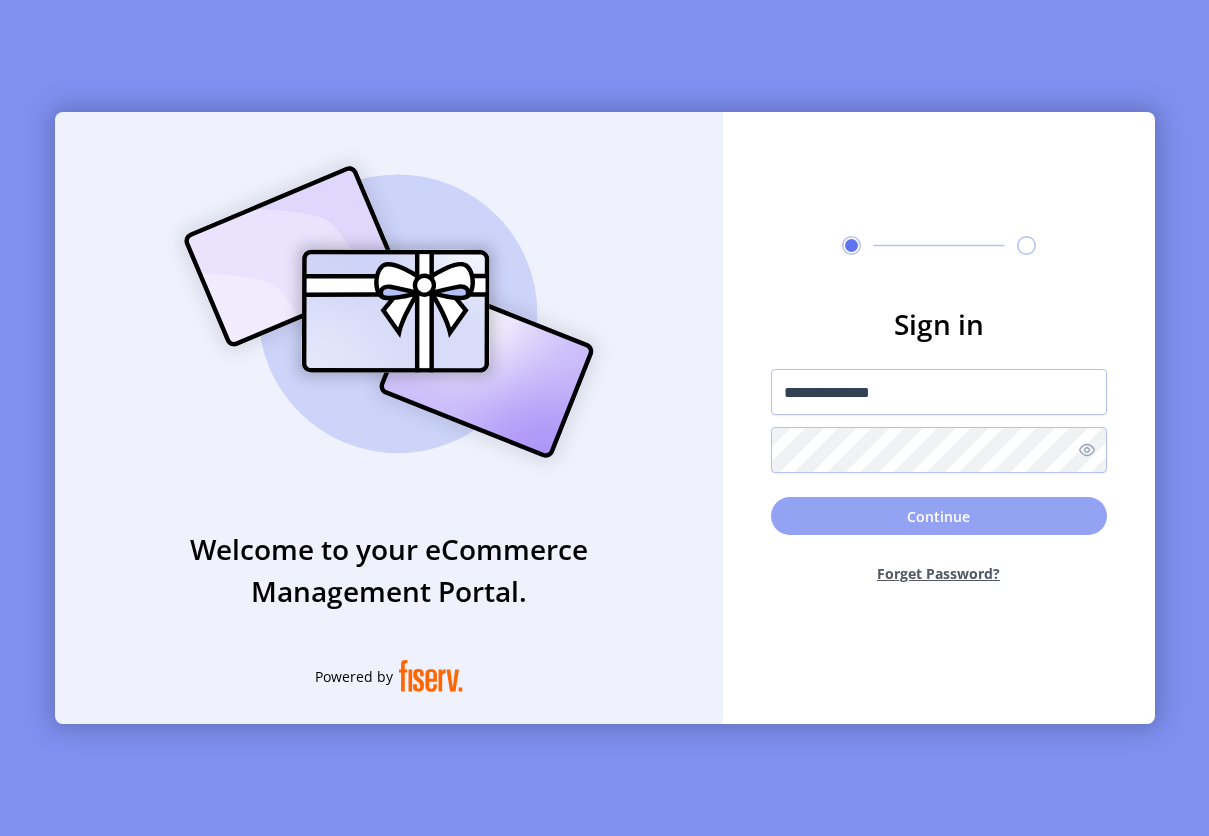 click on "Continue" 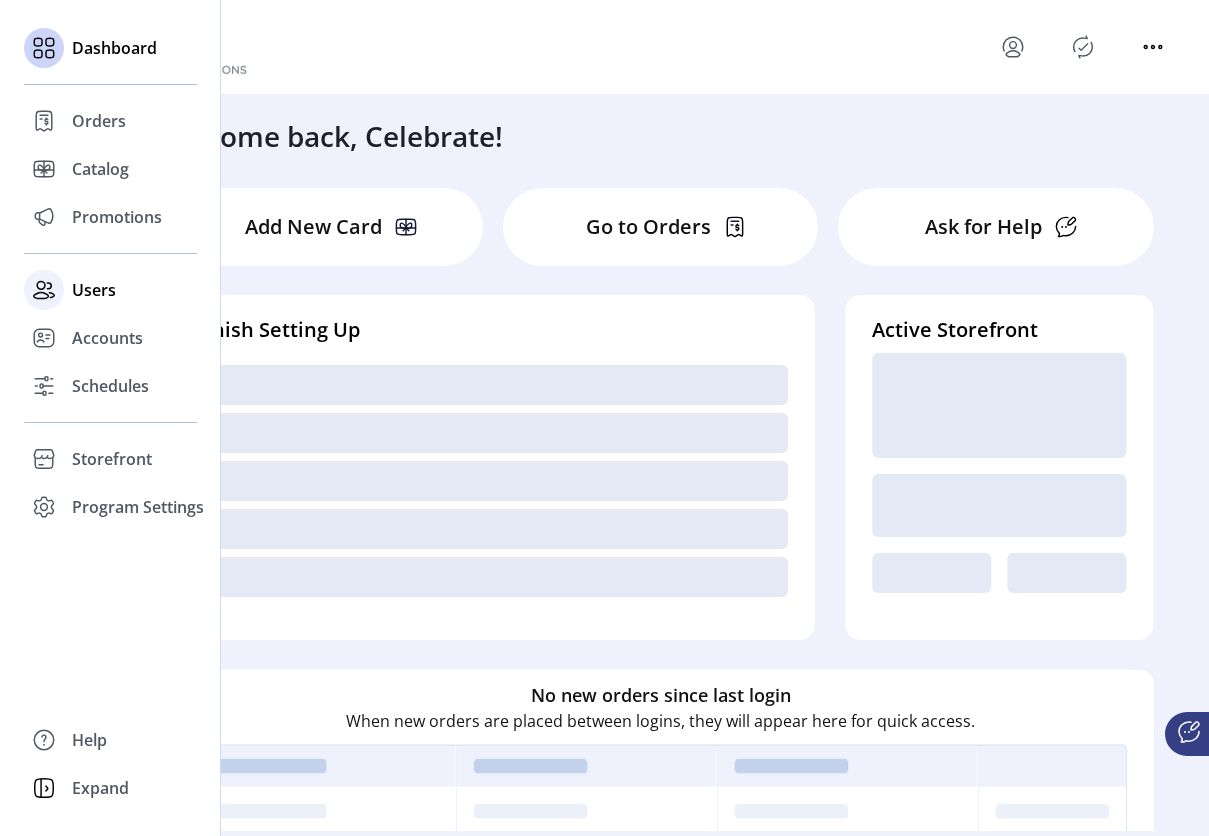 click on "Users" 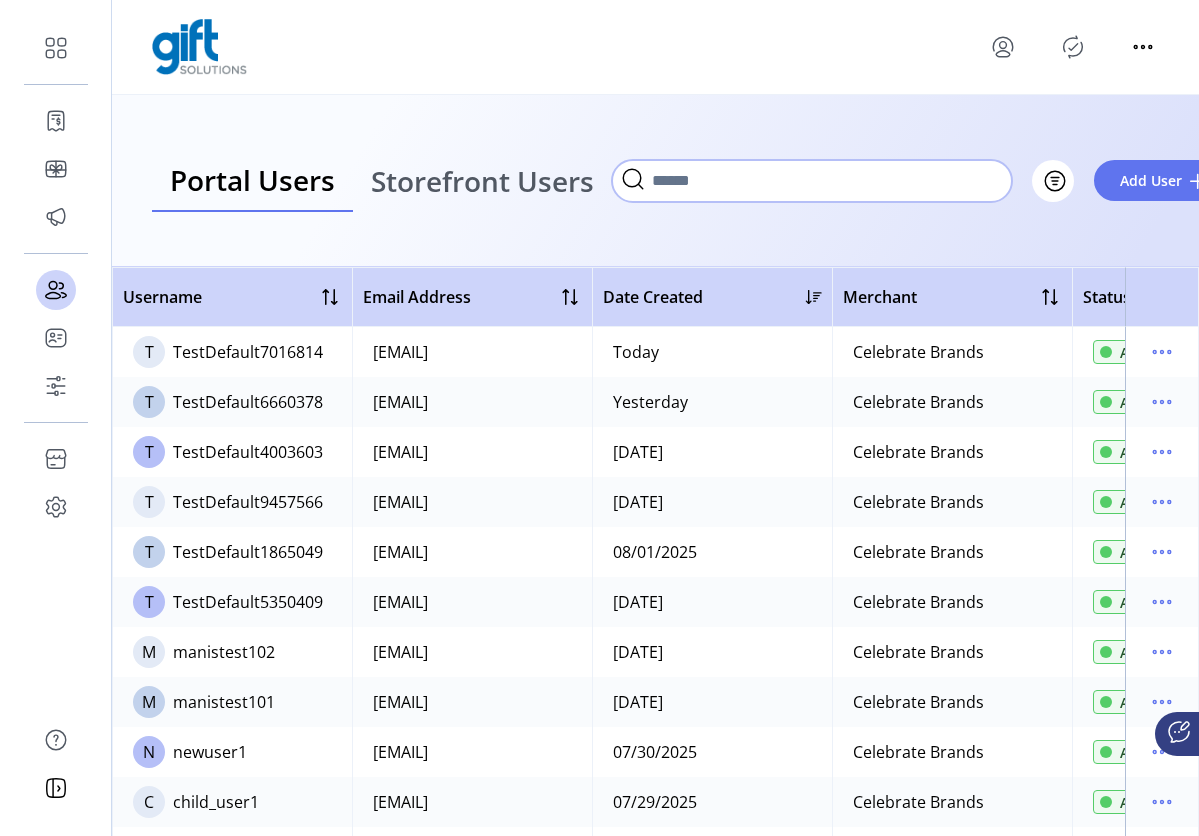 click 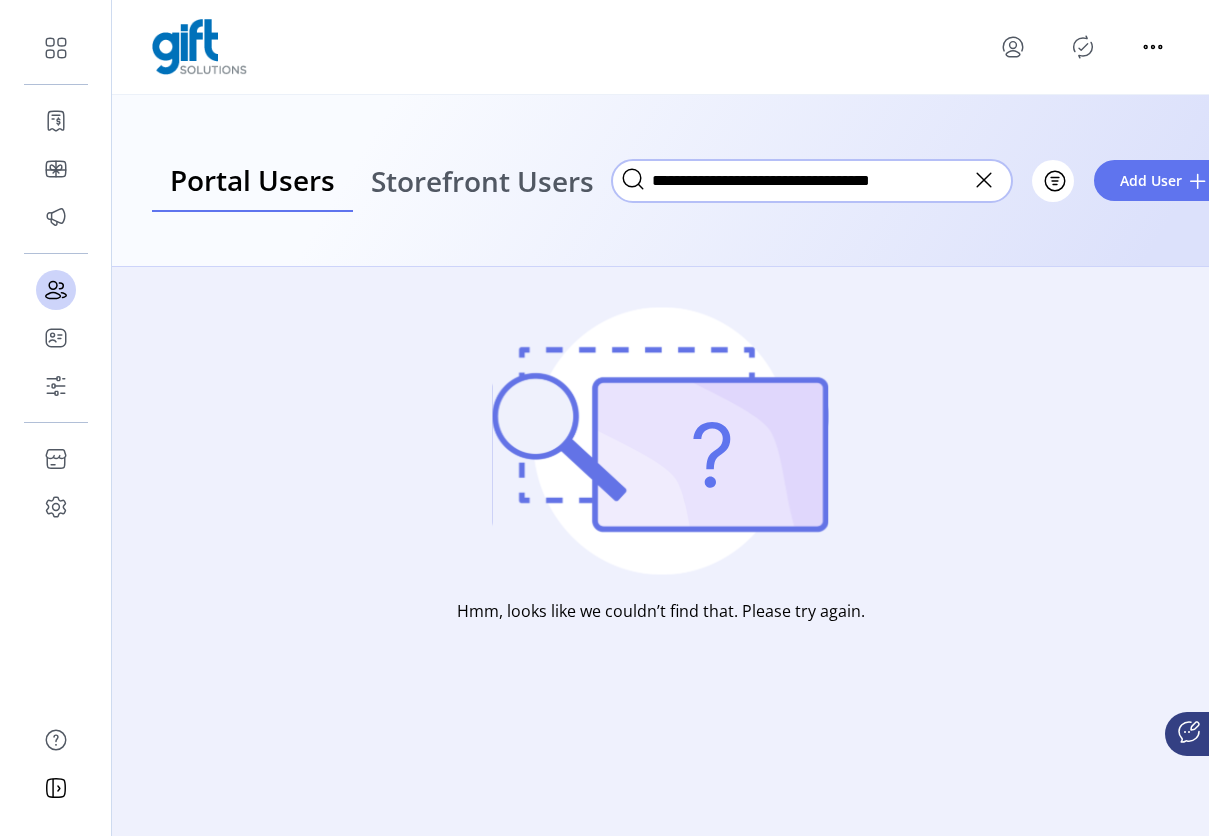 type on "**********" 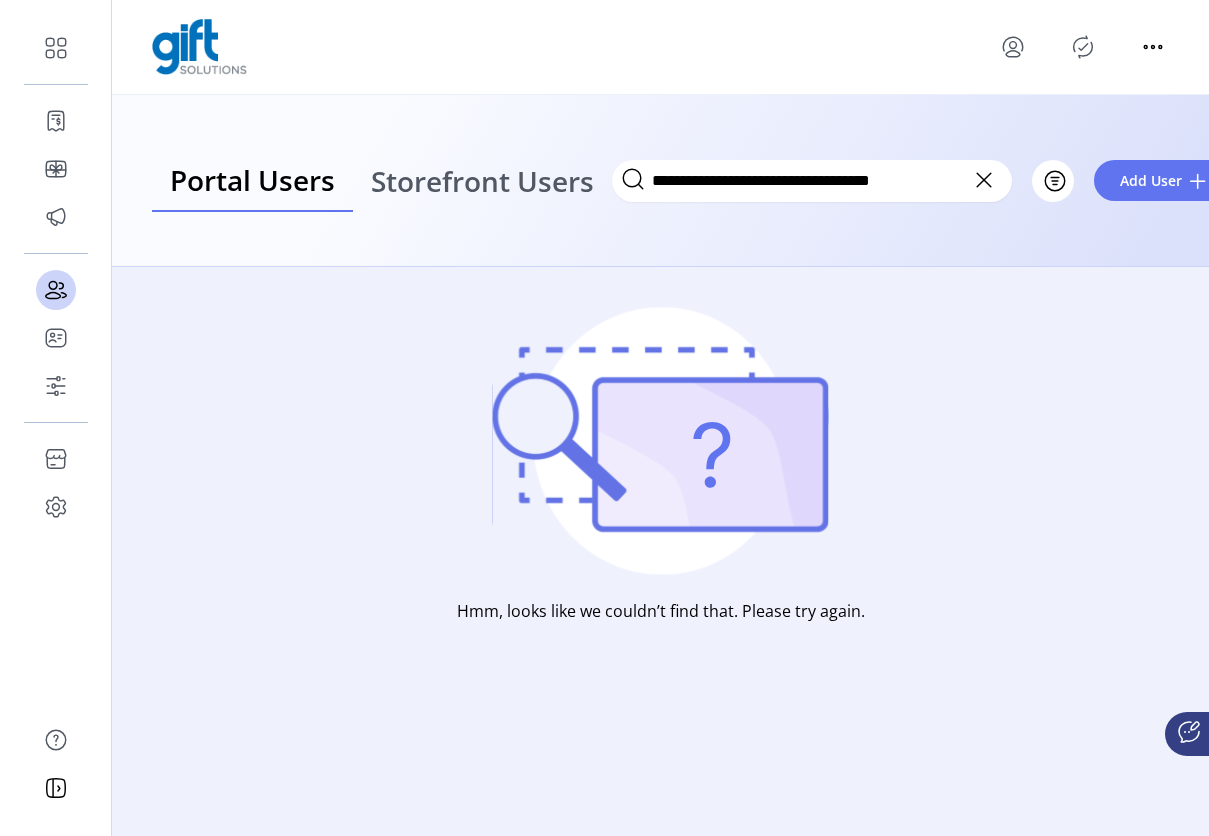 click 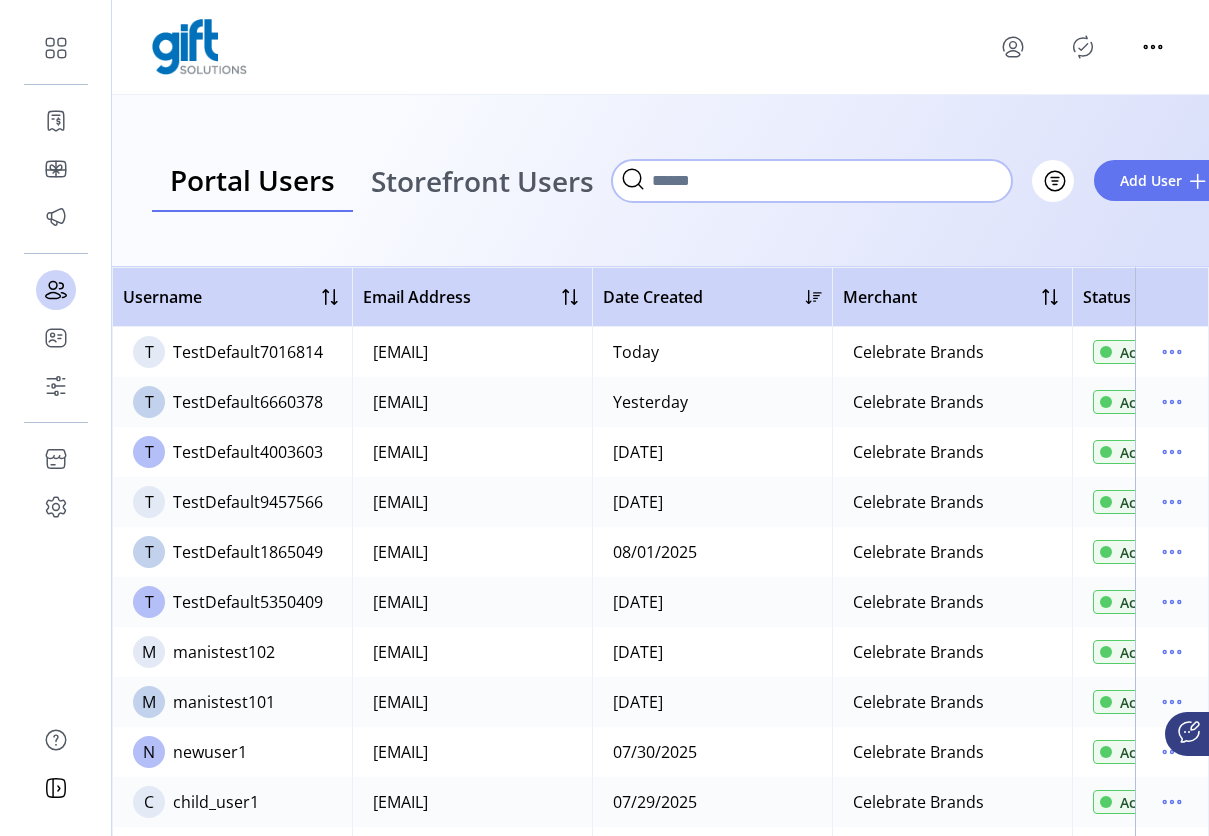 click 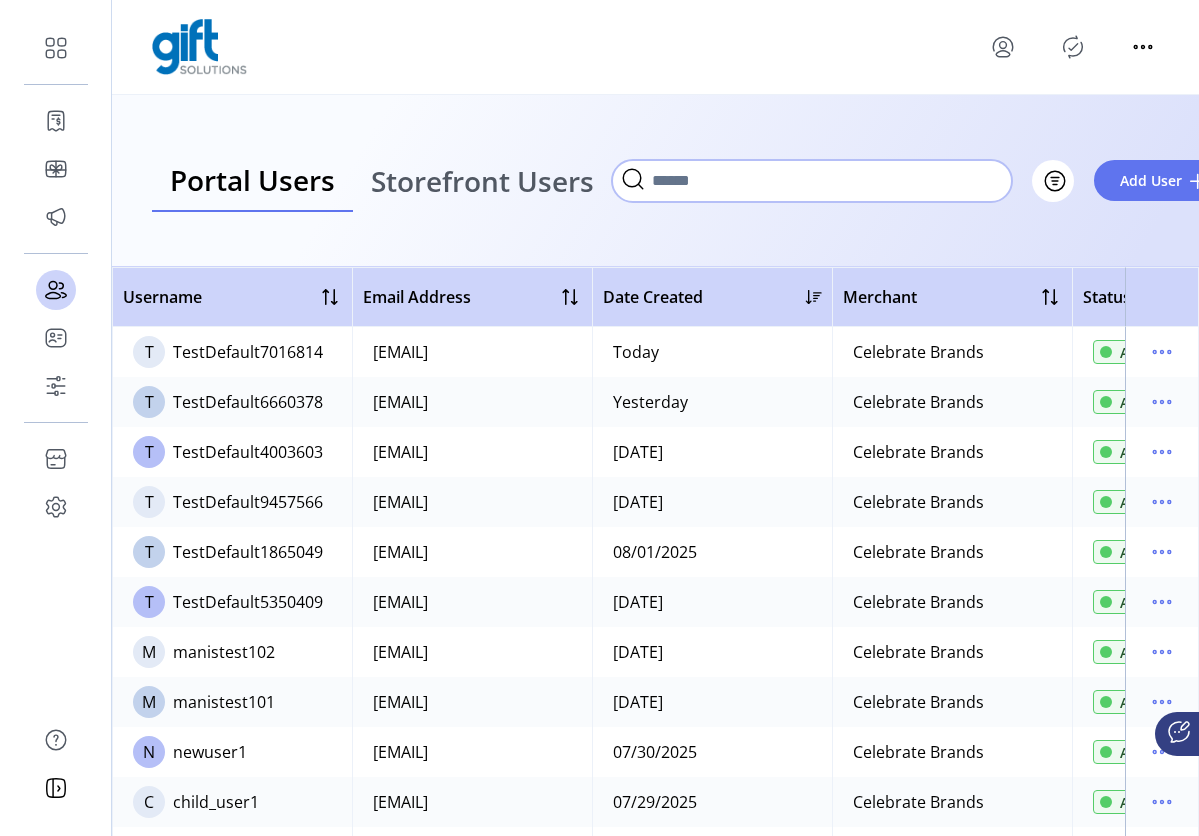 paste on "*******" 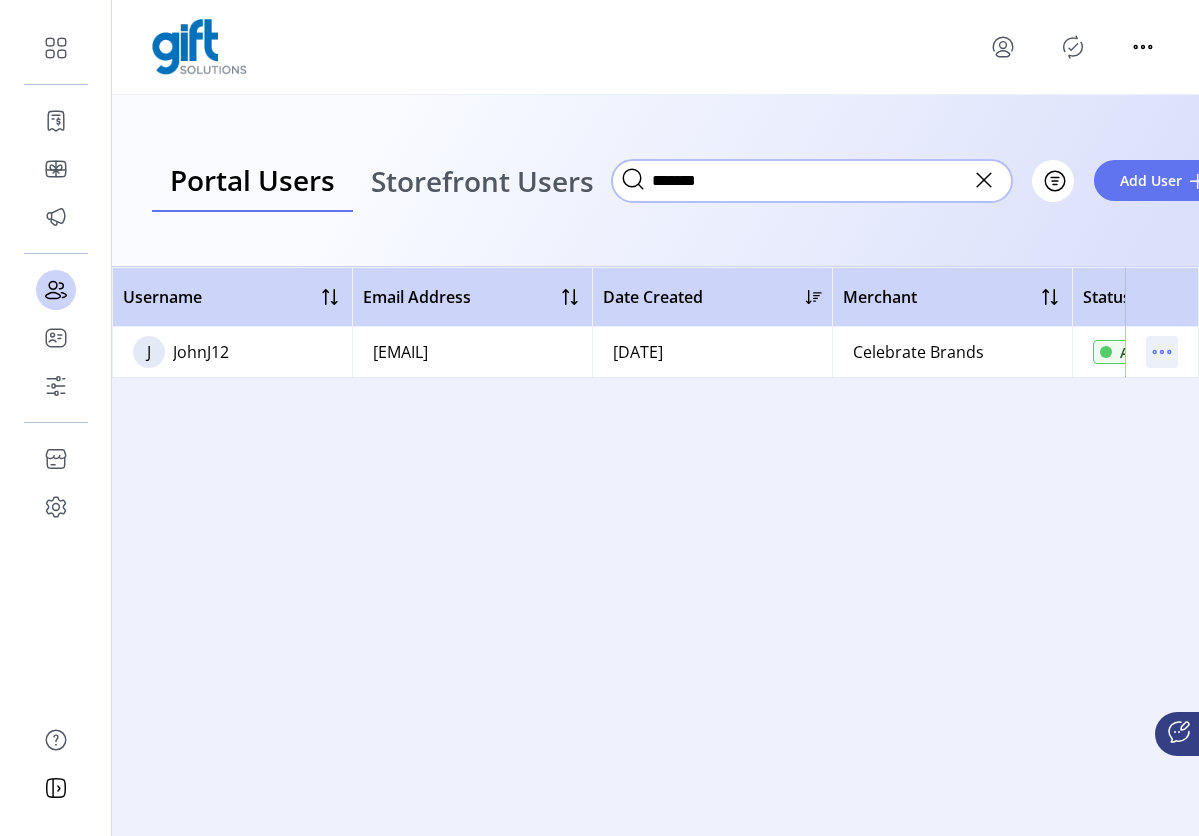 type on "*******" 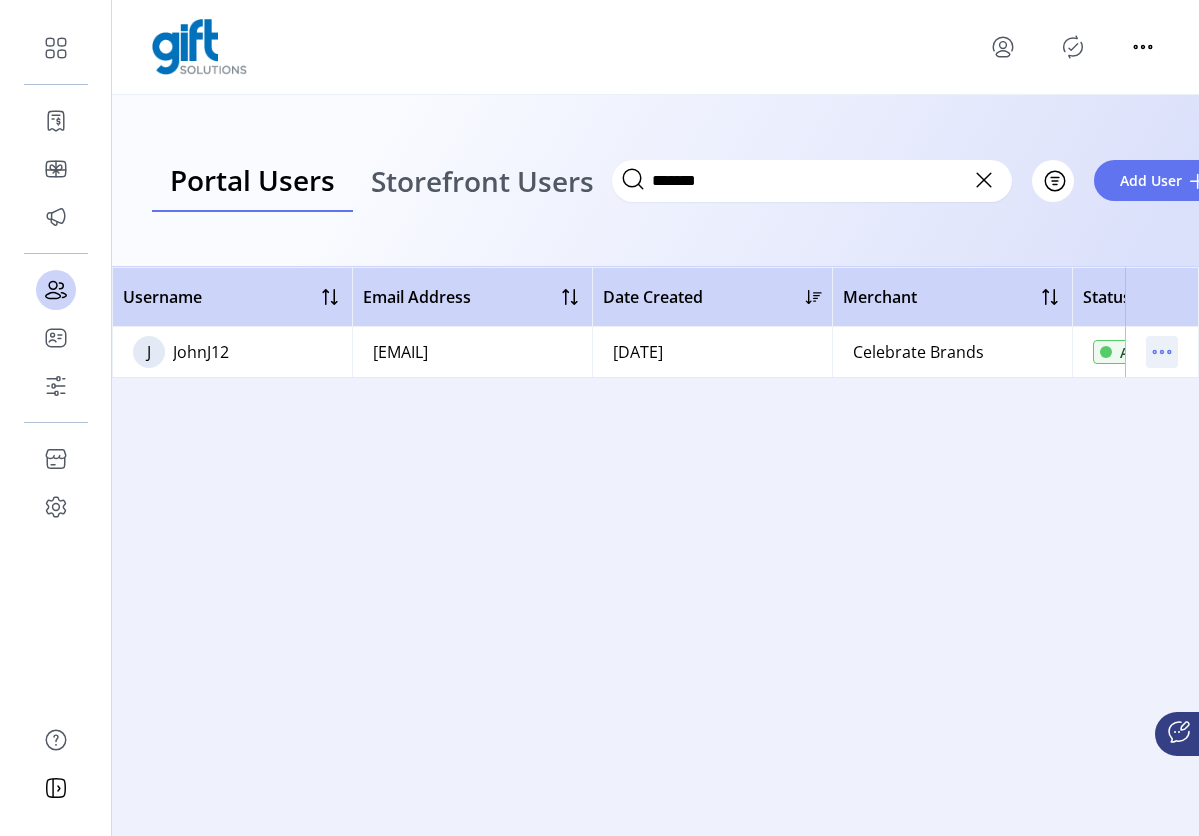 click 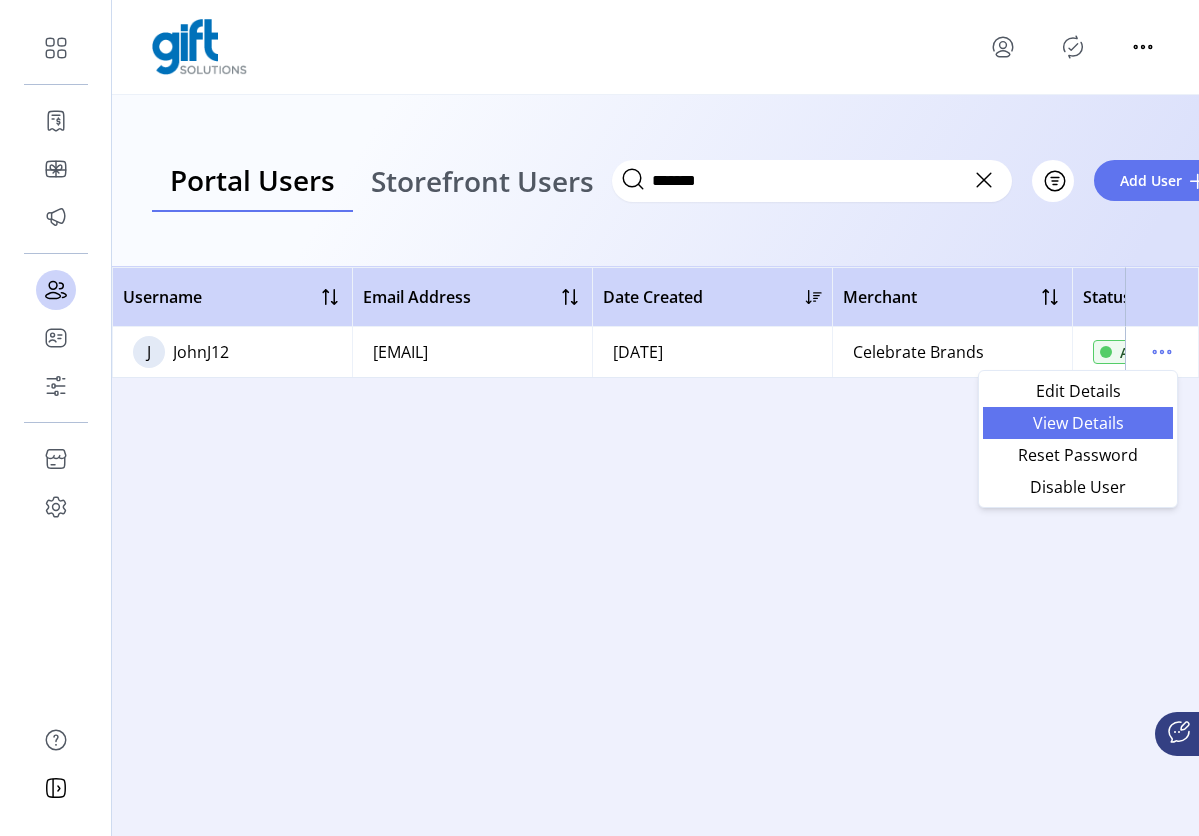 click on "View Details" at bounding box center (1078, 423) 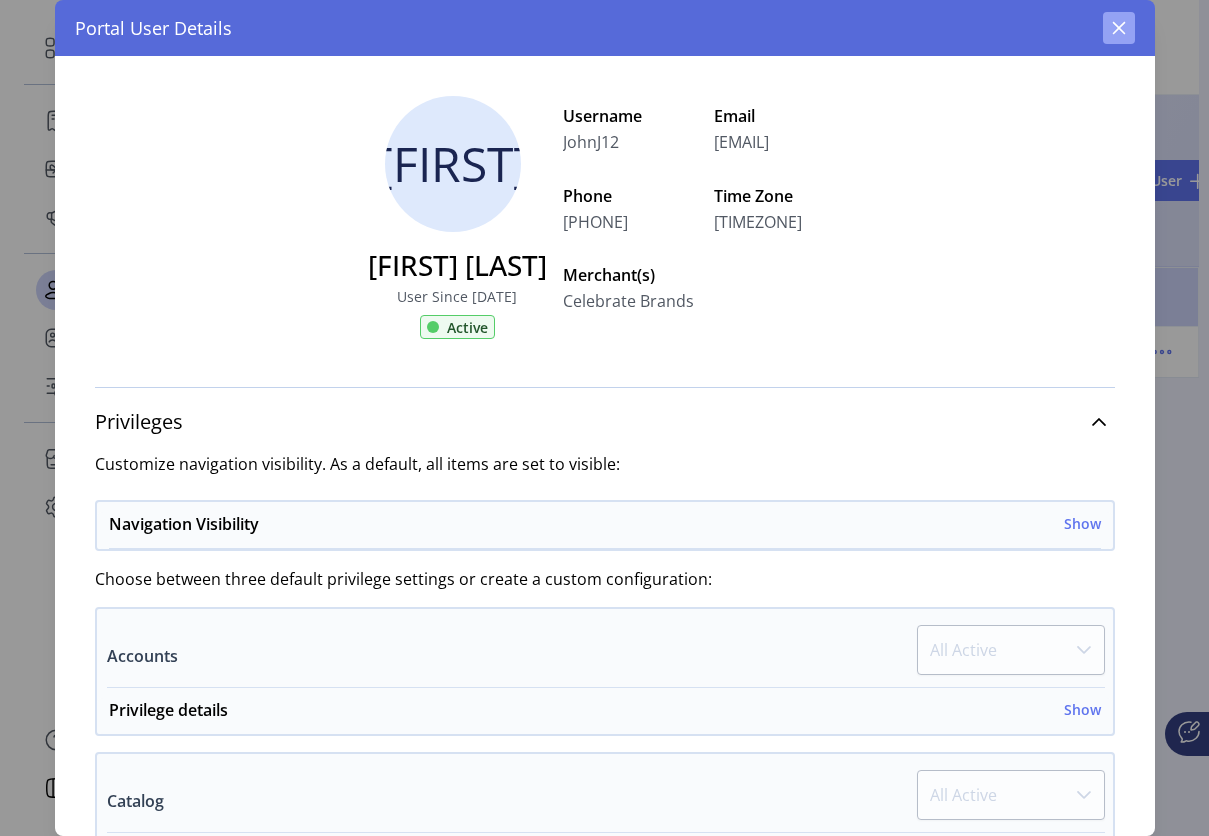 click 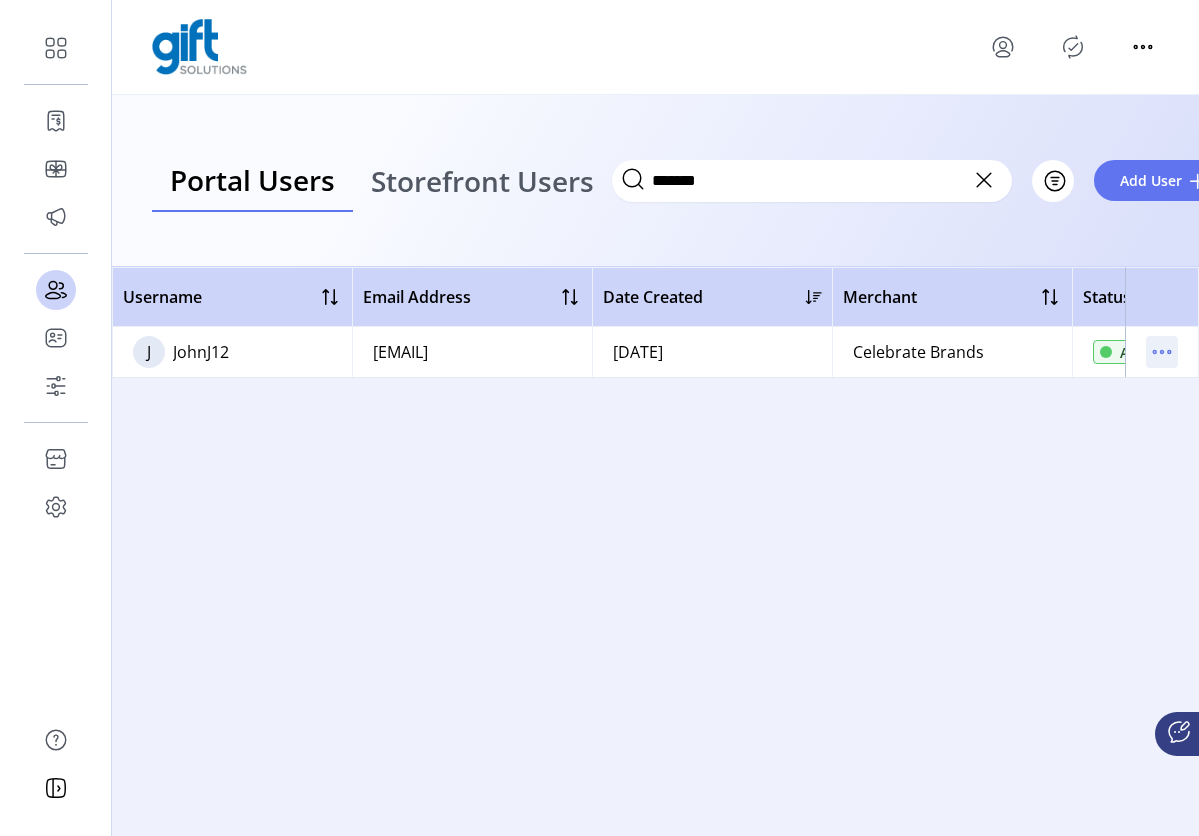 click 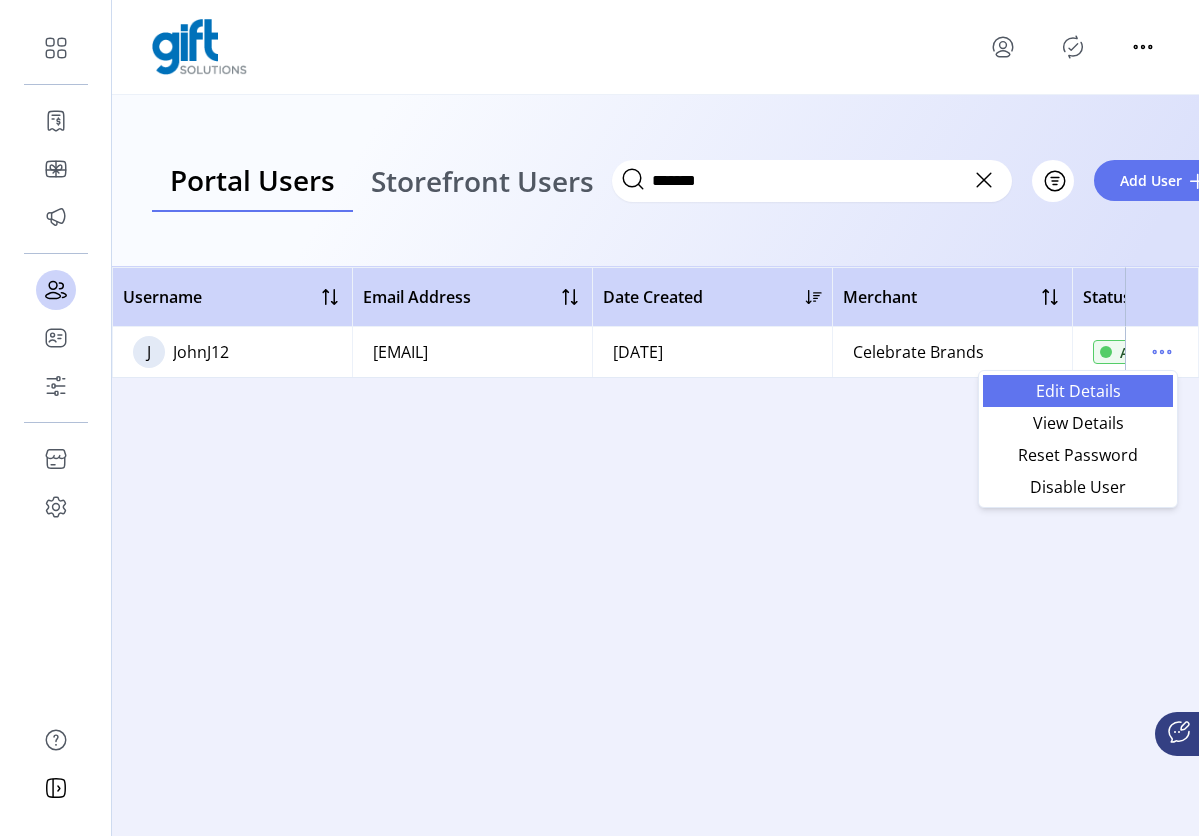 click on "Edit Details" at bounding box center [1078, 391] 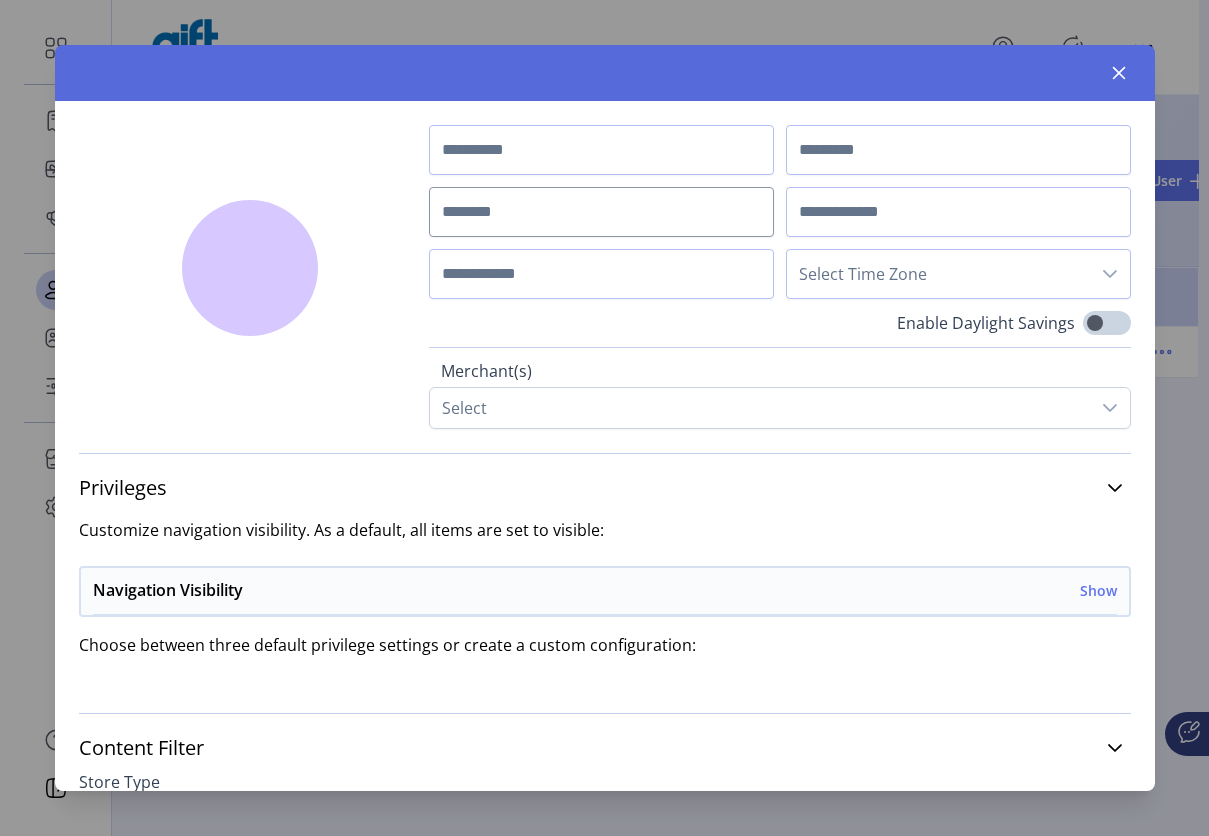 type on "****" 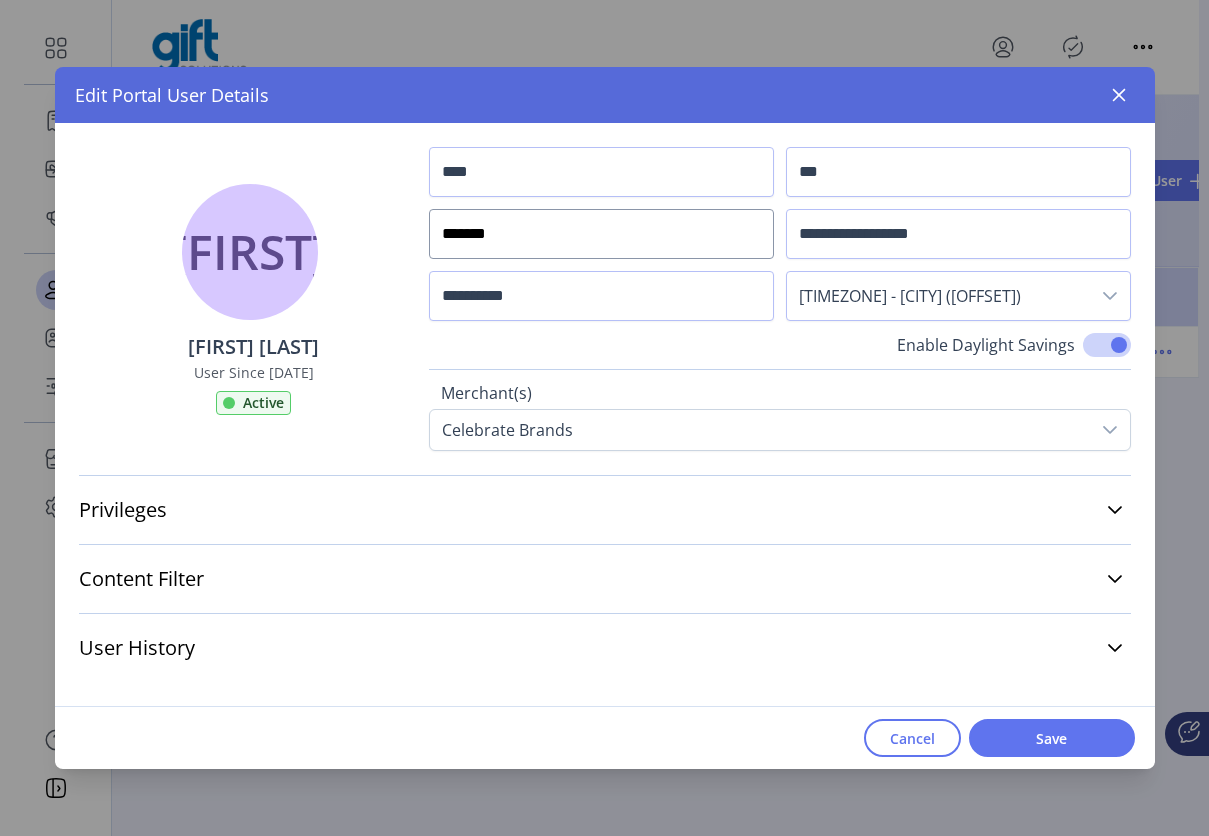 click on "*******" at bounding box center [601, 234] 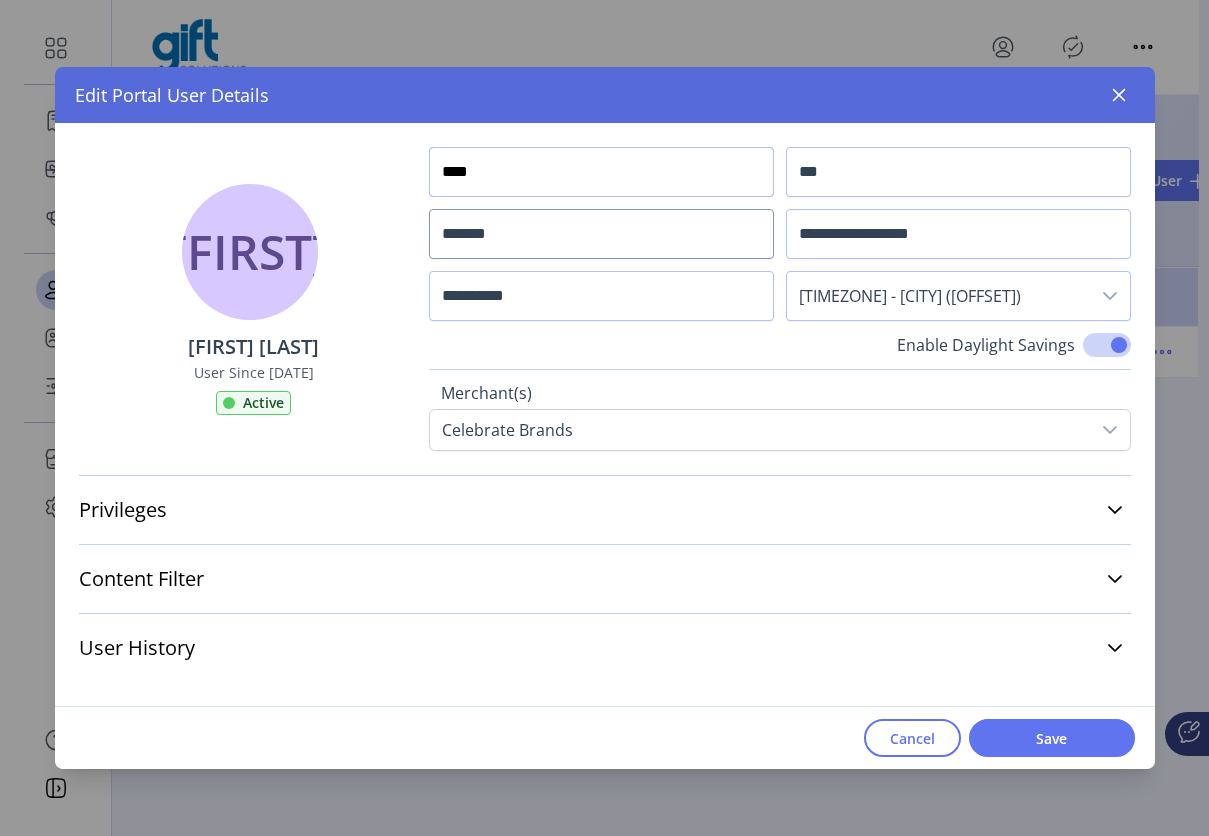 drag, startPoint x: 445, startPoint y: 175, endPoint x: 406, endPoint y: 174, distance: 39.012817 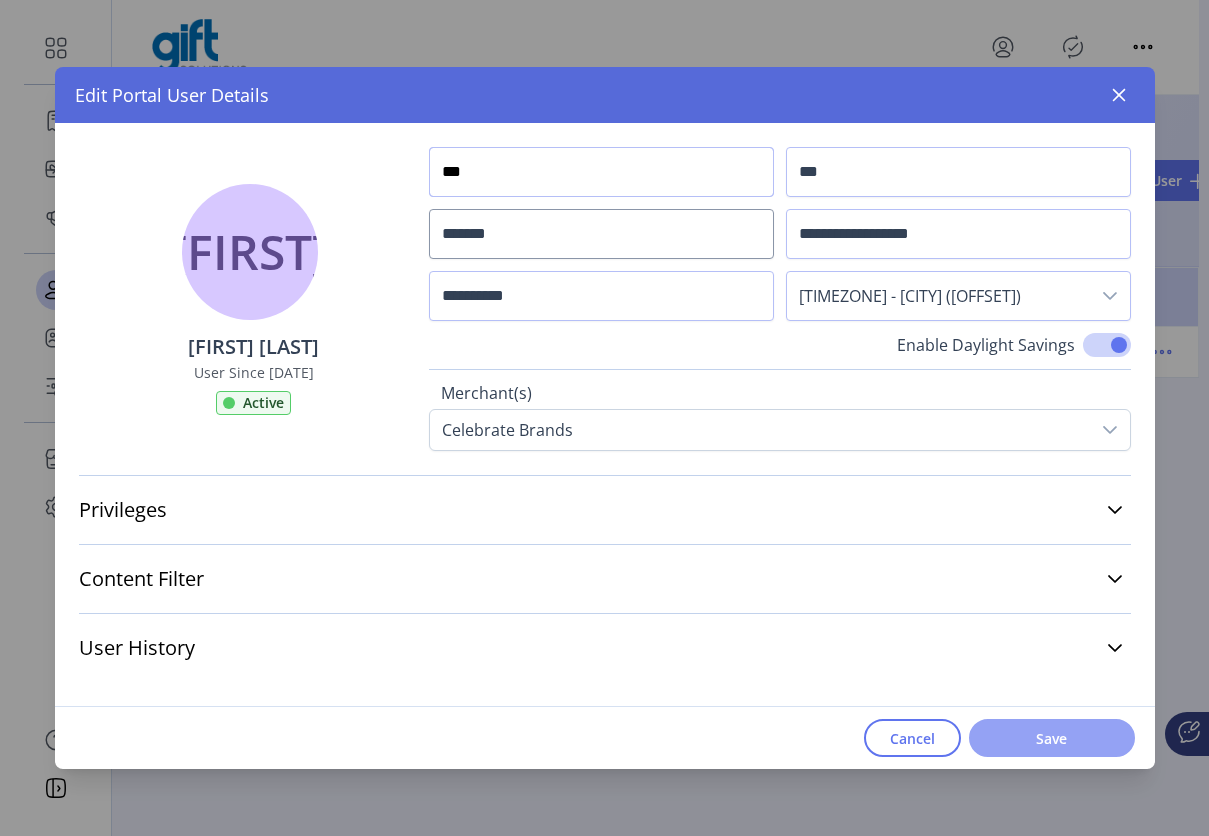 type on "***" 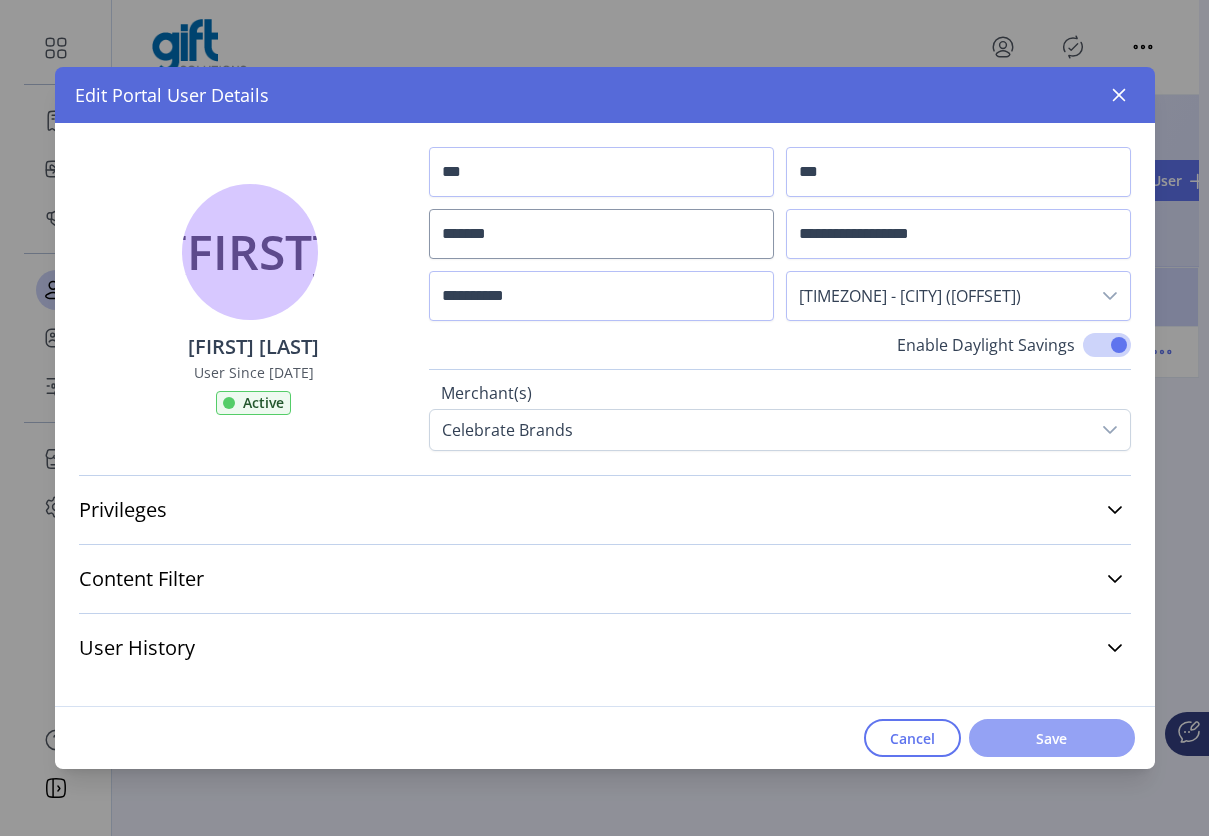 click on "Save" at bounding box center (1052, 738) 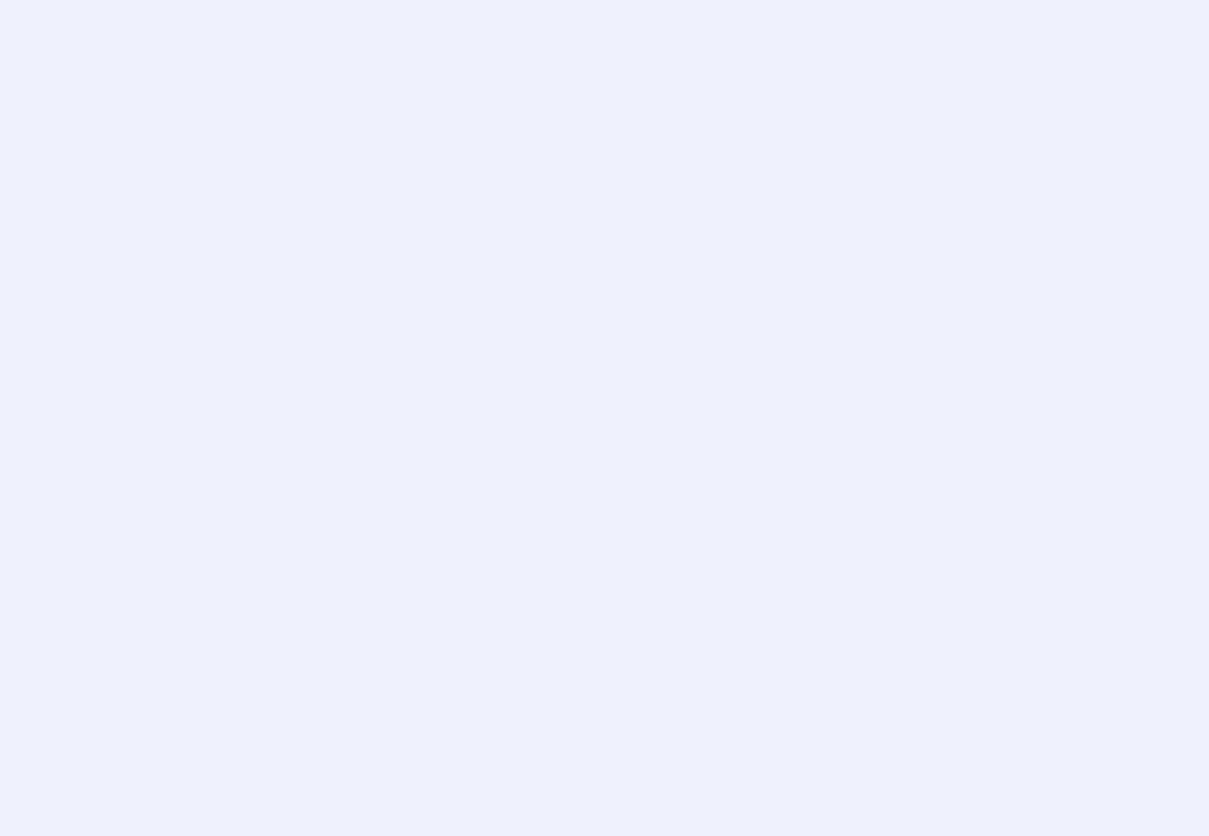 scroll, scrollTop: 0, scrollLeft: 0, axis: both 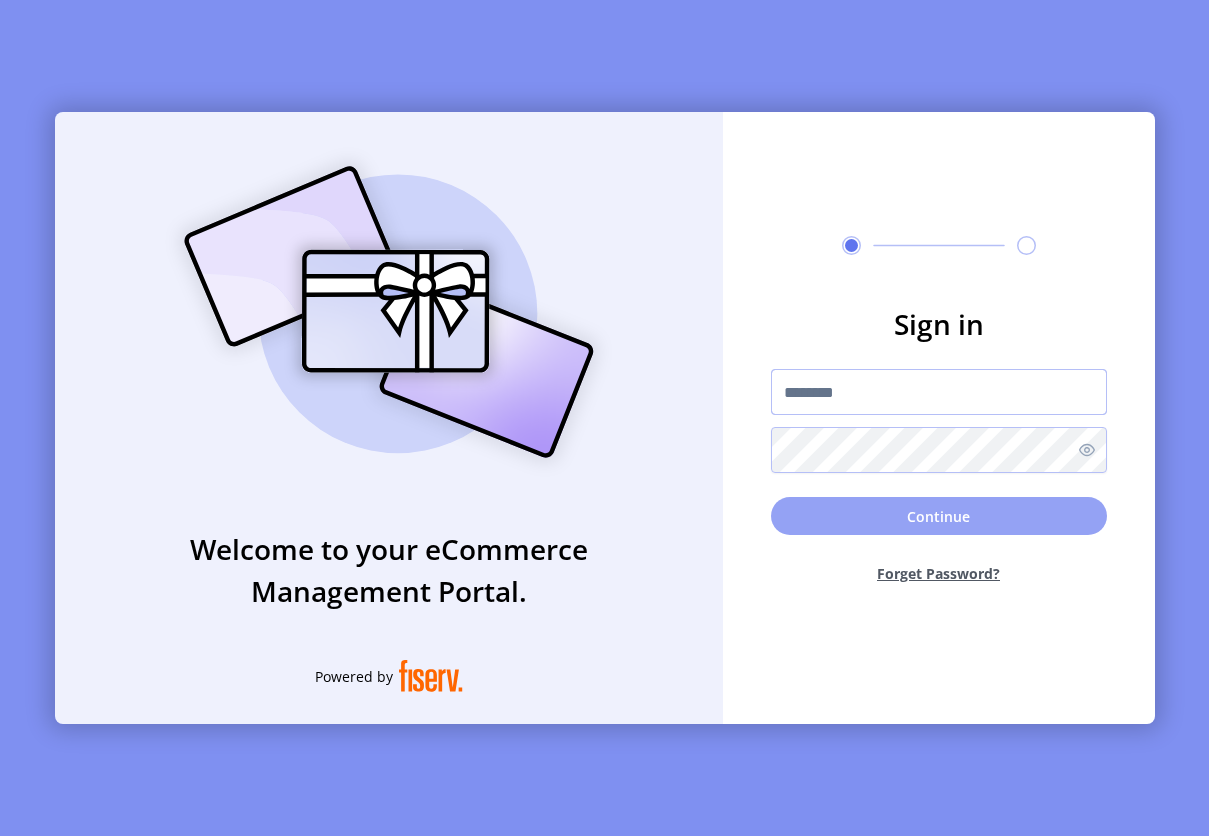 type on "**********" 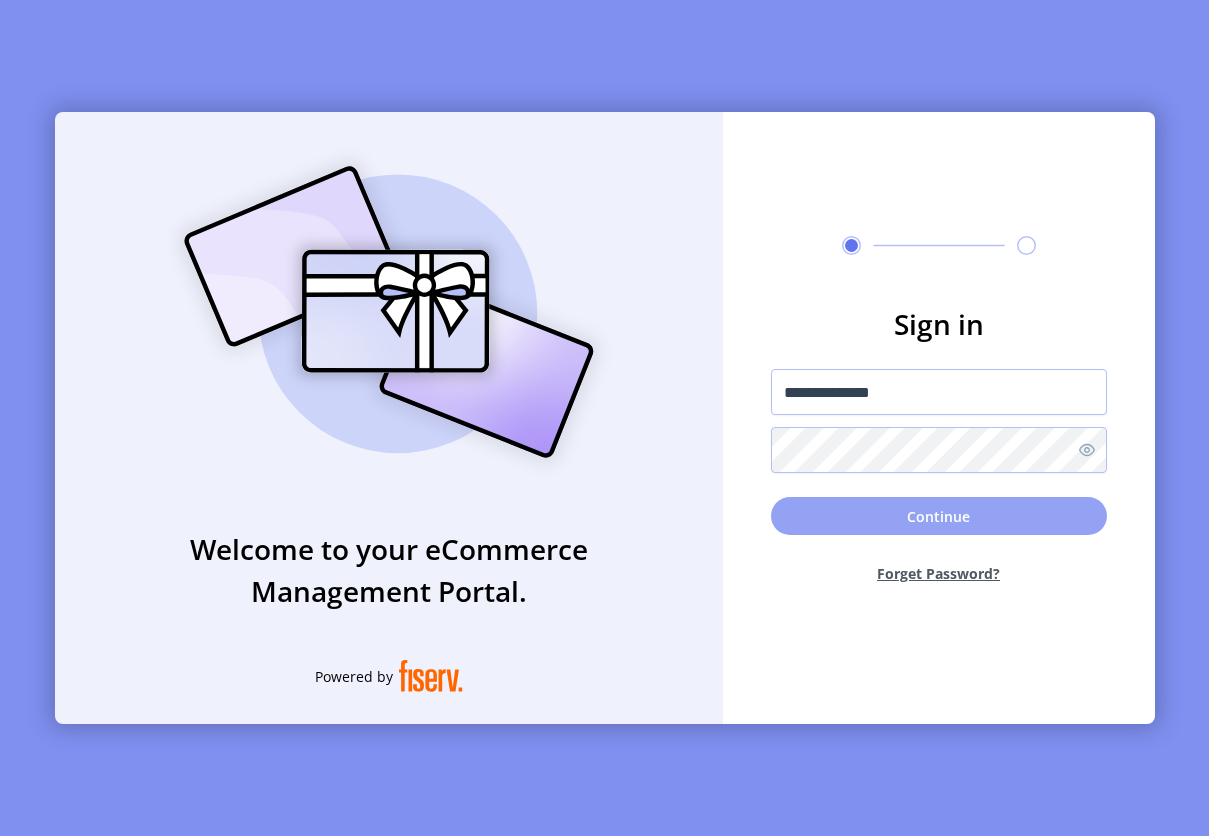 click on "Continue" 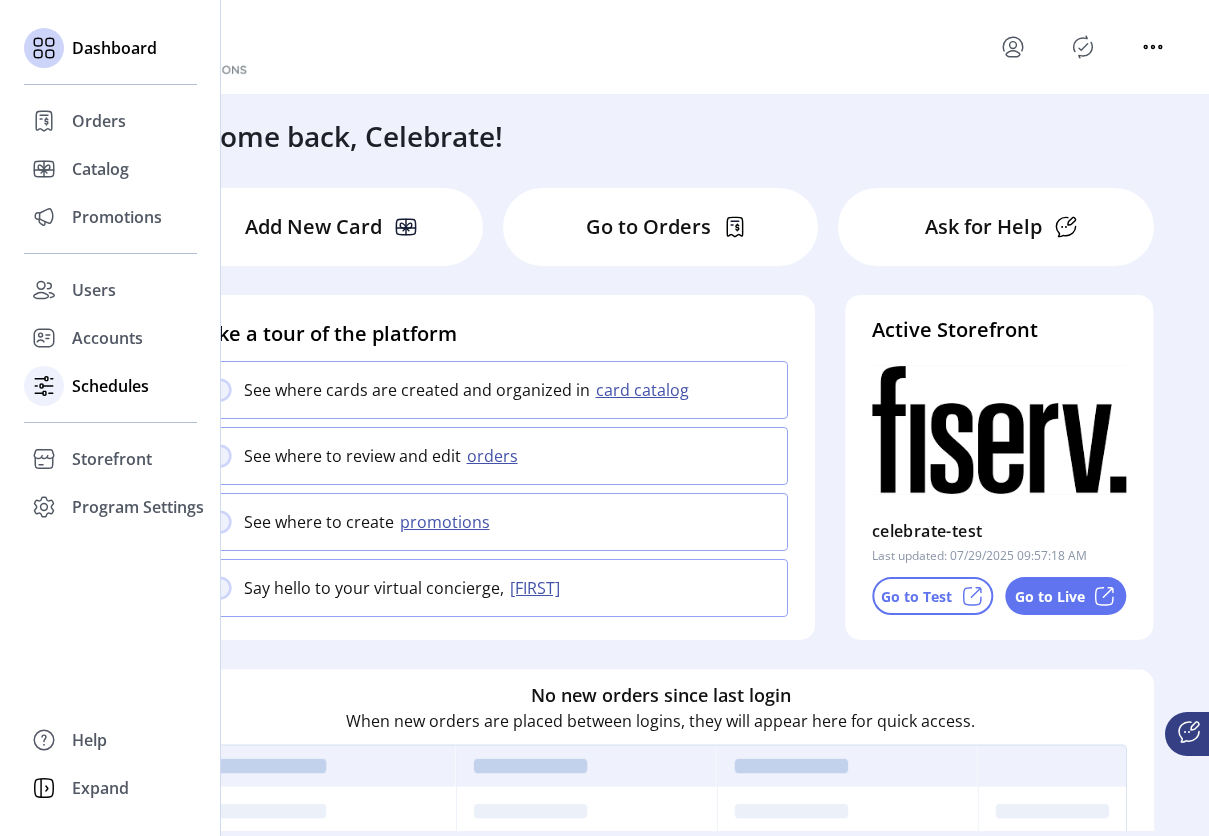 click on "Schedules" 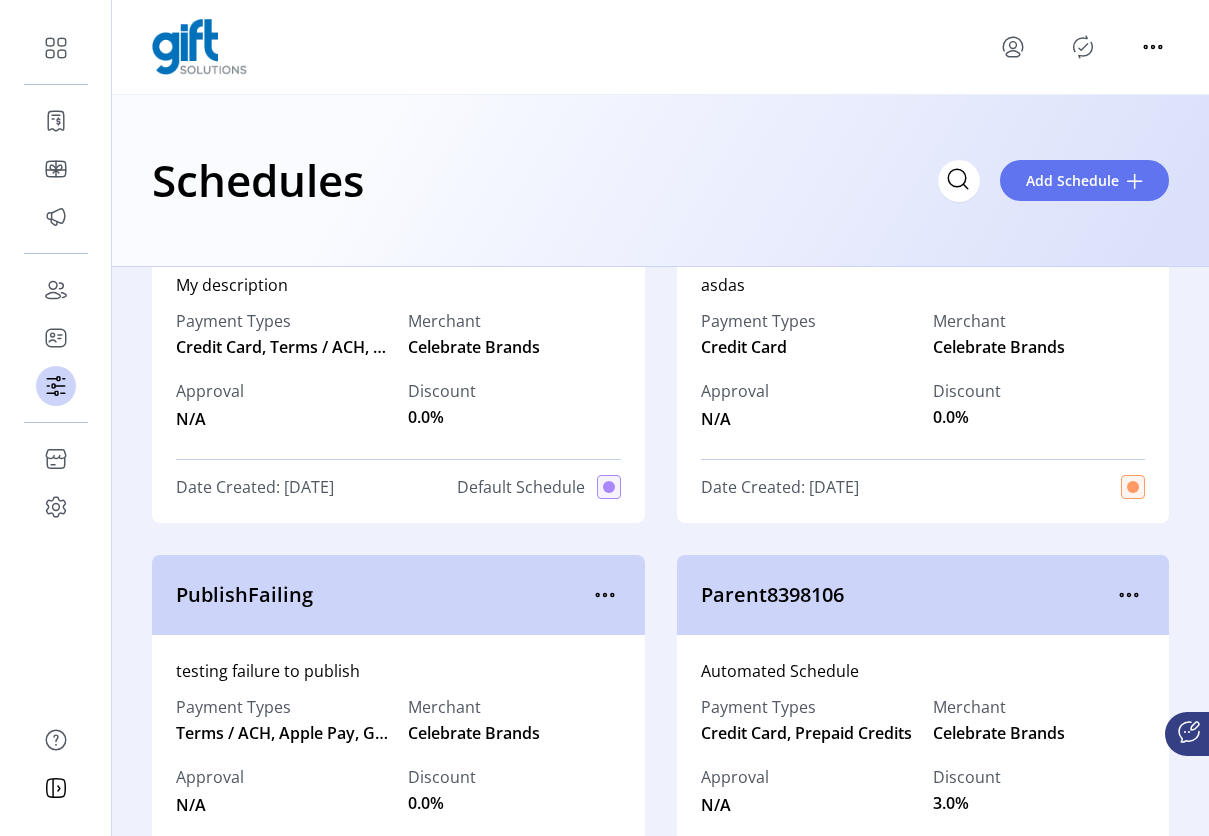 scroll, scrollTop: 266, scrollLeft: 0, axis: vertical 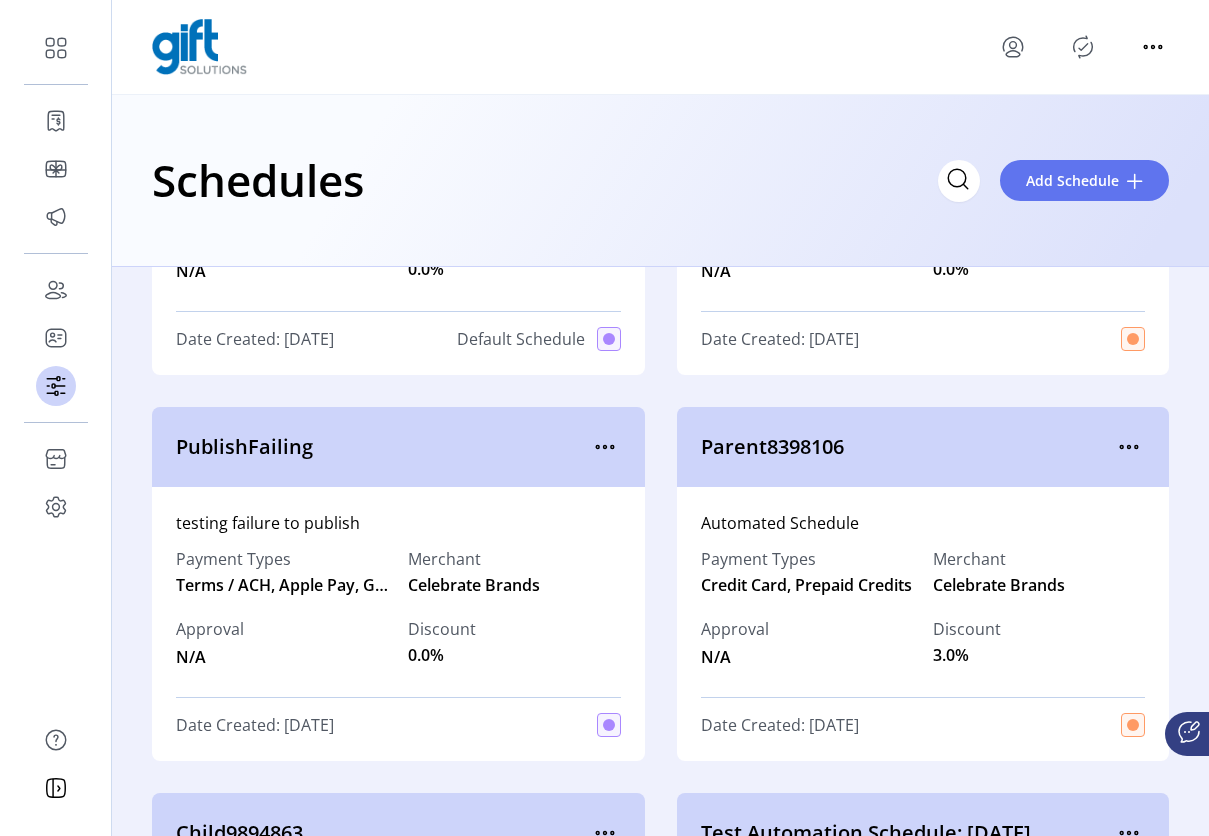 click 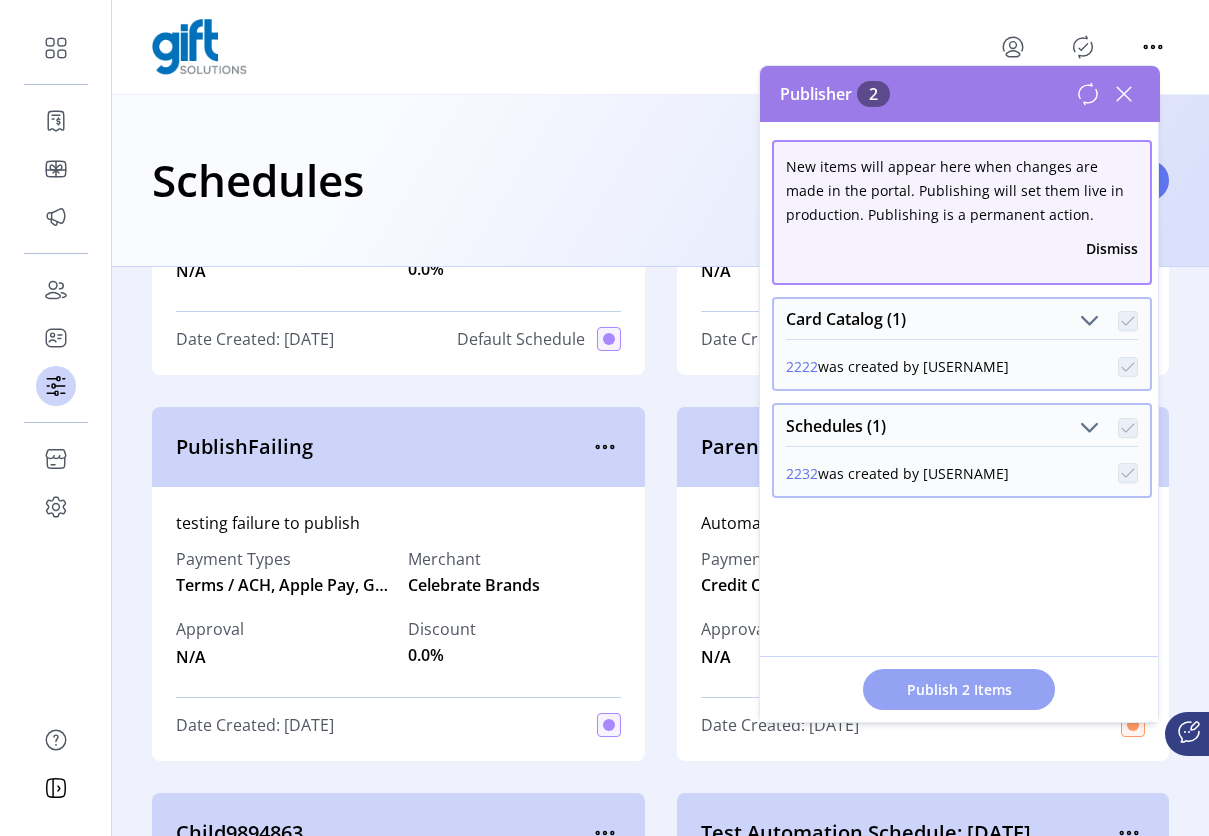 click on "Publish 2 Items" at bounding box center [959, 689] 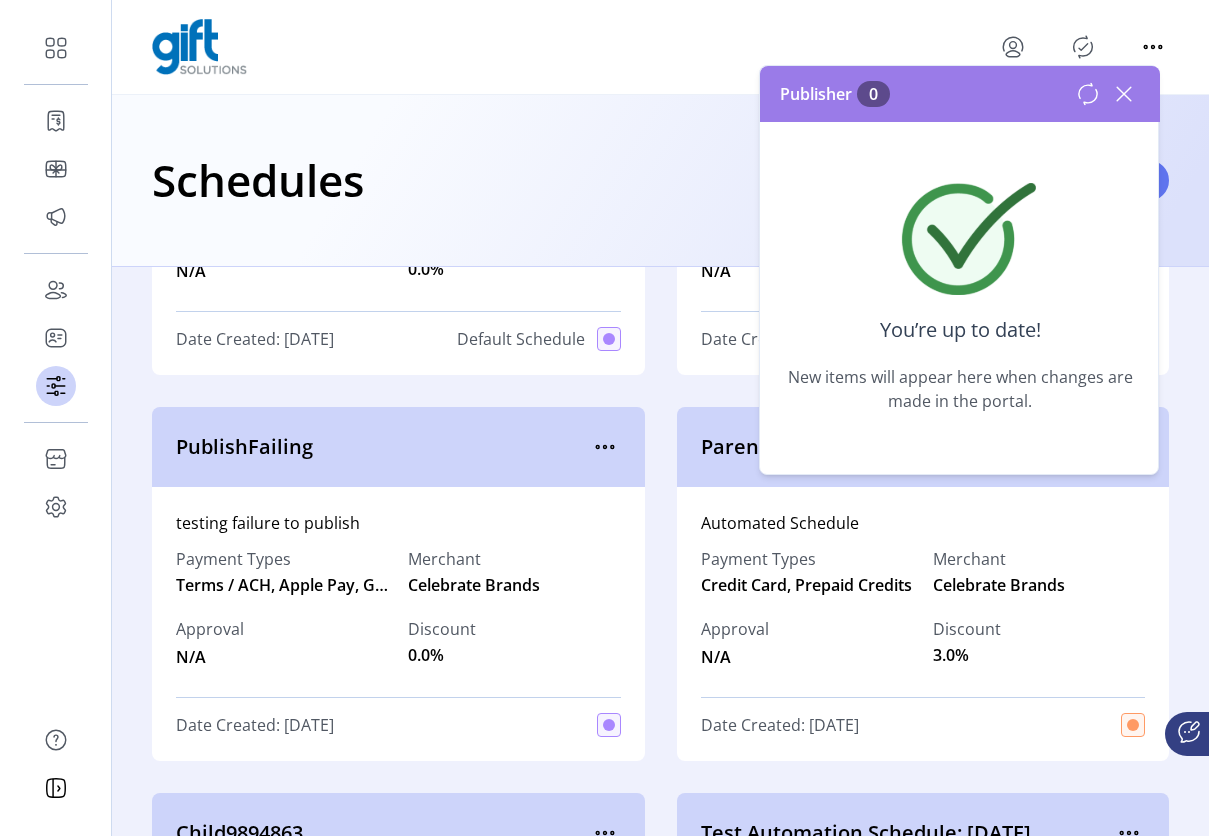 click 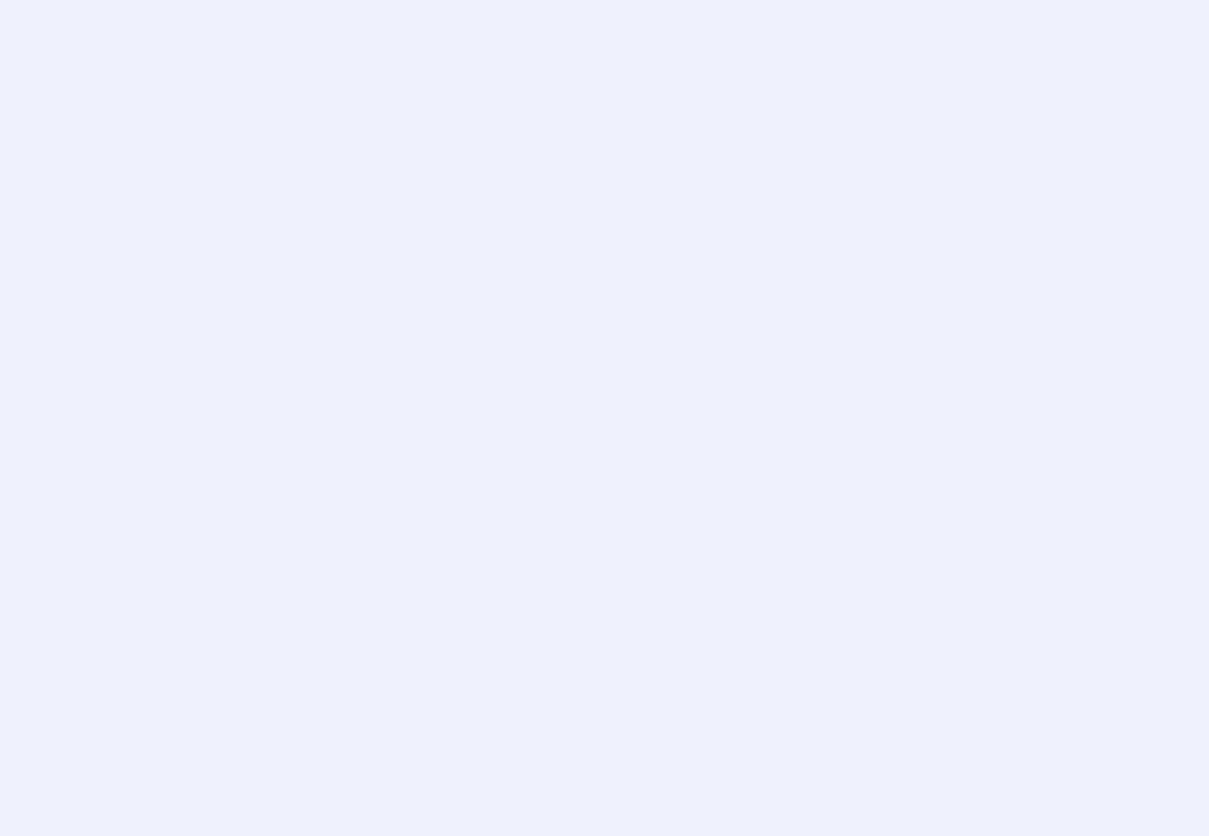 scroll, scrollTop: 0, scrollLeft: 0, axis: both 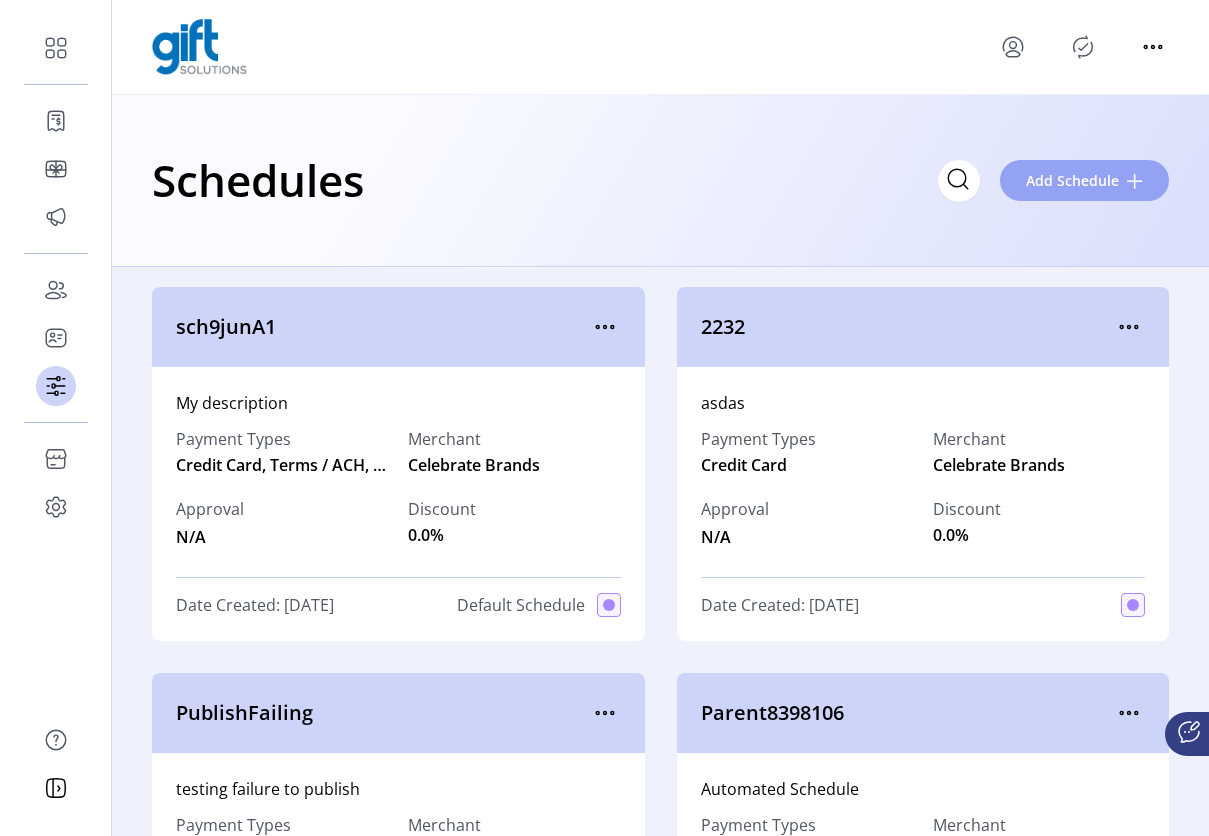 click on "Add Schedule" 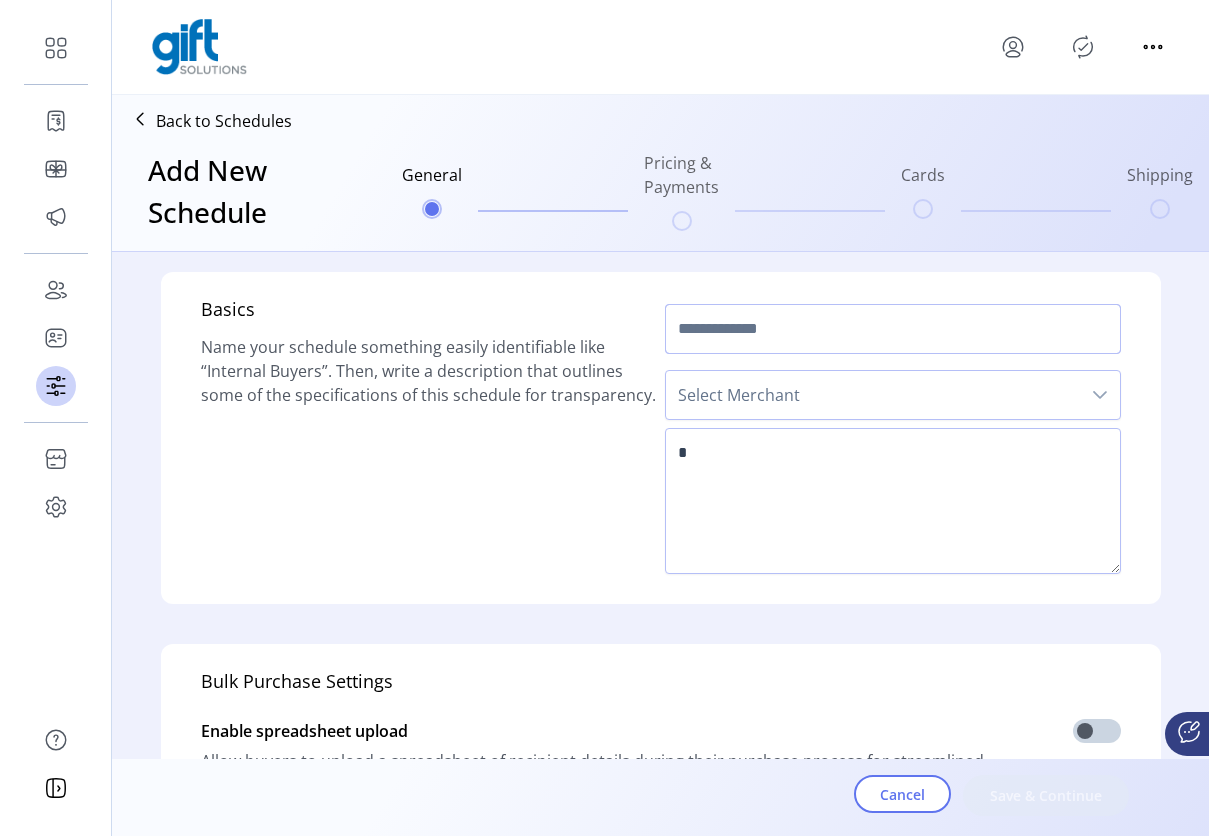 click 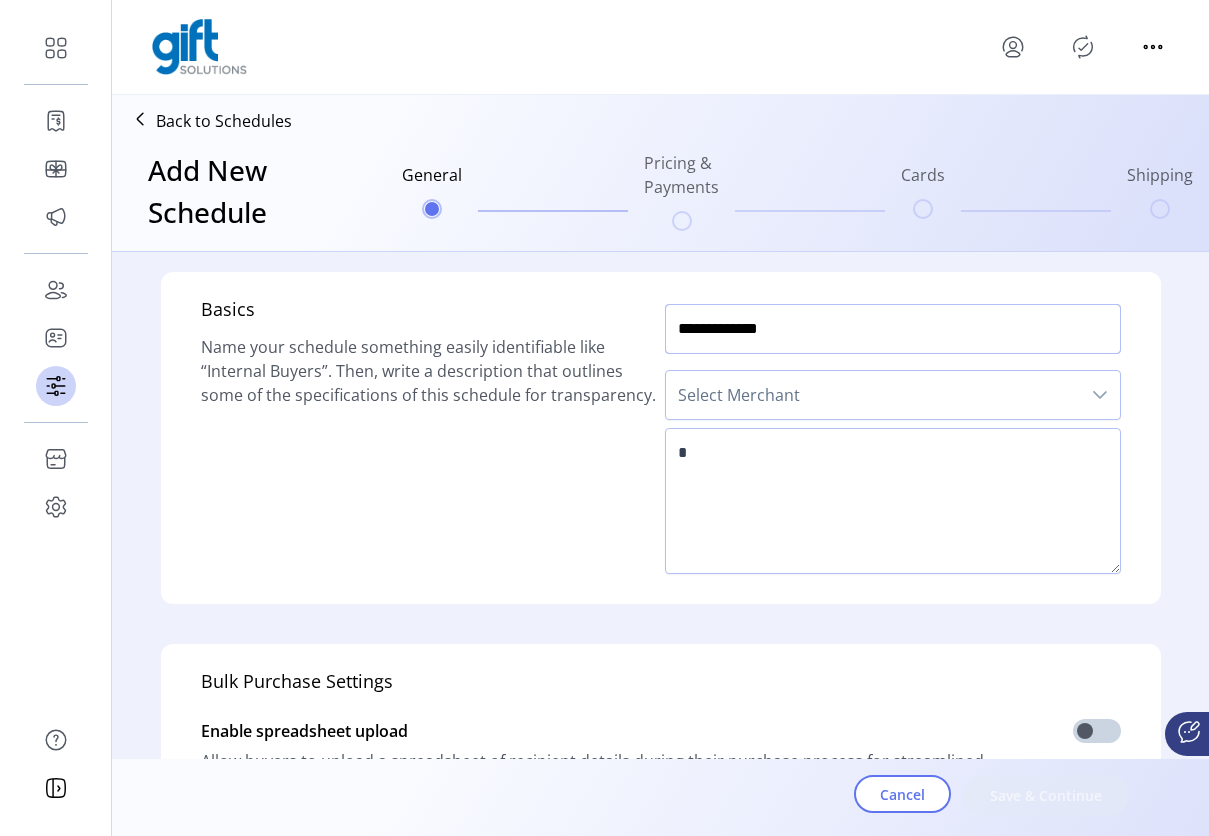 type on "**********" 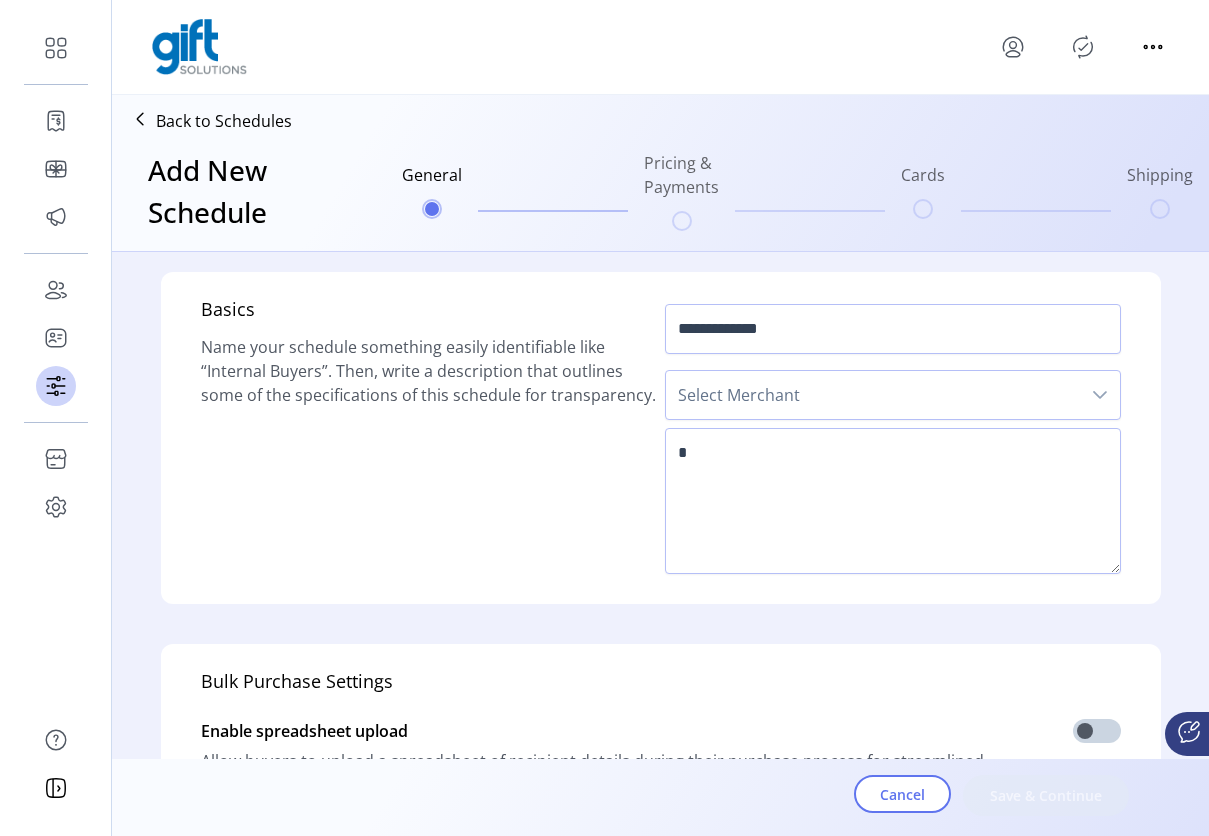 click on "Select Merchant" at bounding box center [873, 395] 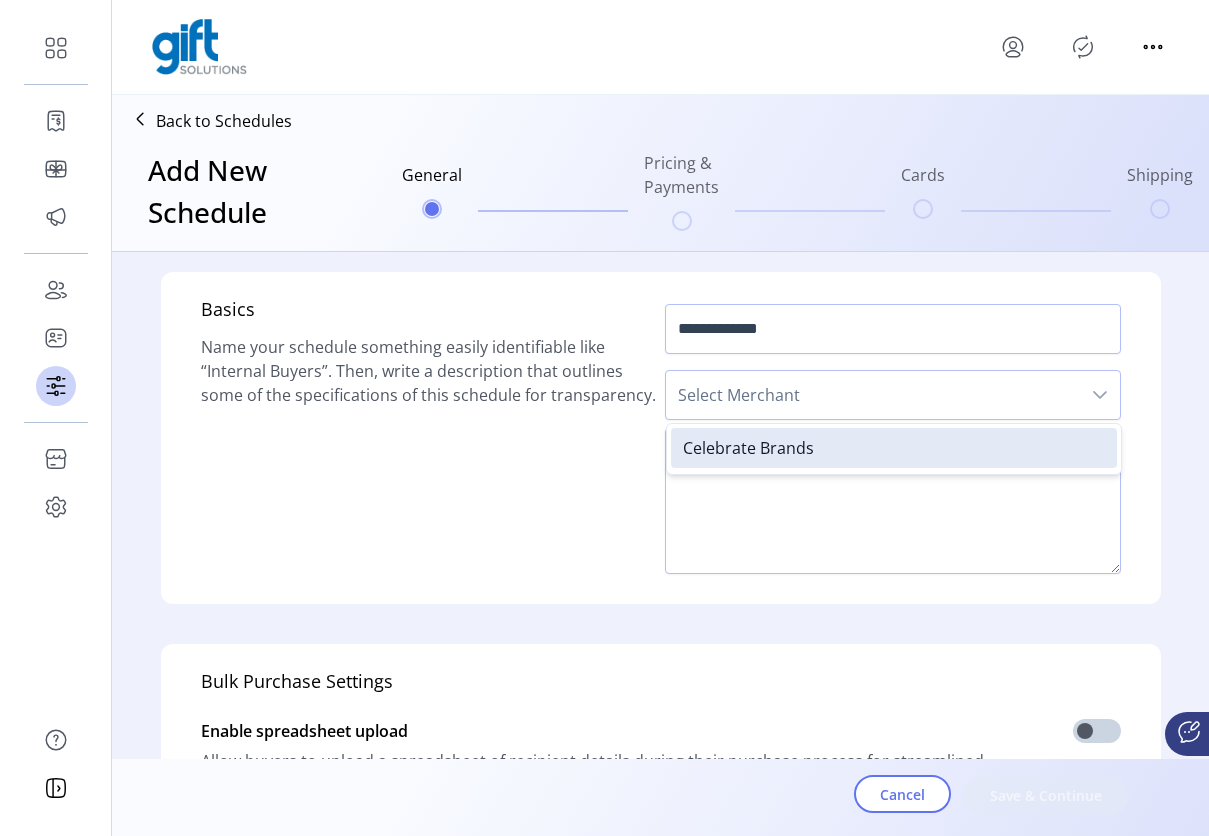 drag, startPoint x: 797, startPoint y: 440, endPoint x: 786, endPoint y: 458, distance: 21.095022 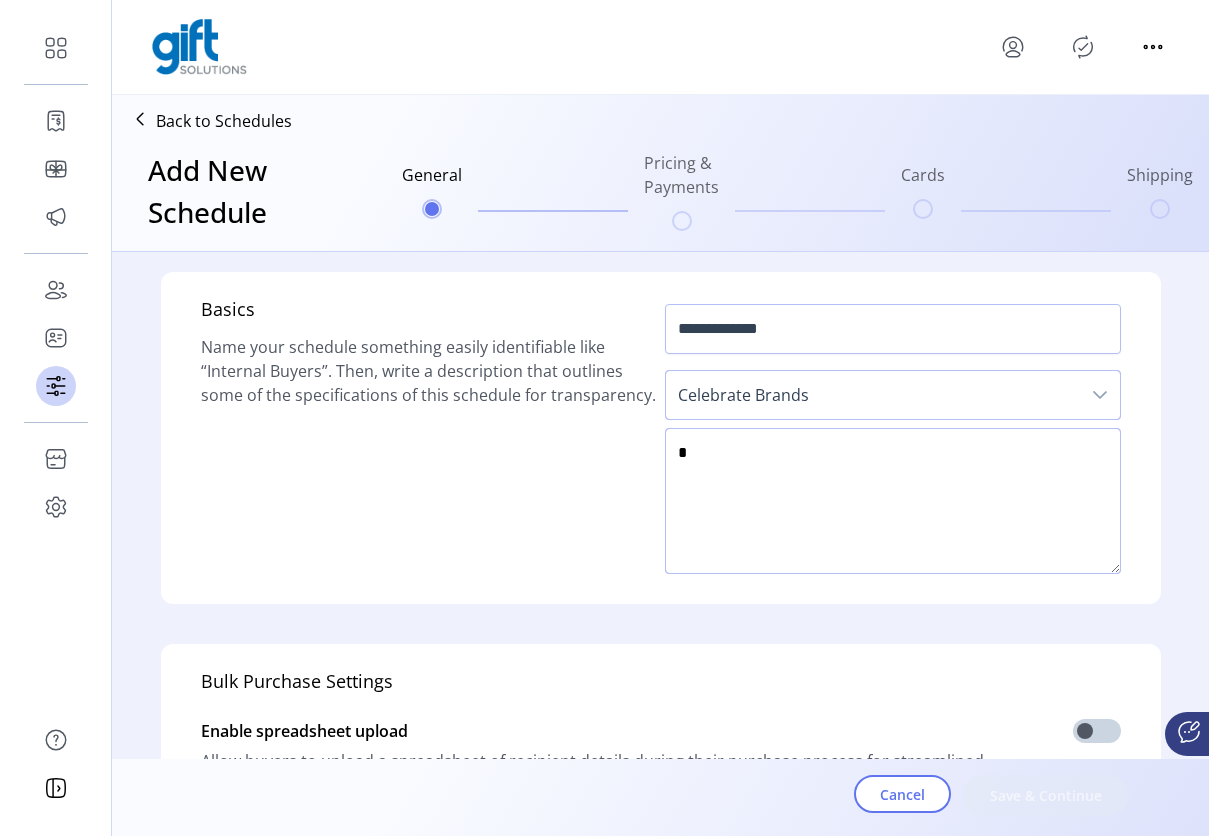 click 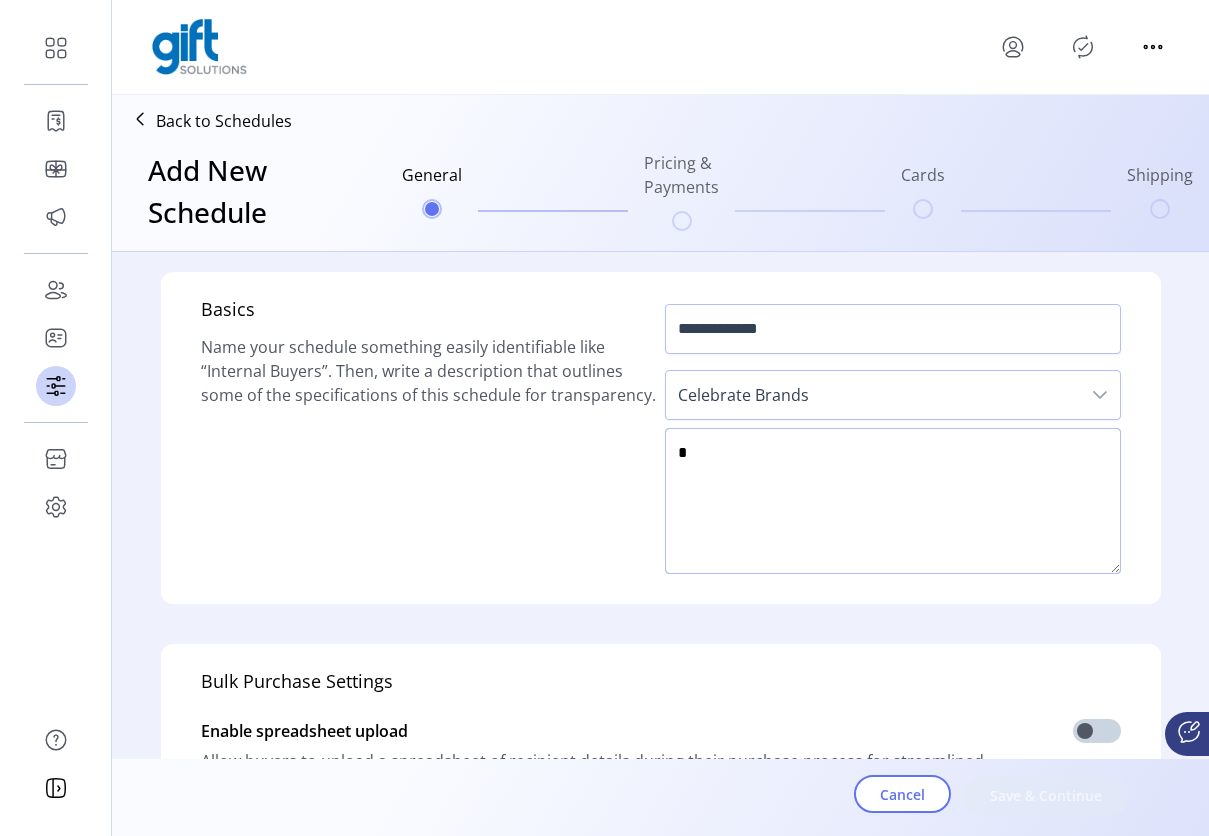 type on "*" 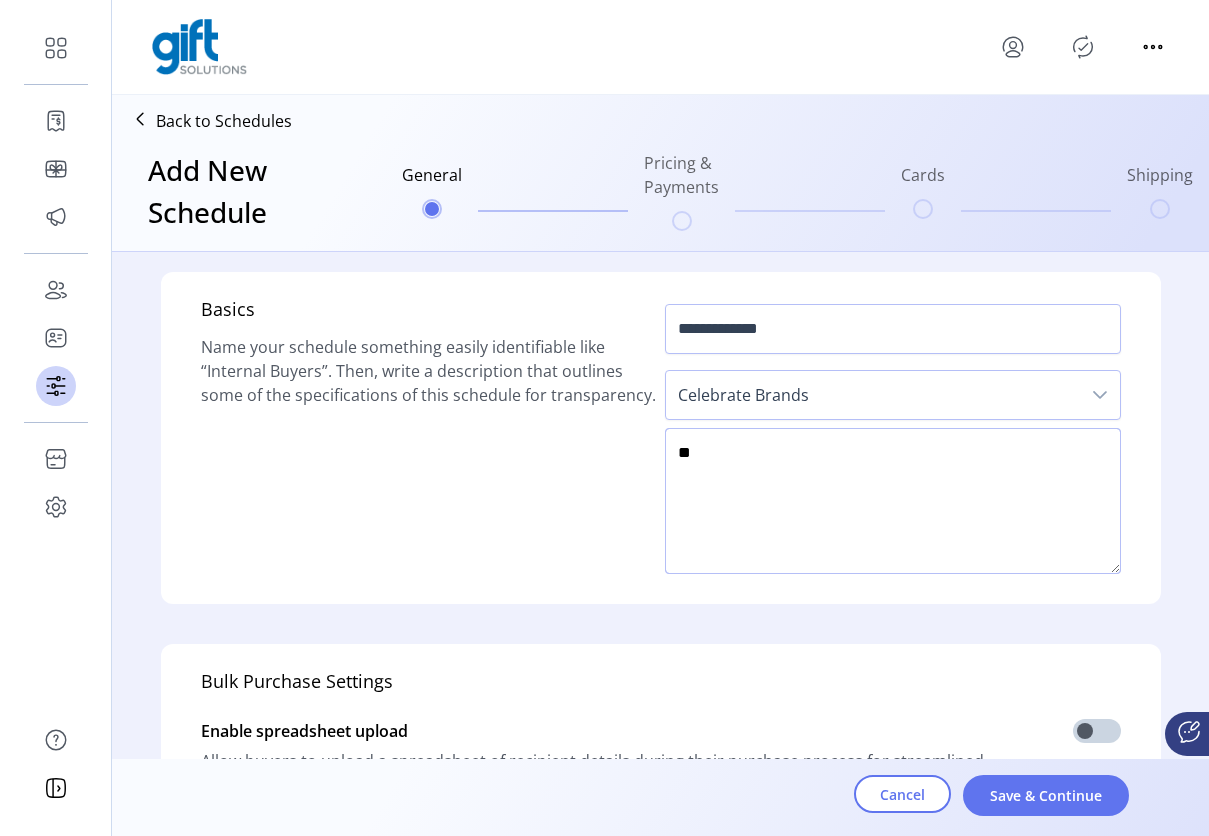 type on "*" 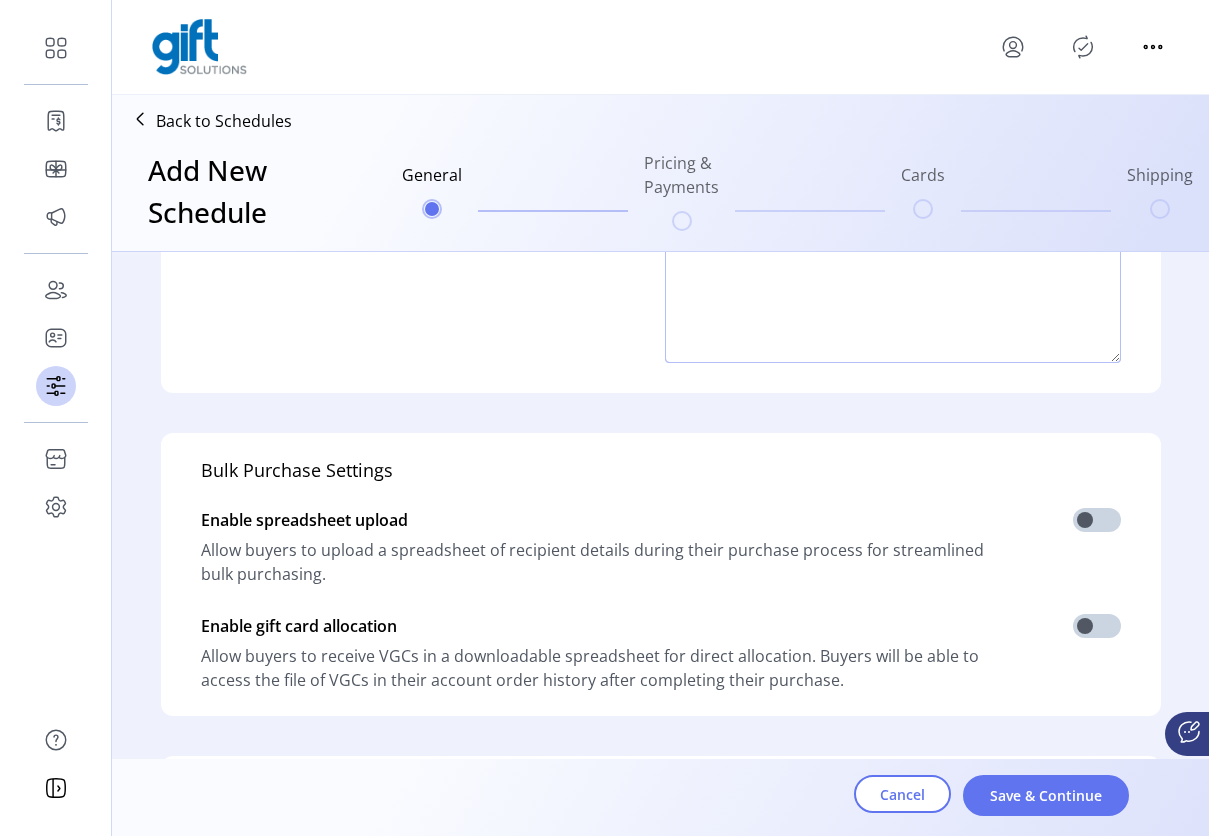 scroll, scrollTop: 212, scrollLeft: 0, axis: vertical 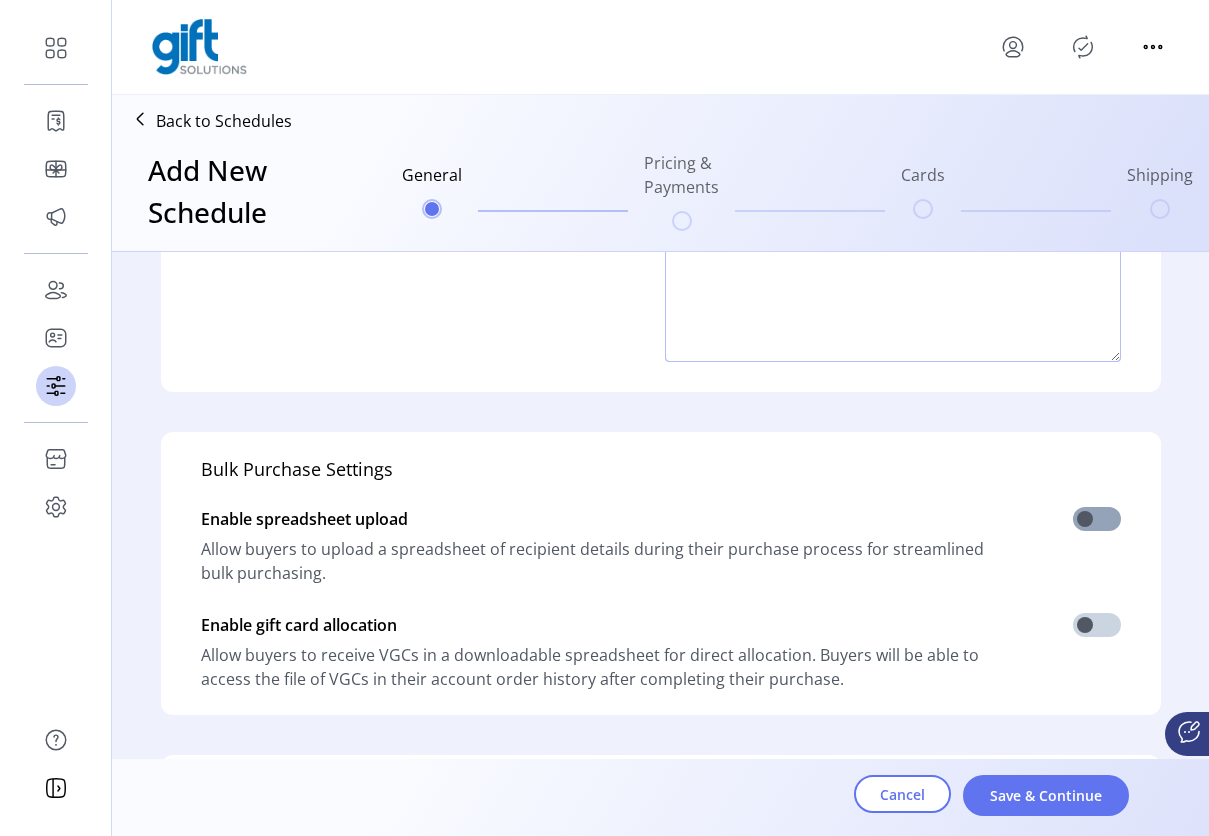 type on "**********" 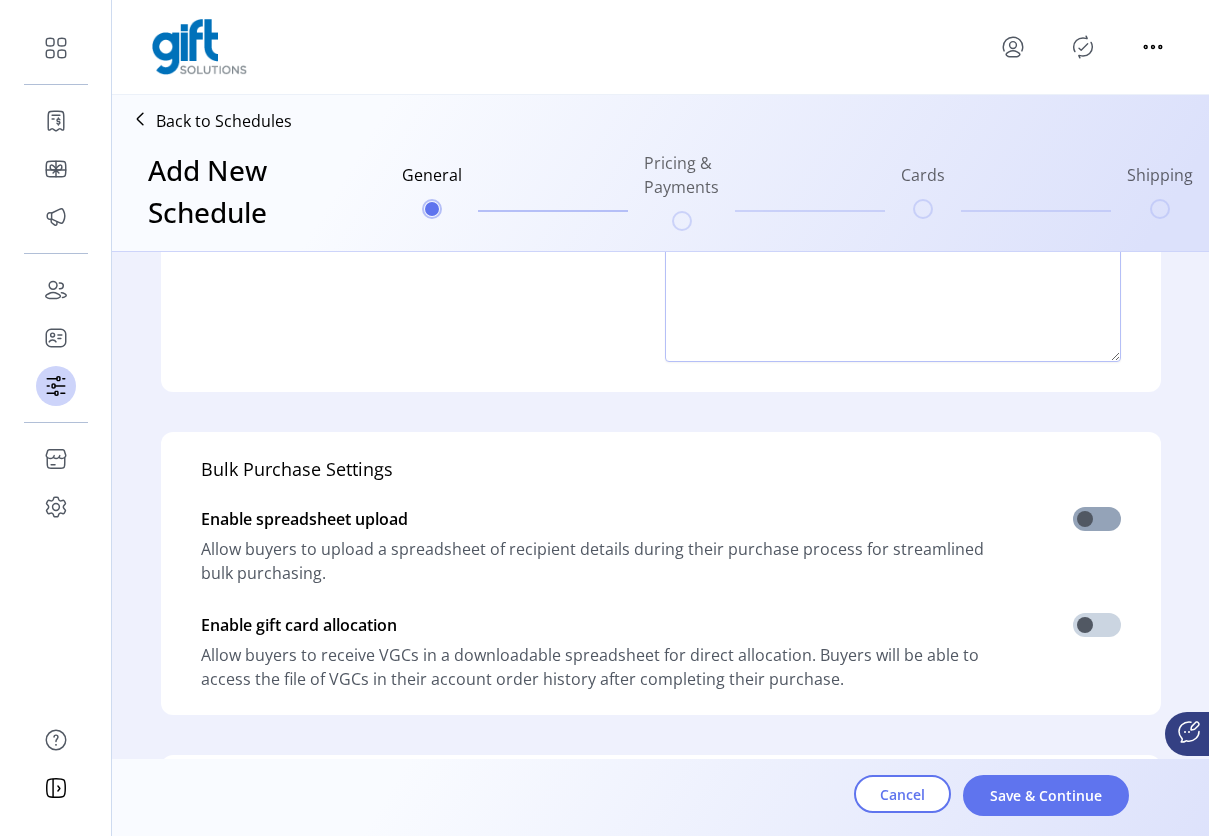 click 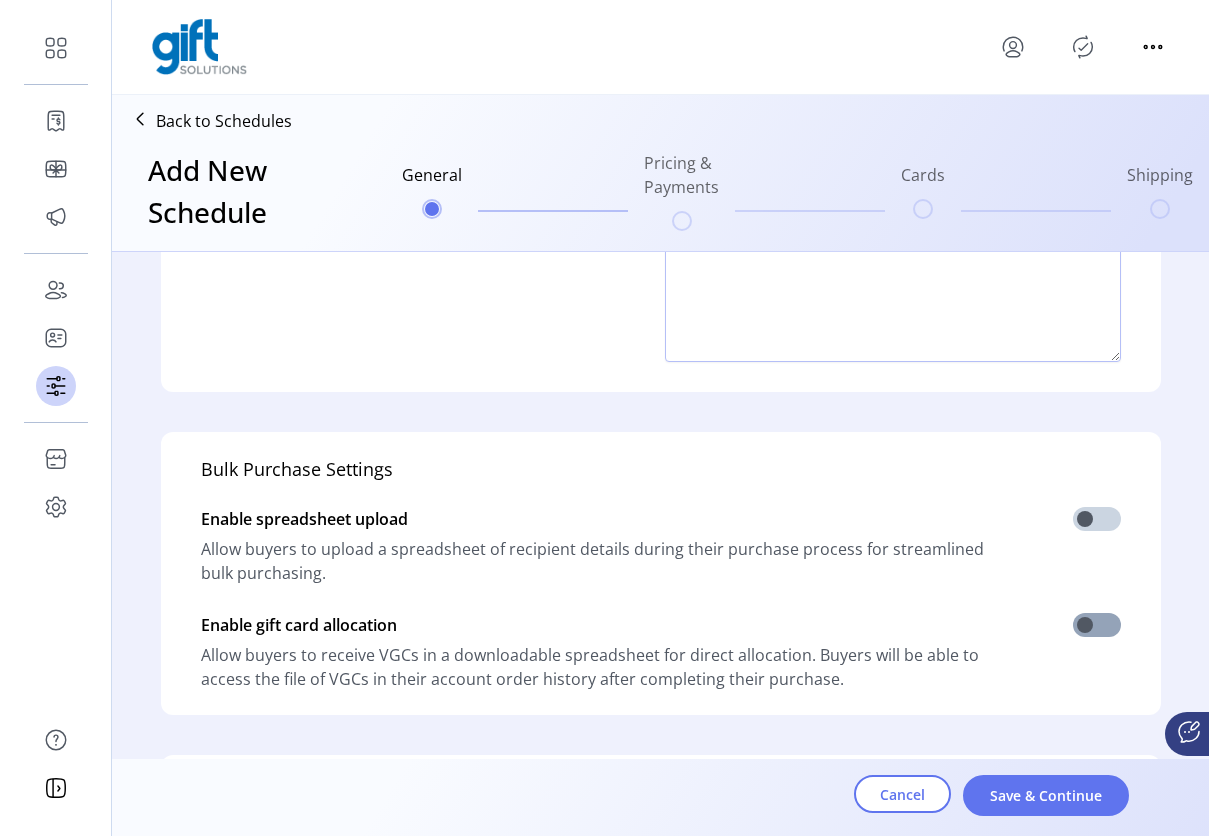 scroll, scrollTop: 12, scrollLeft: 7, axis: both 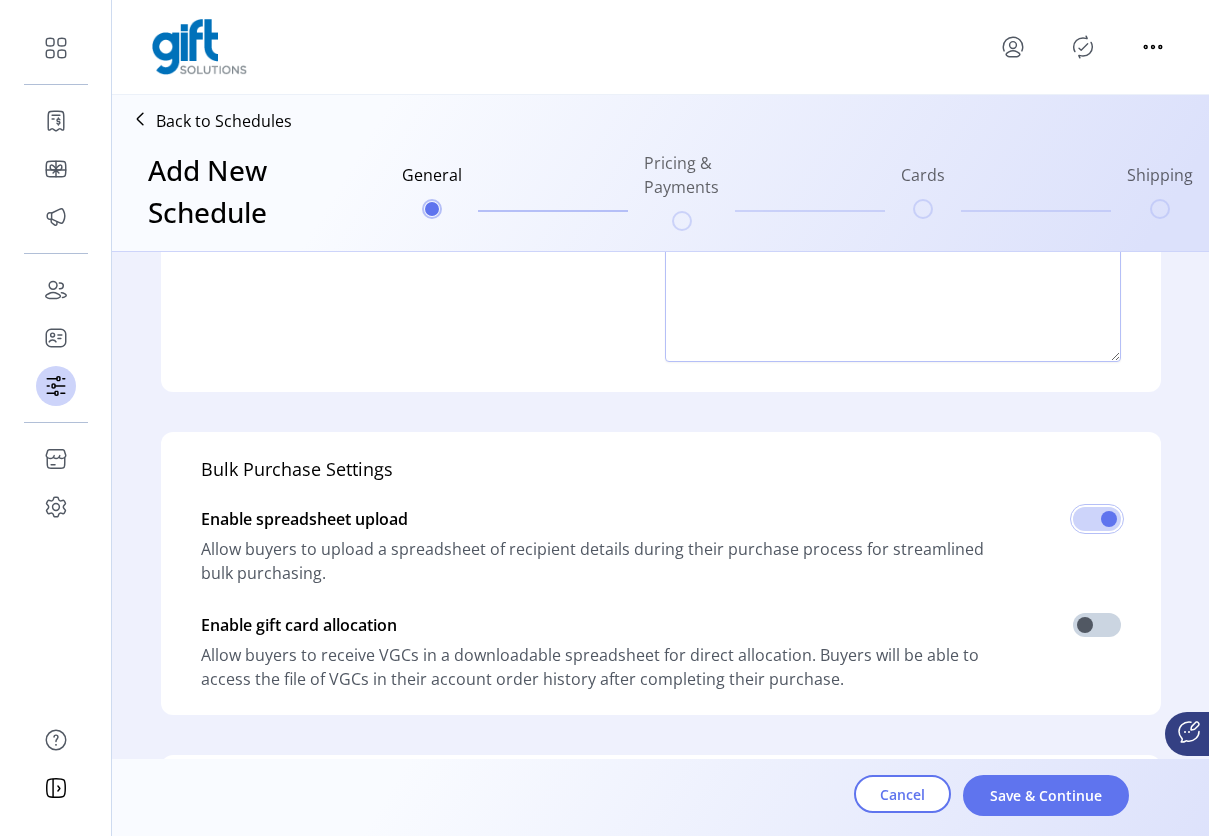 drag, startPoint x: 1094, startPoint y: 619, endPoint x: 1115, endPoint y: 617, distance: 21.095022 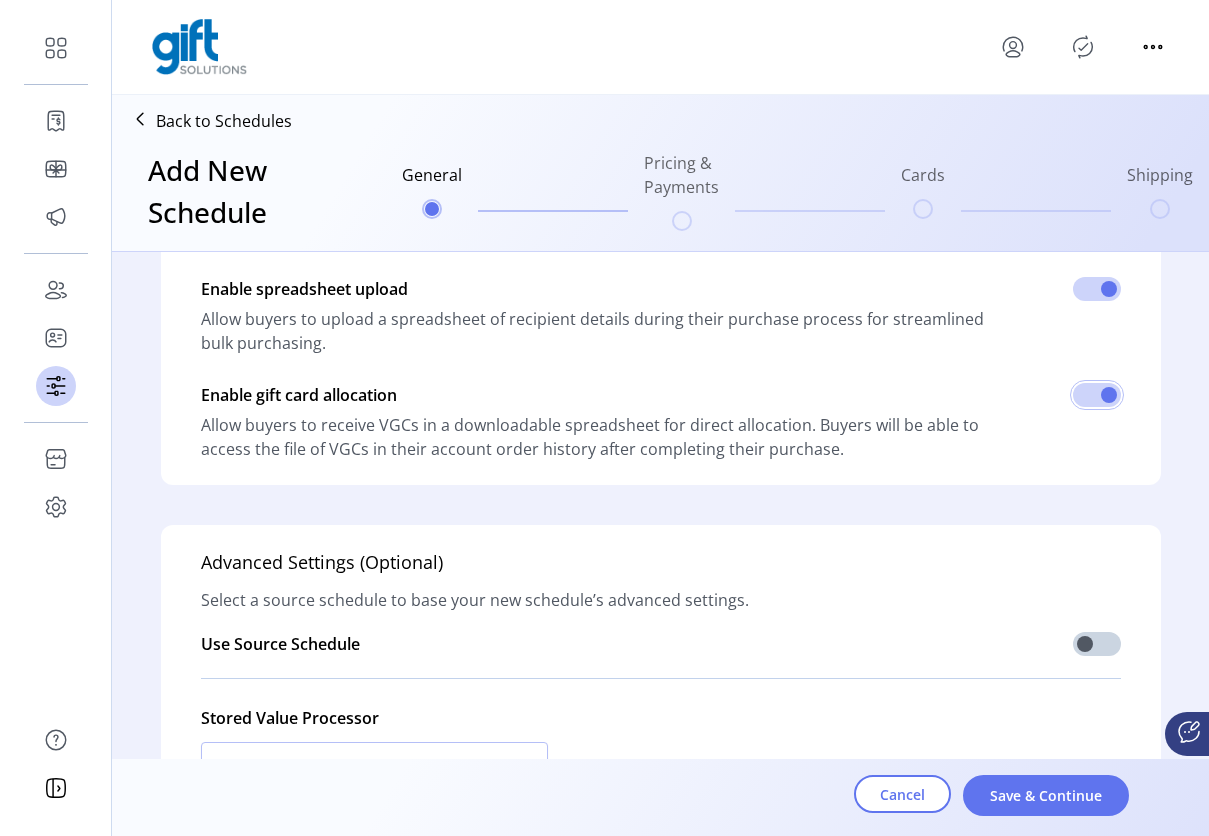 scroll, scrollTop: 590, scrollLeft: 0, axis: vertical 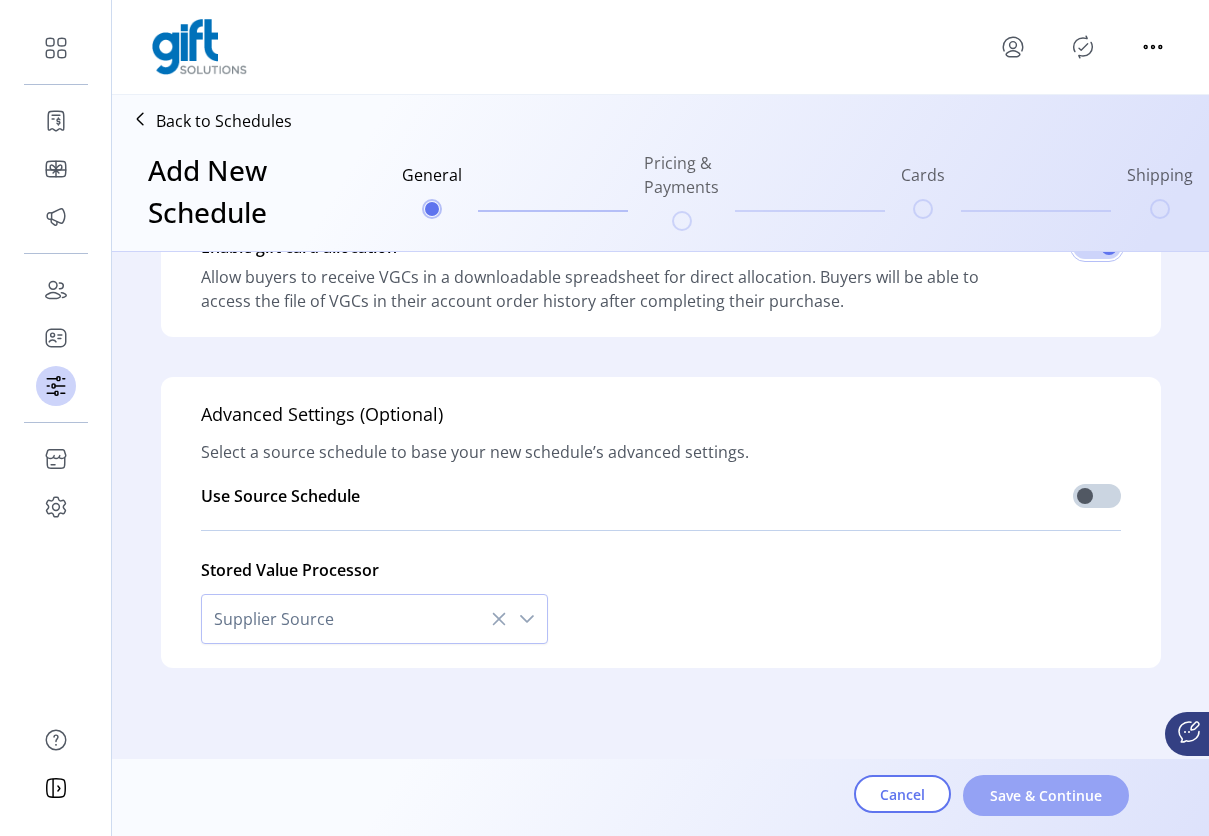 click on "Save & Continue" 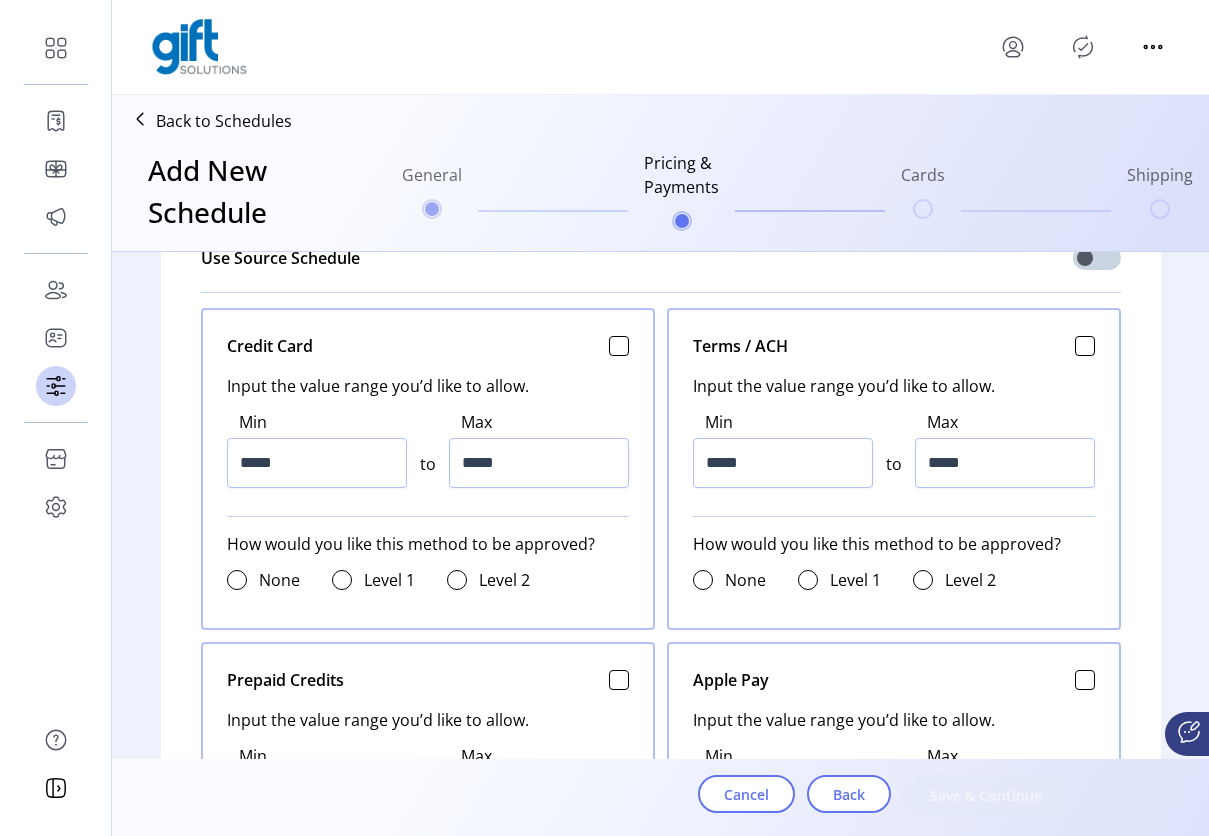 scroll, scrollTop: 828, scrollLeft: 0, axis: vertical 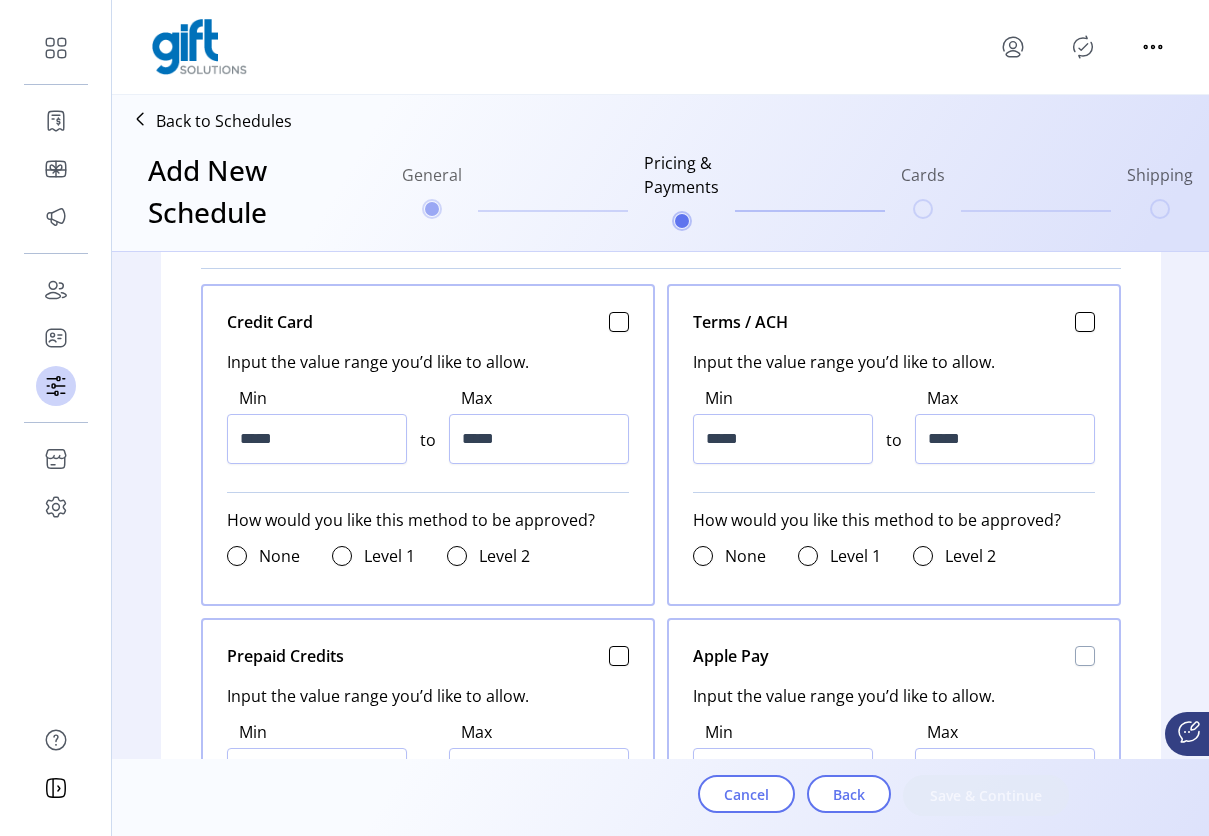 click 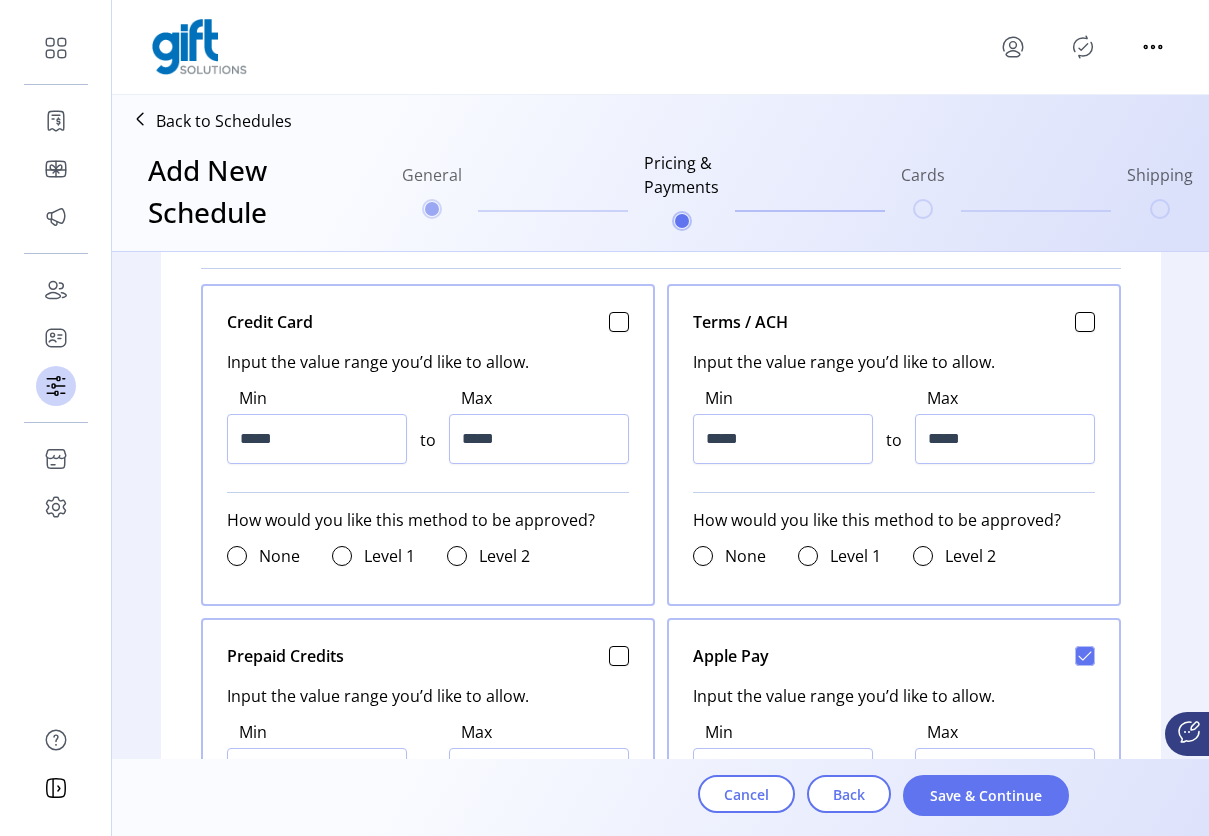 scroll, scrollTop: 12, scrollLeft: 7, axis: both 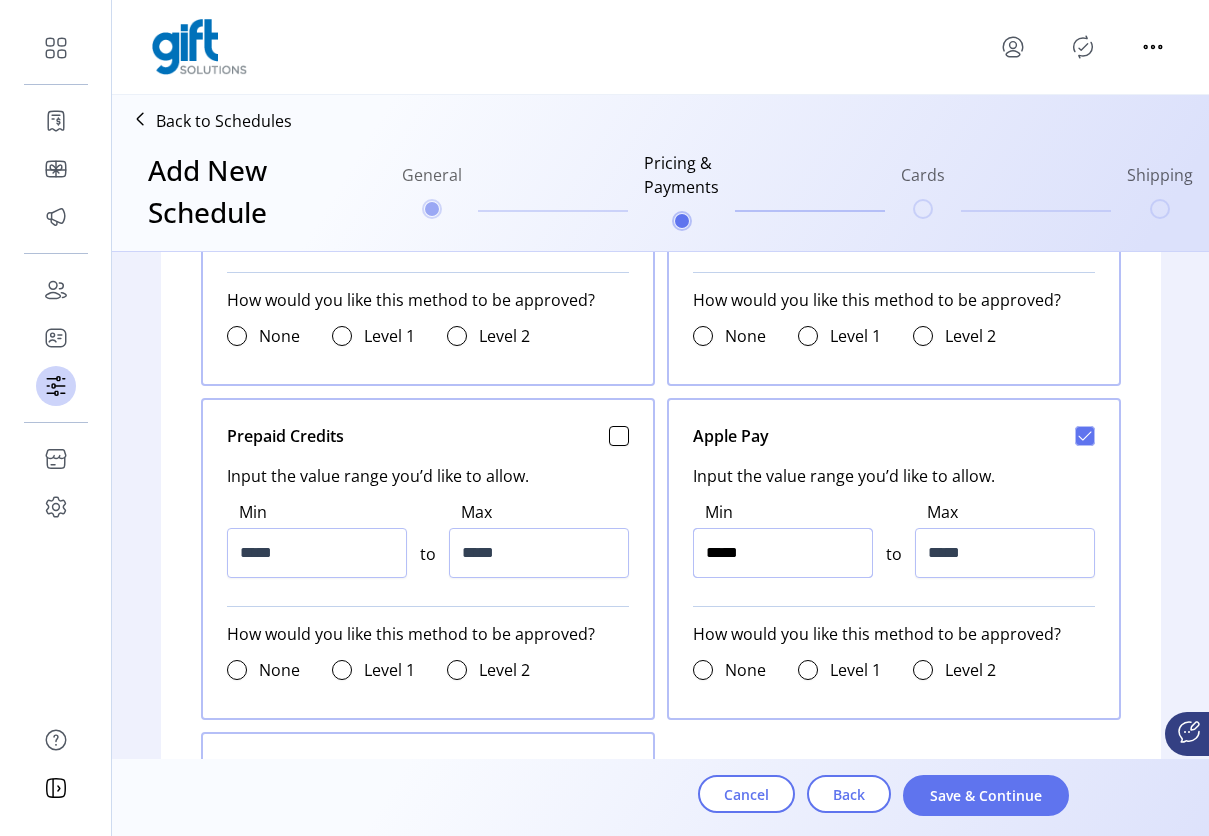 click on "*****" at bounding box center [317, -434] 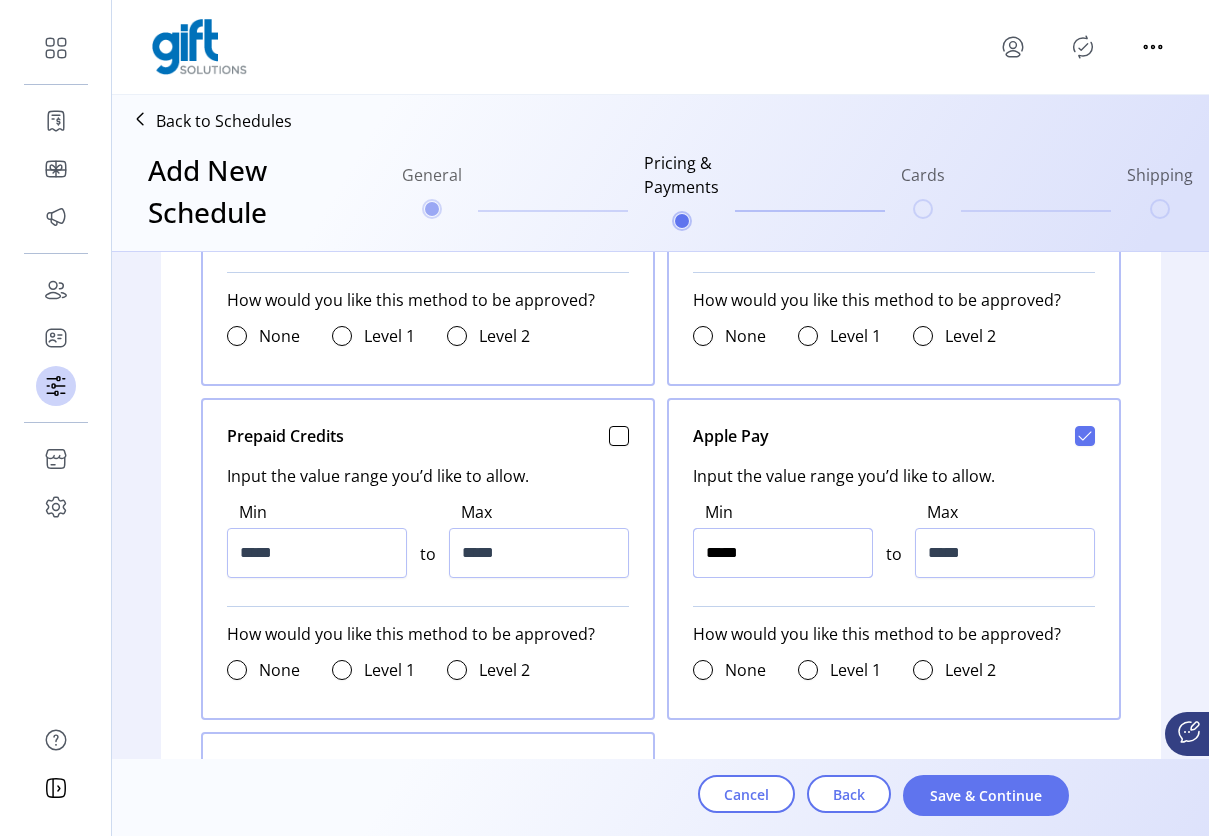 click on "*****" at bounding box center (783, 553) 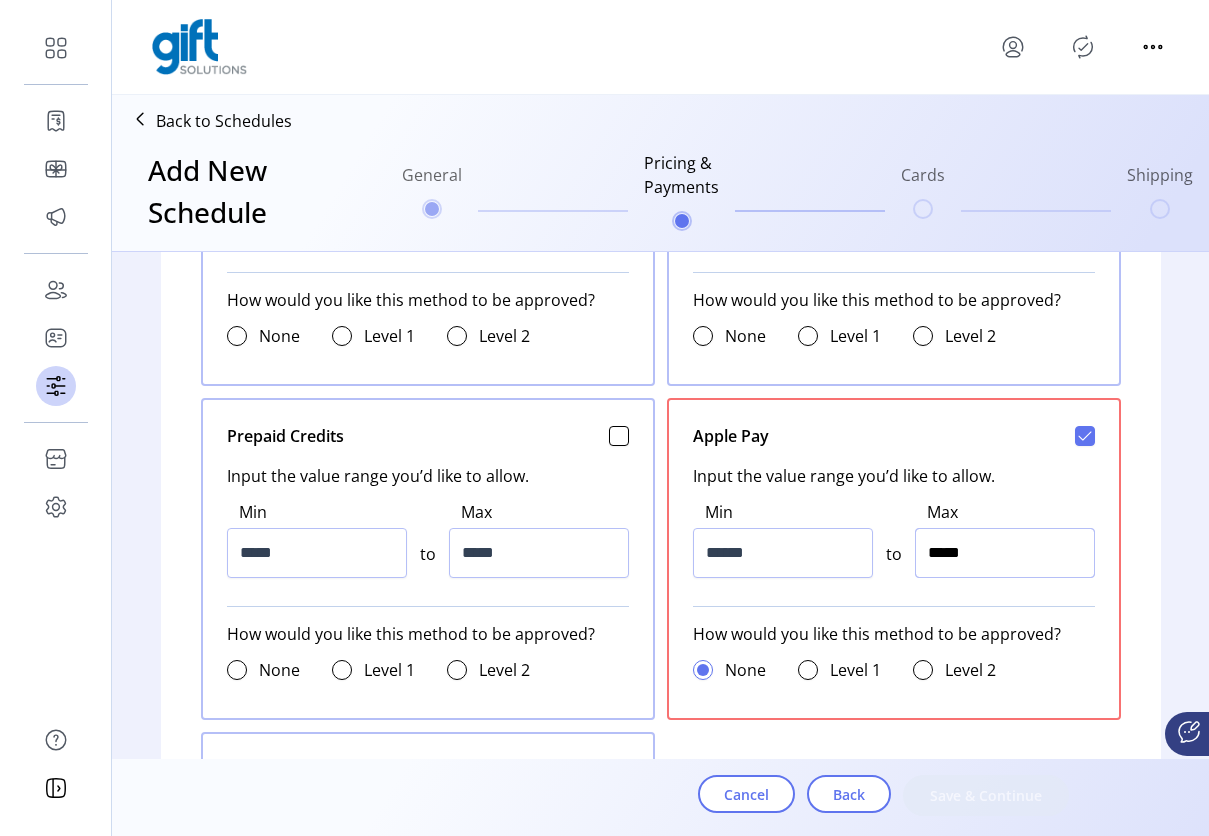 click on "*****" at bounding box center [1005, 553] 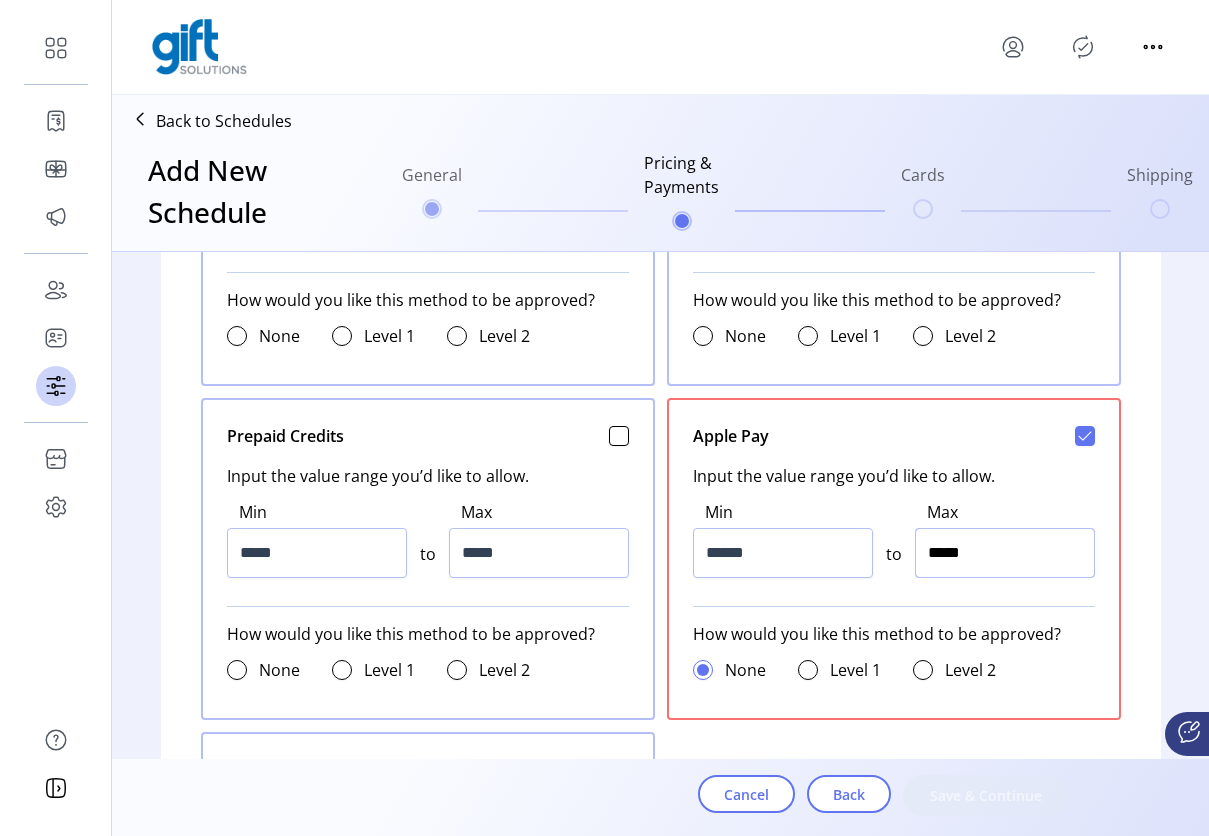 click on "*****" at bounding box center [1005, 553] 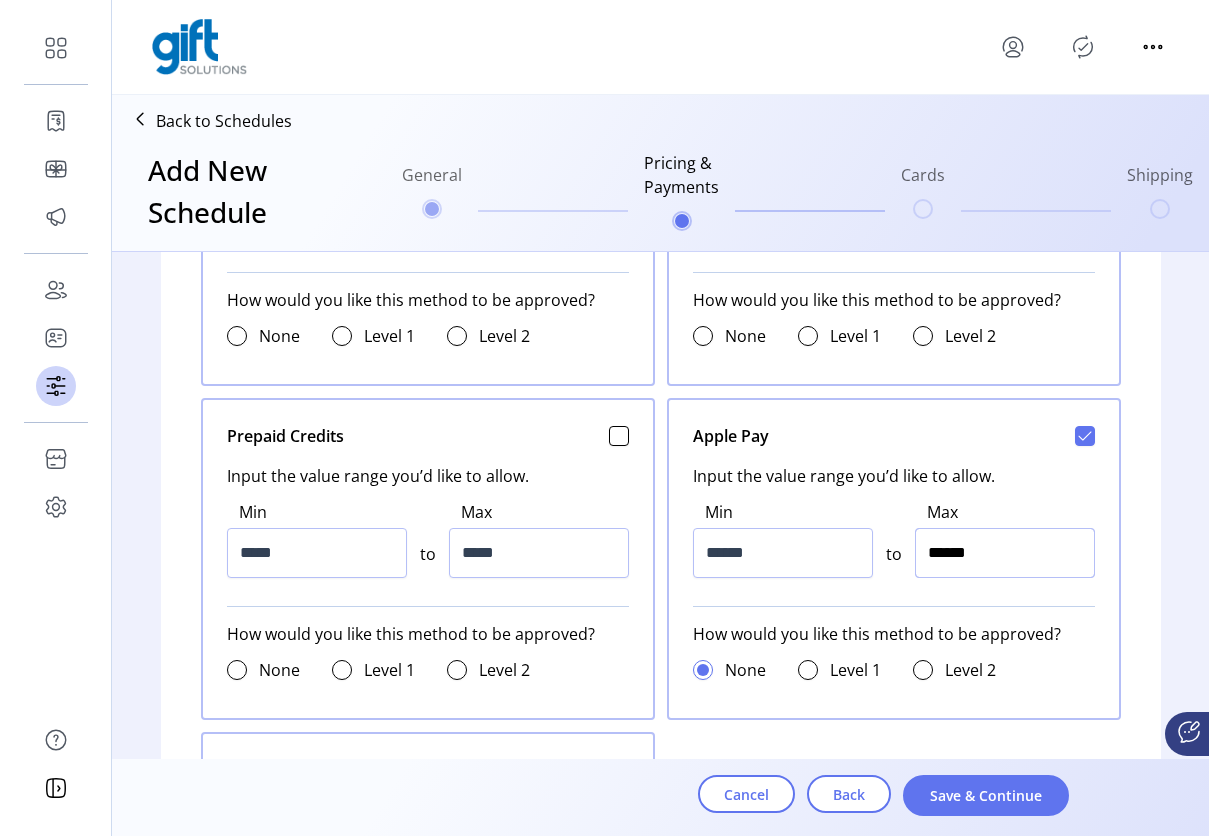 type on "*******" 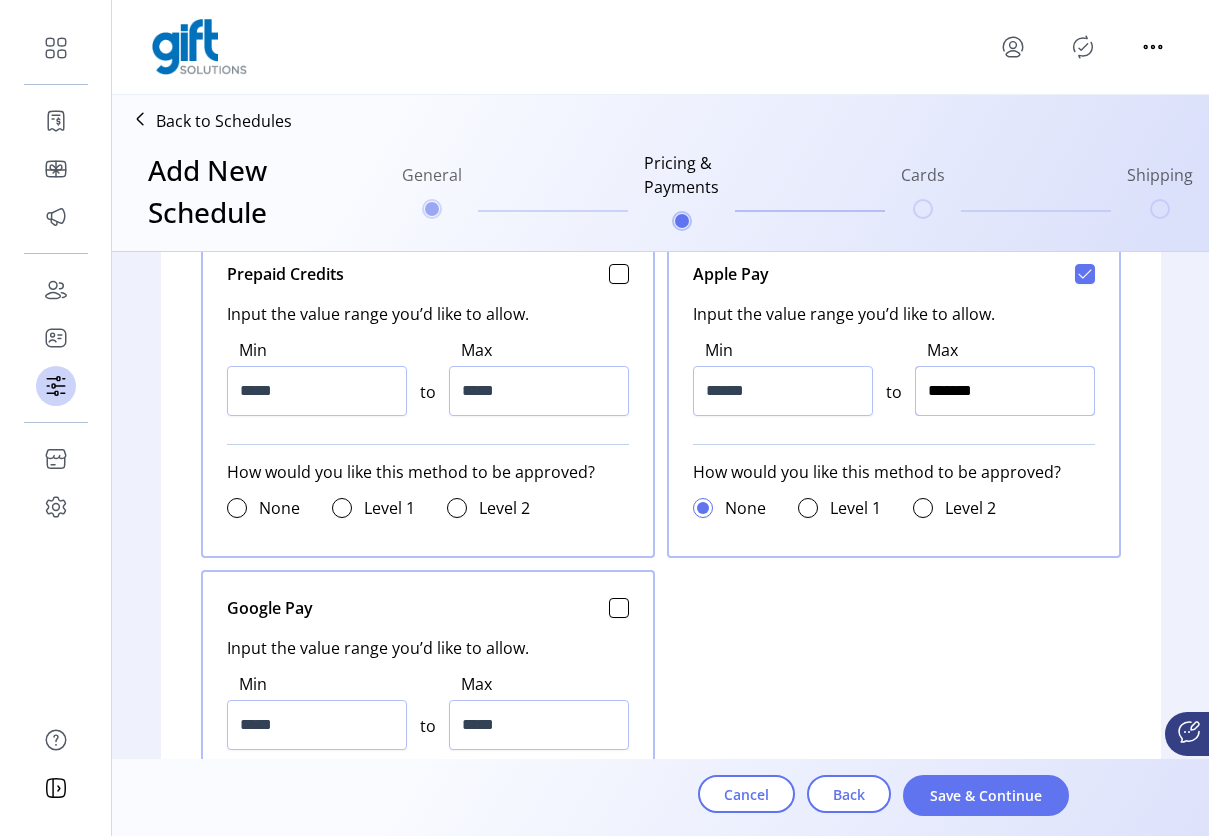 scroll, scrollTop: 1254, scrollLeft: 0, axis: vertical 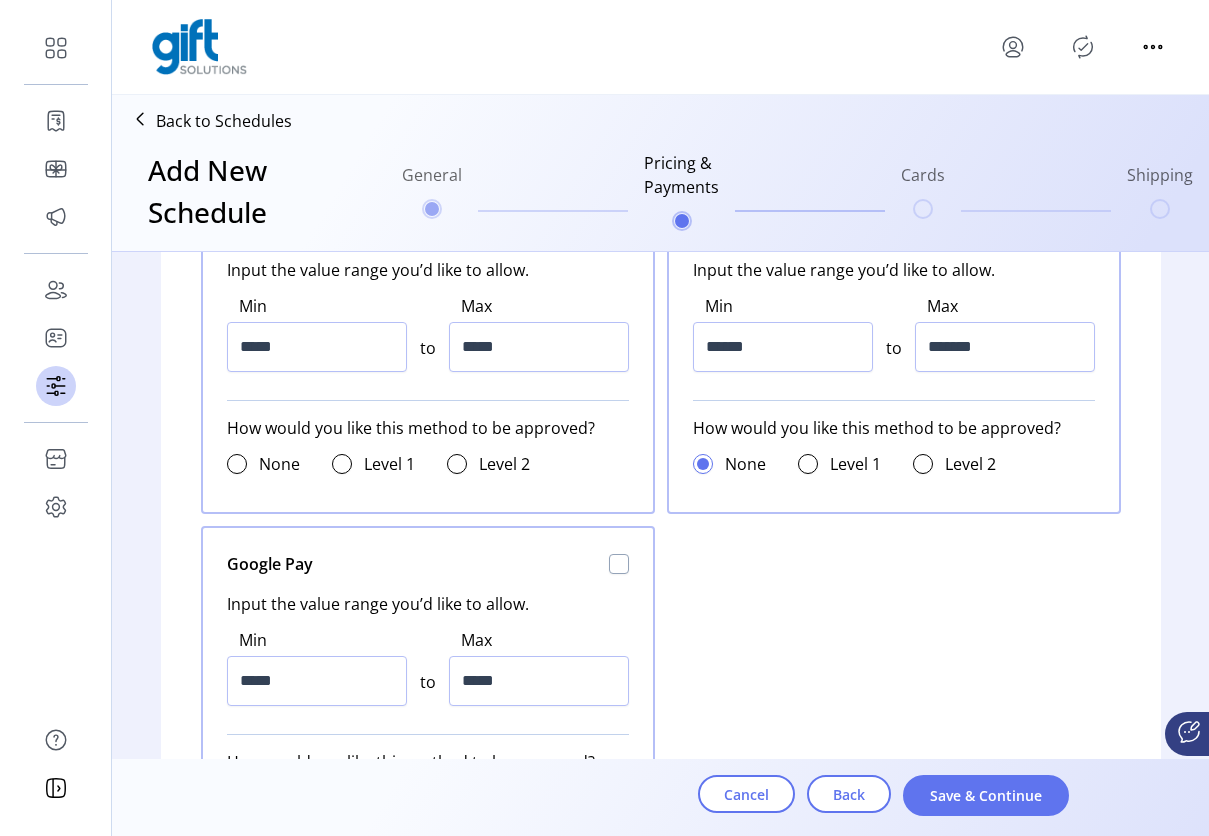 click 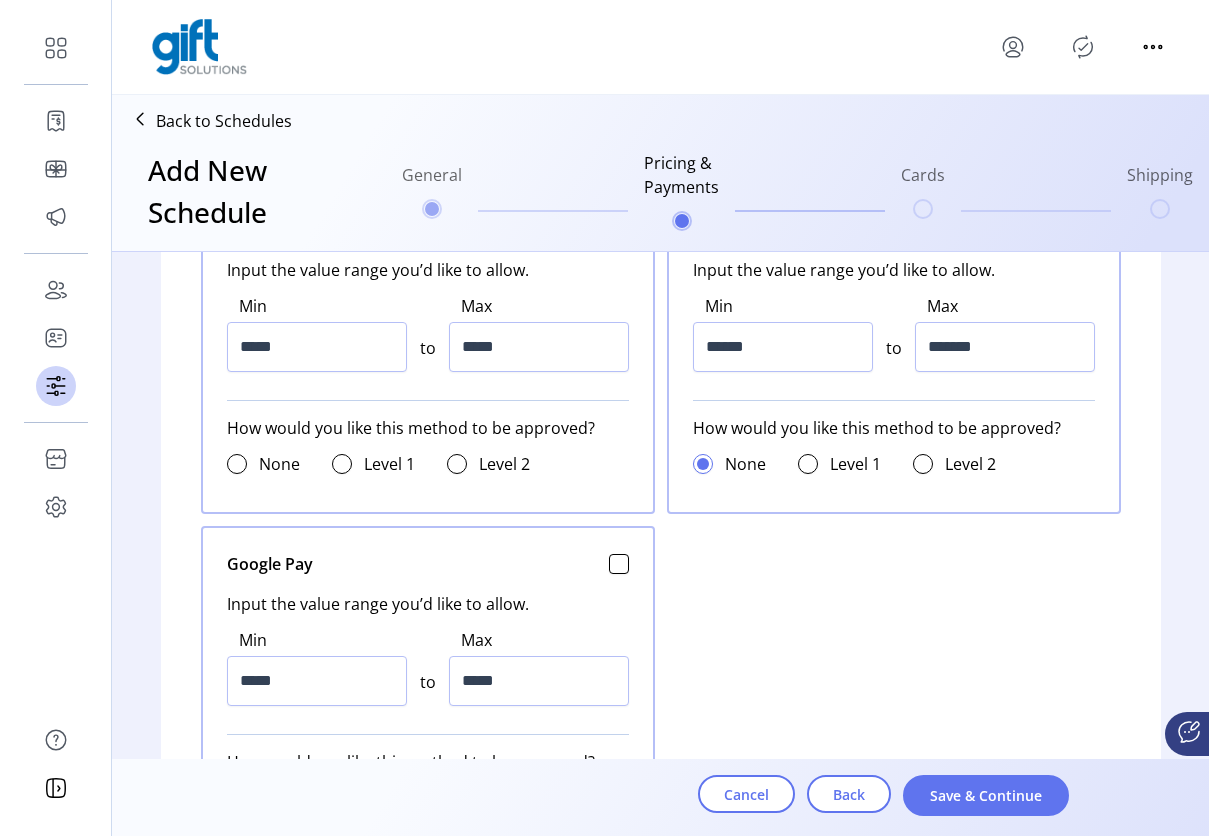 scroll, scrollTop: 12, scrollLeft: 7, axis: both 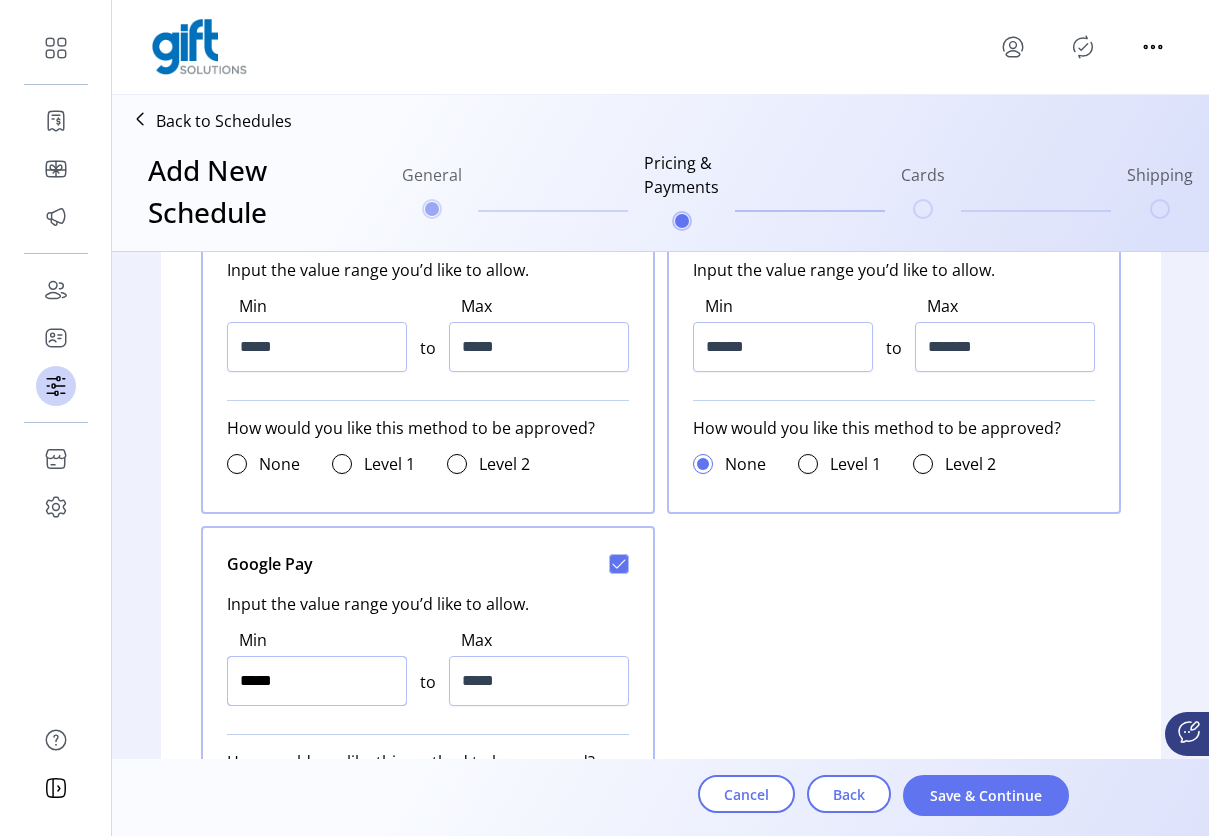 click on "*****" at bounding box center (317, -640) 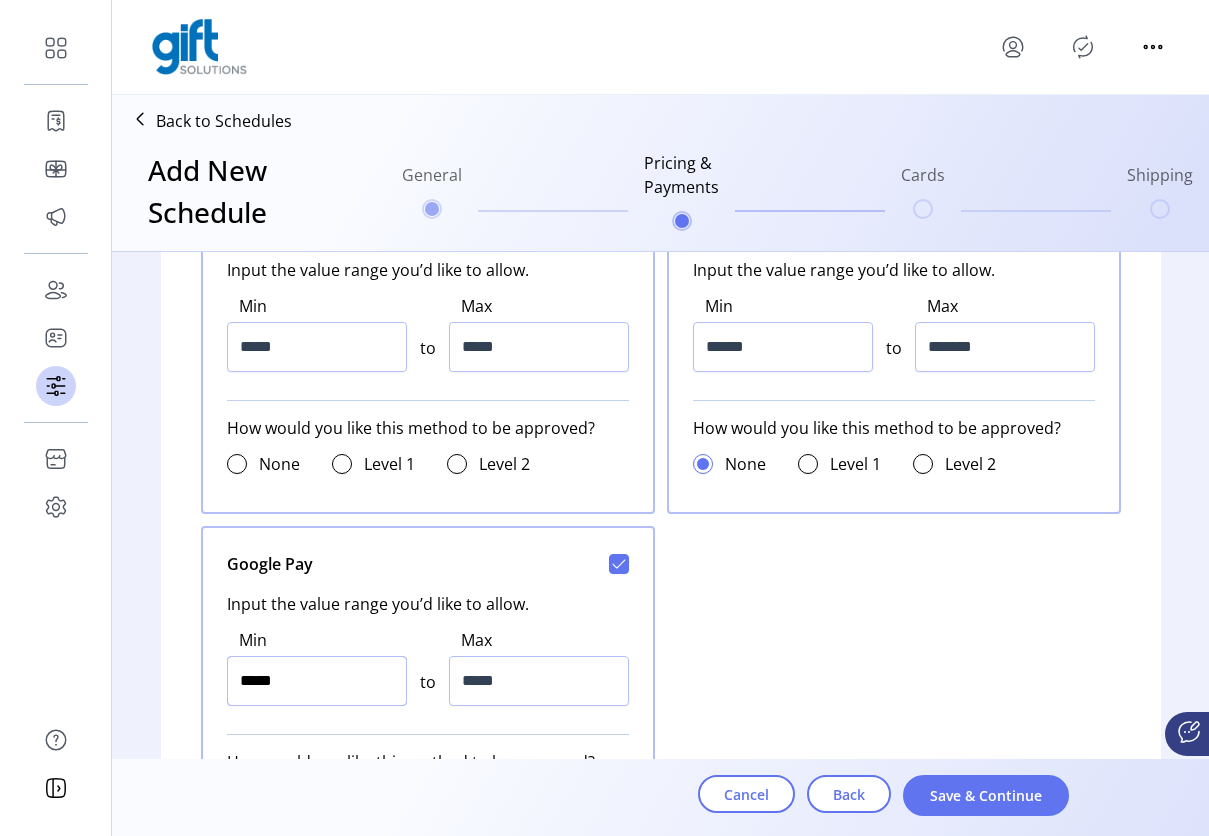 type on "*****" 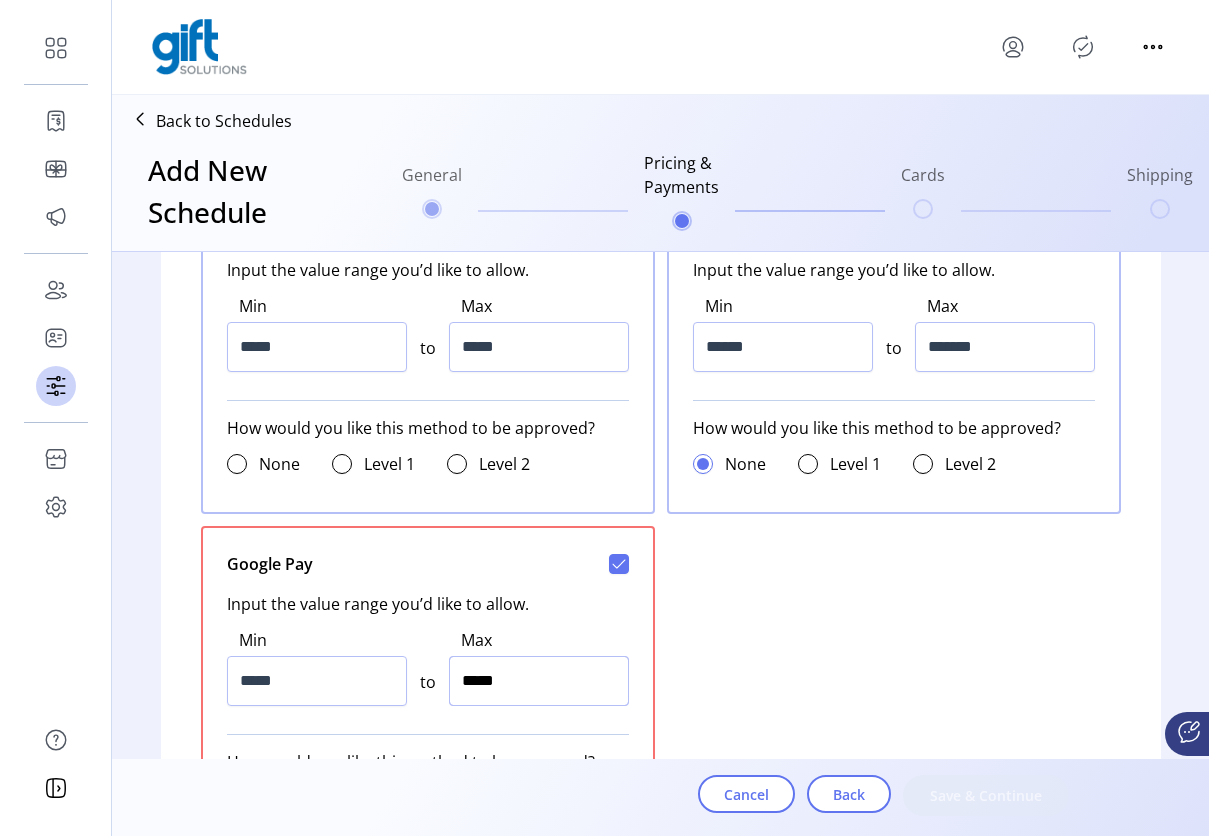 click on "*****" at bounding box center [539, 681] 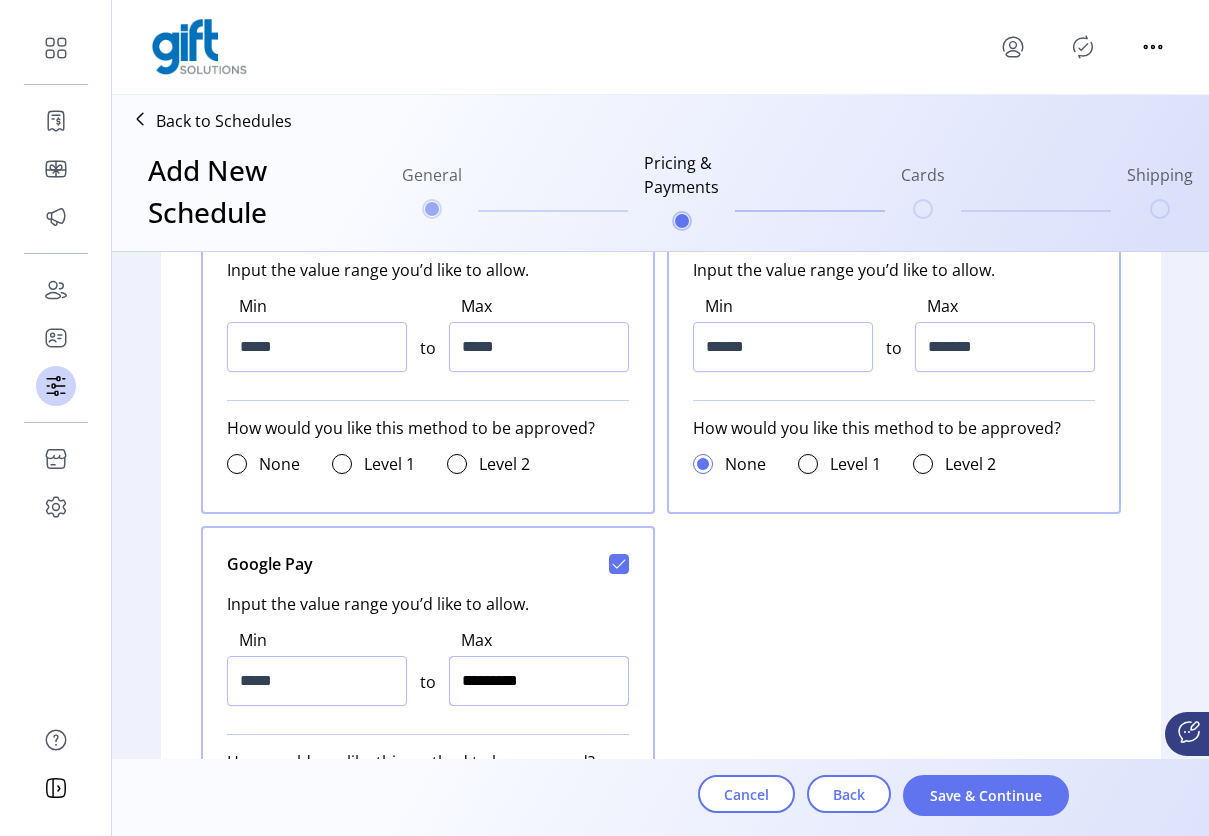 type on "**********" 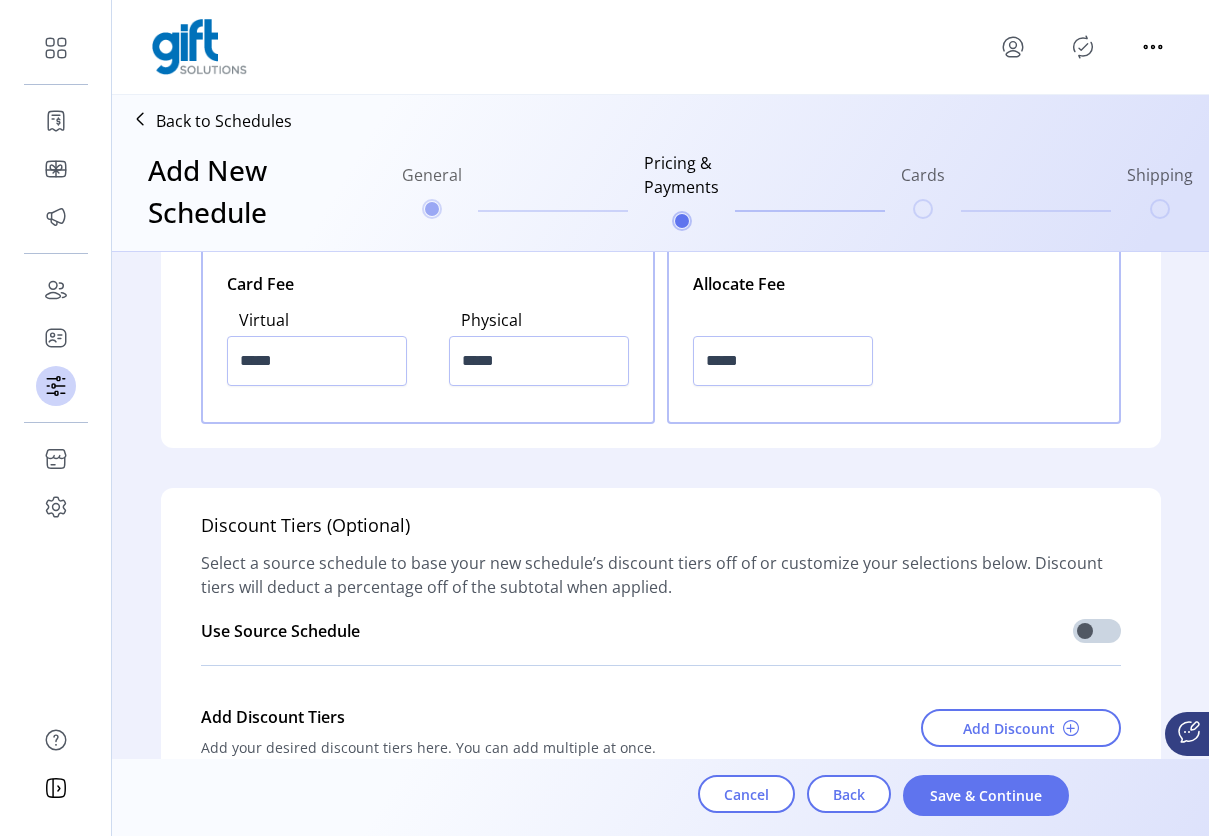 scroll, scrollTop: 2498, scrollLeft: 0, axis: vertical 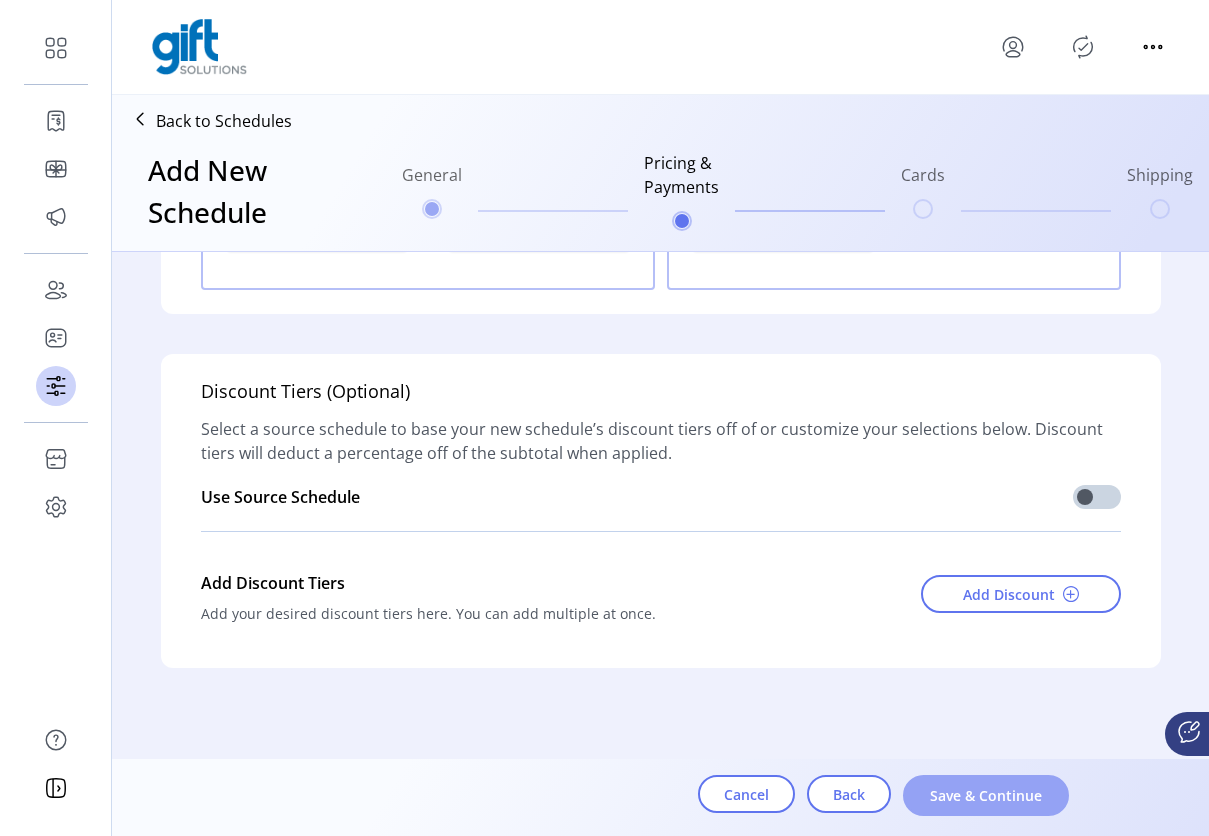 click on "Save & Continue" 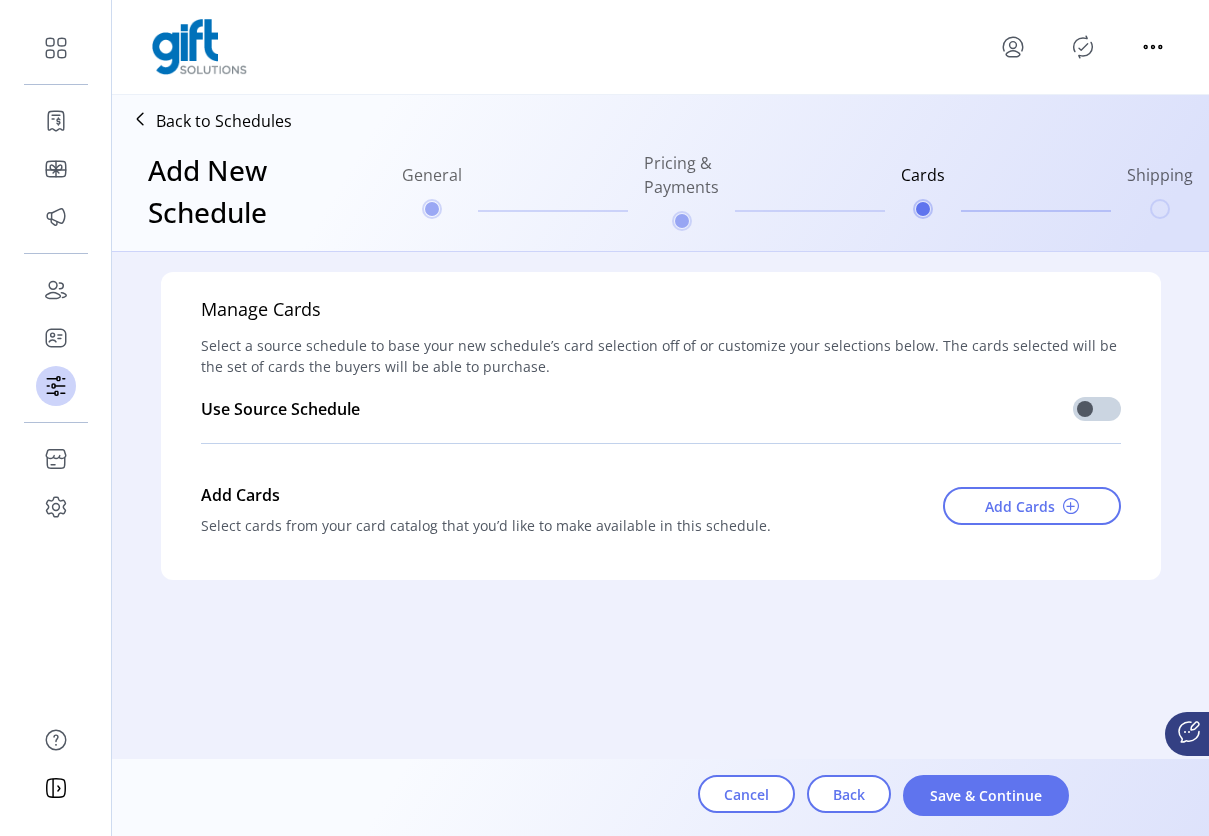 scroll, scrollTop: 0, scrollLeft: 0, axis: both 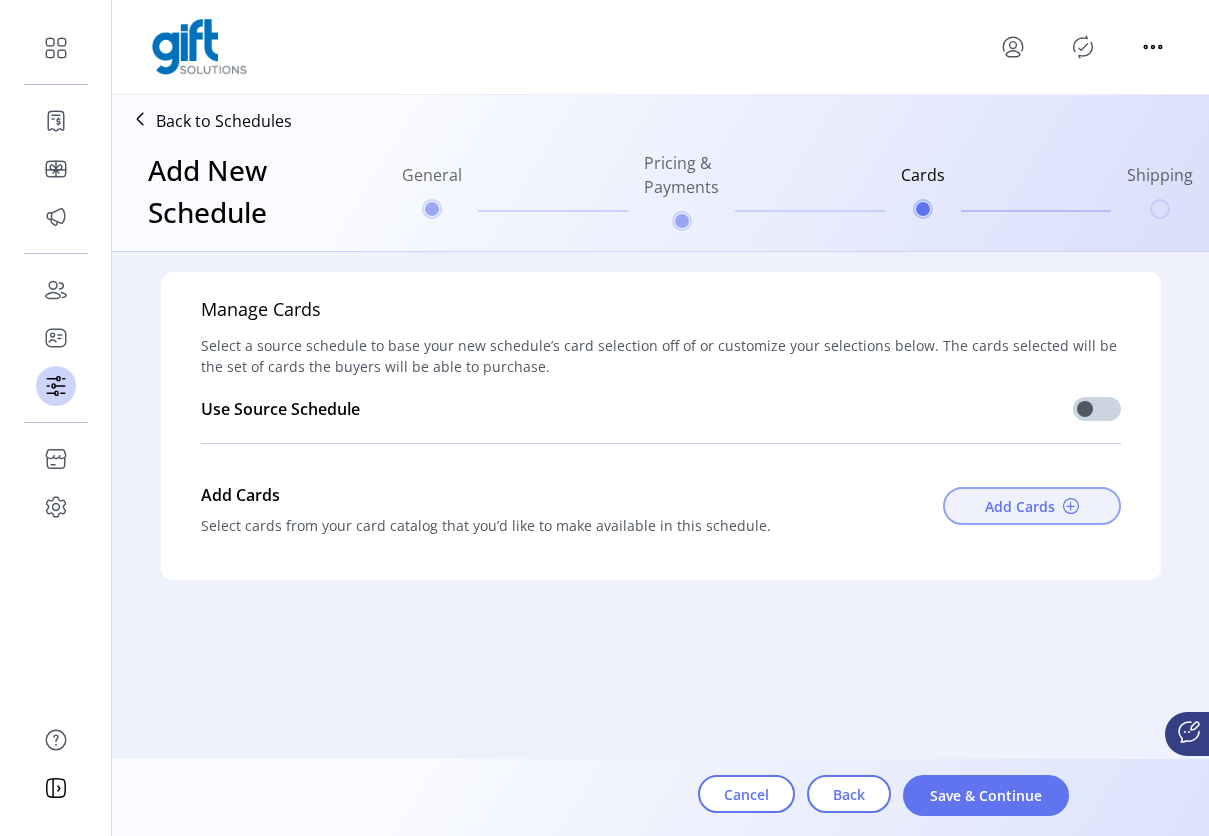 click on "Add Cards" 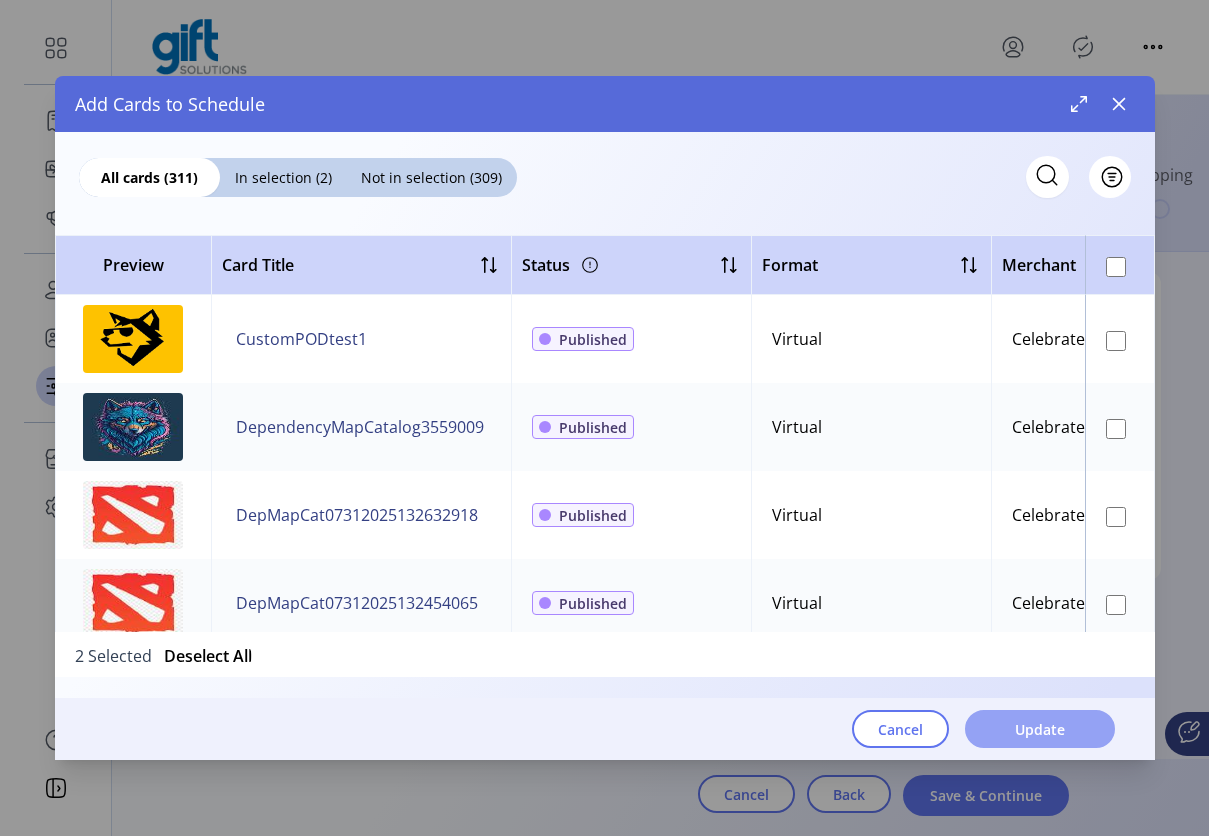 click on "Update" at bounding box center (1040, 729) 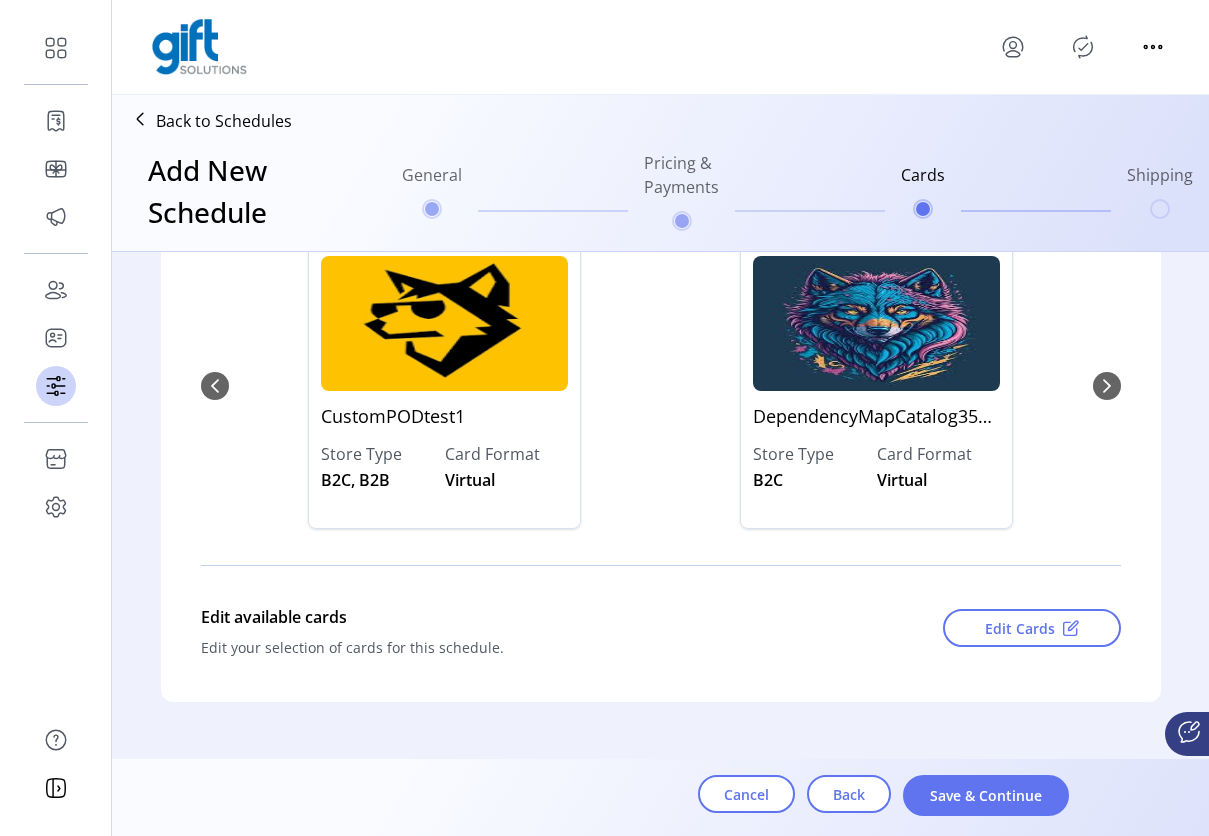 scroll, scrollTop: 312, scrollLeft: 0, axis: vertical 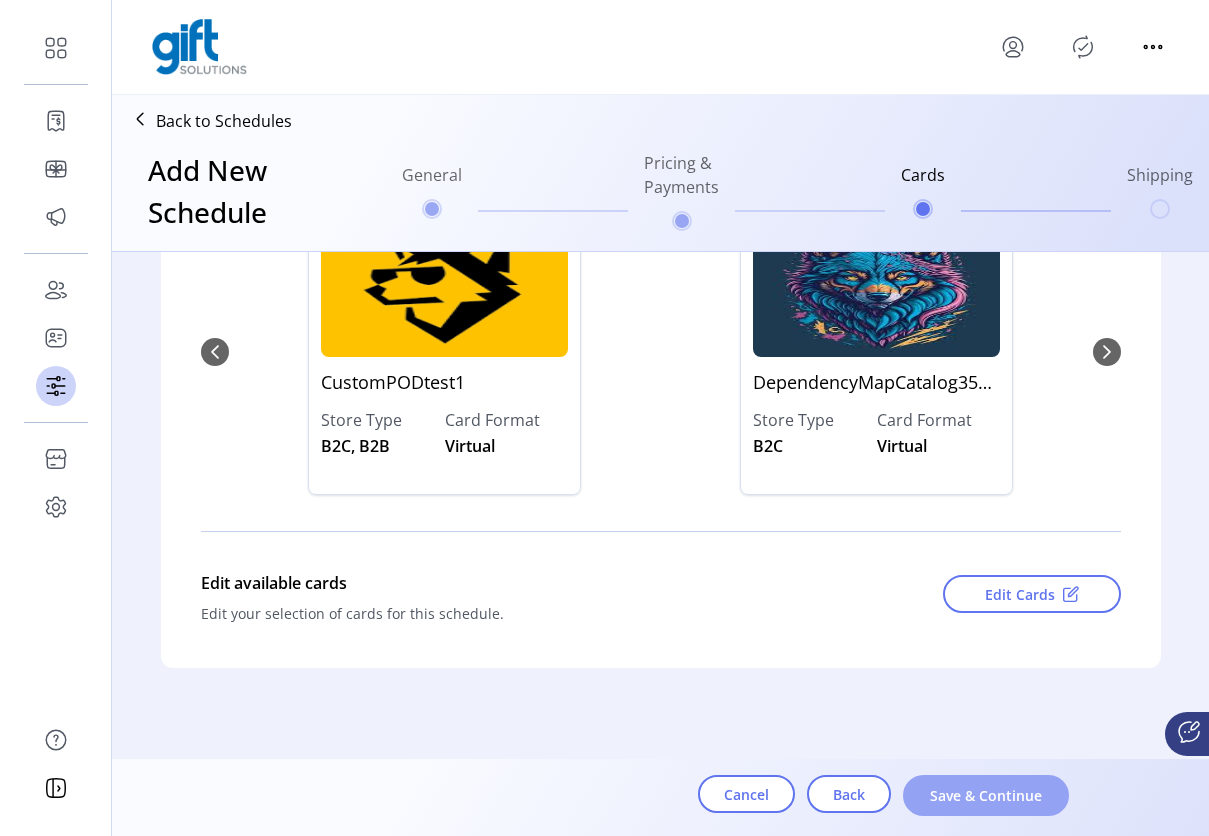click on "Save & Continue" 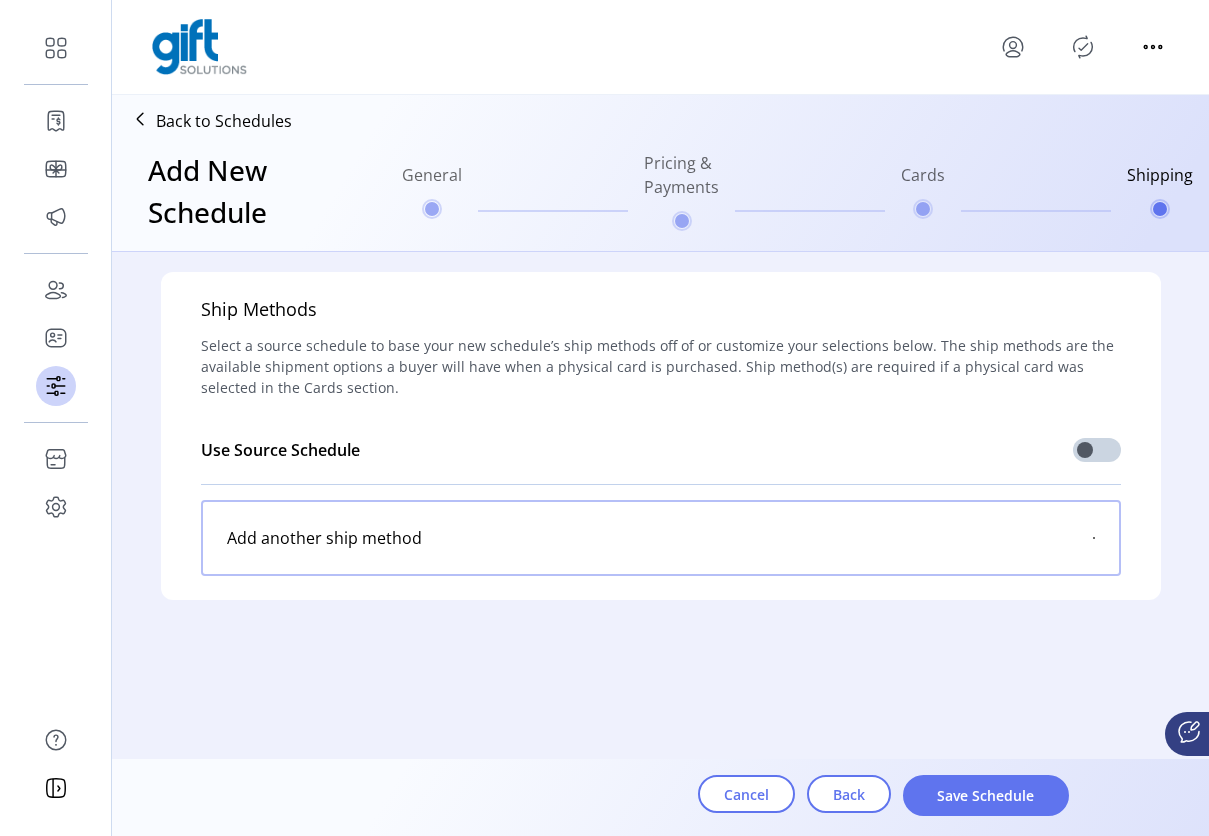 scroll, scrollTop: 0, scrollLeft: 0, axis: both 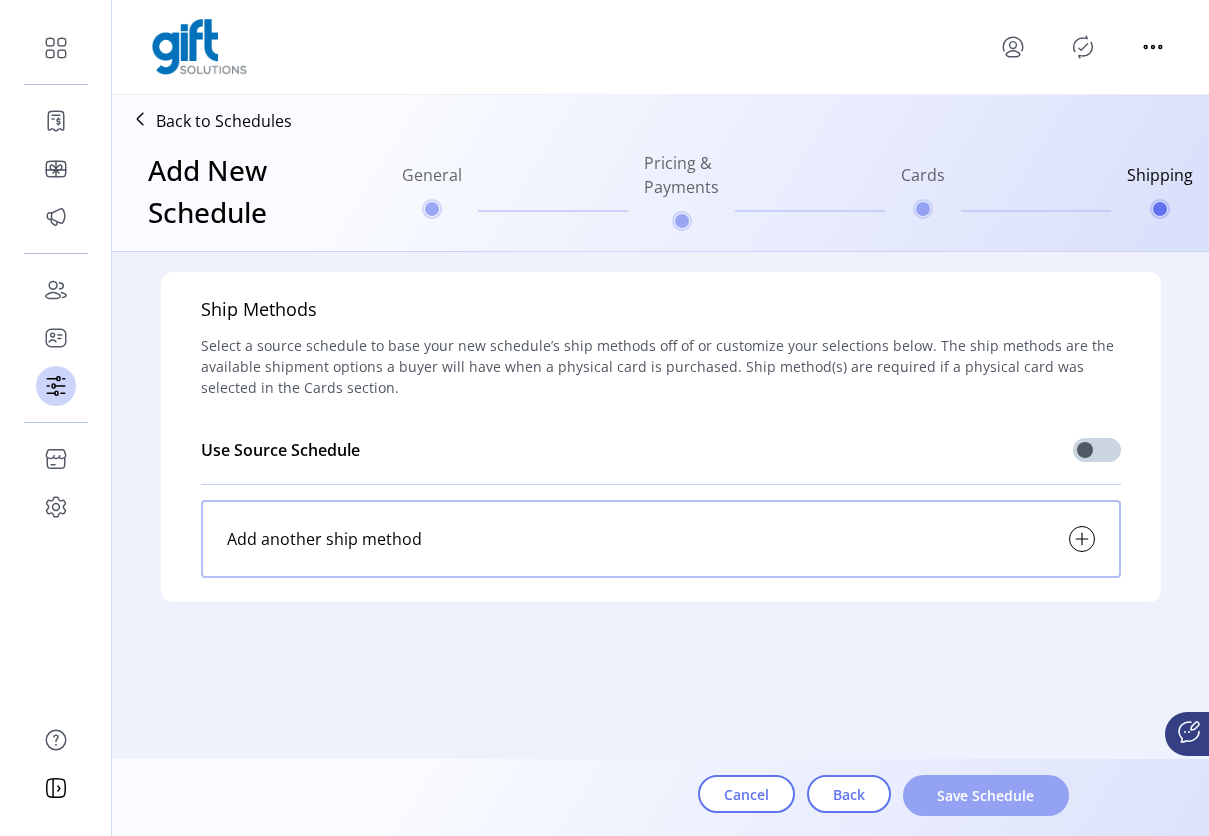 click on "Save Schedule" 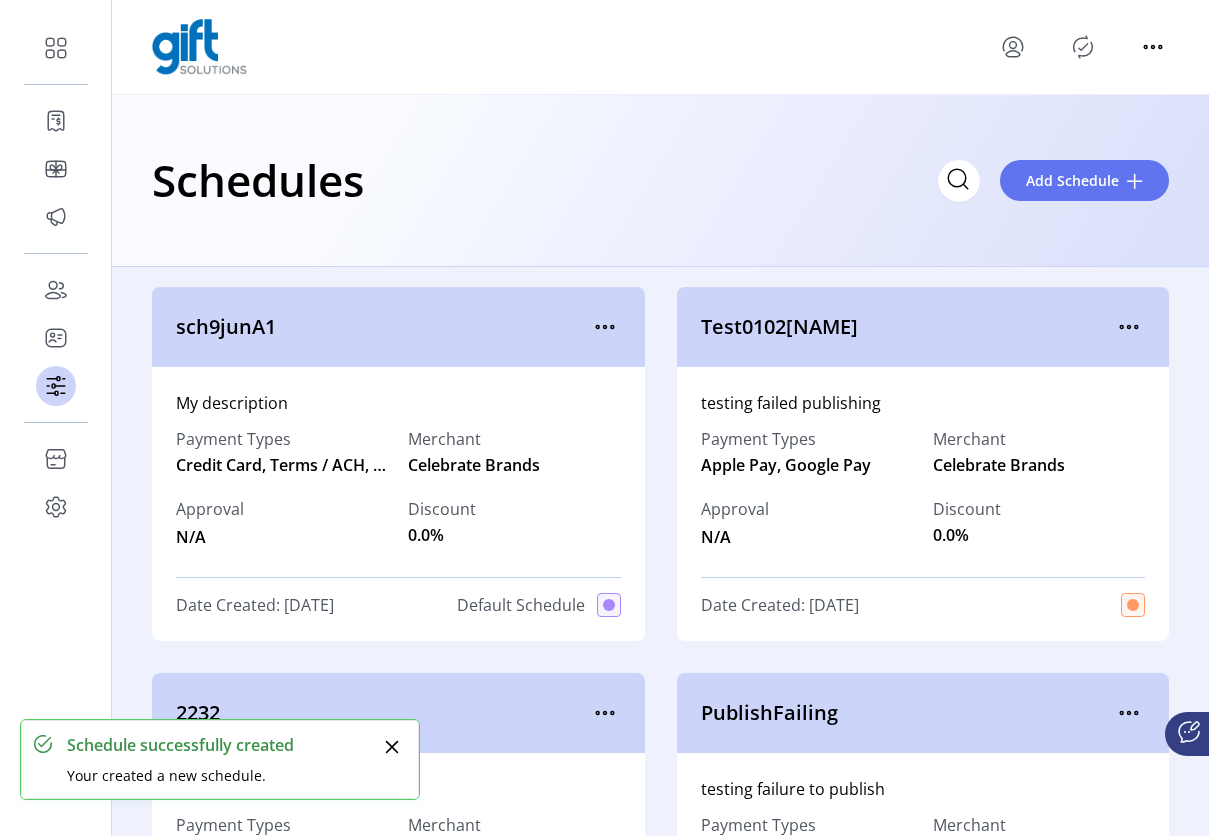 click 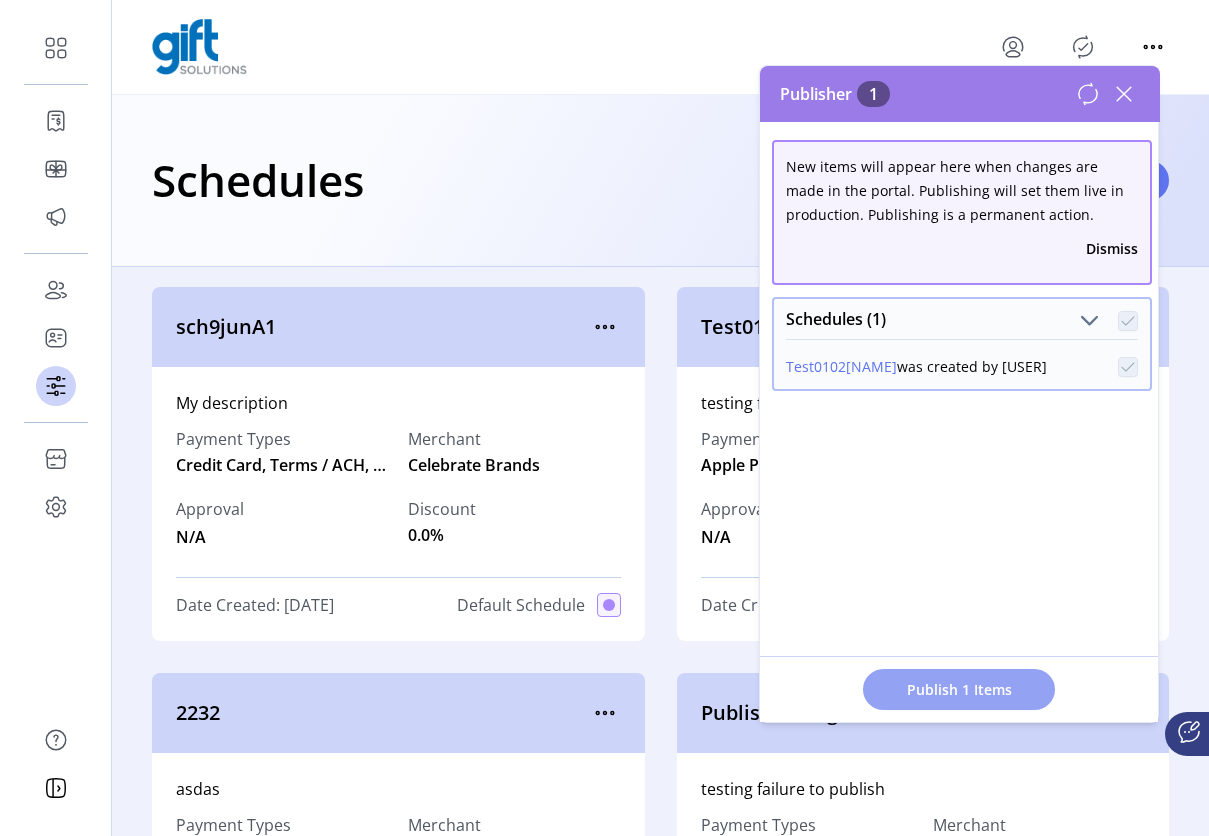 click on "Publish 1 Items" at bounding box center (959, 689) 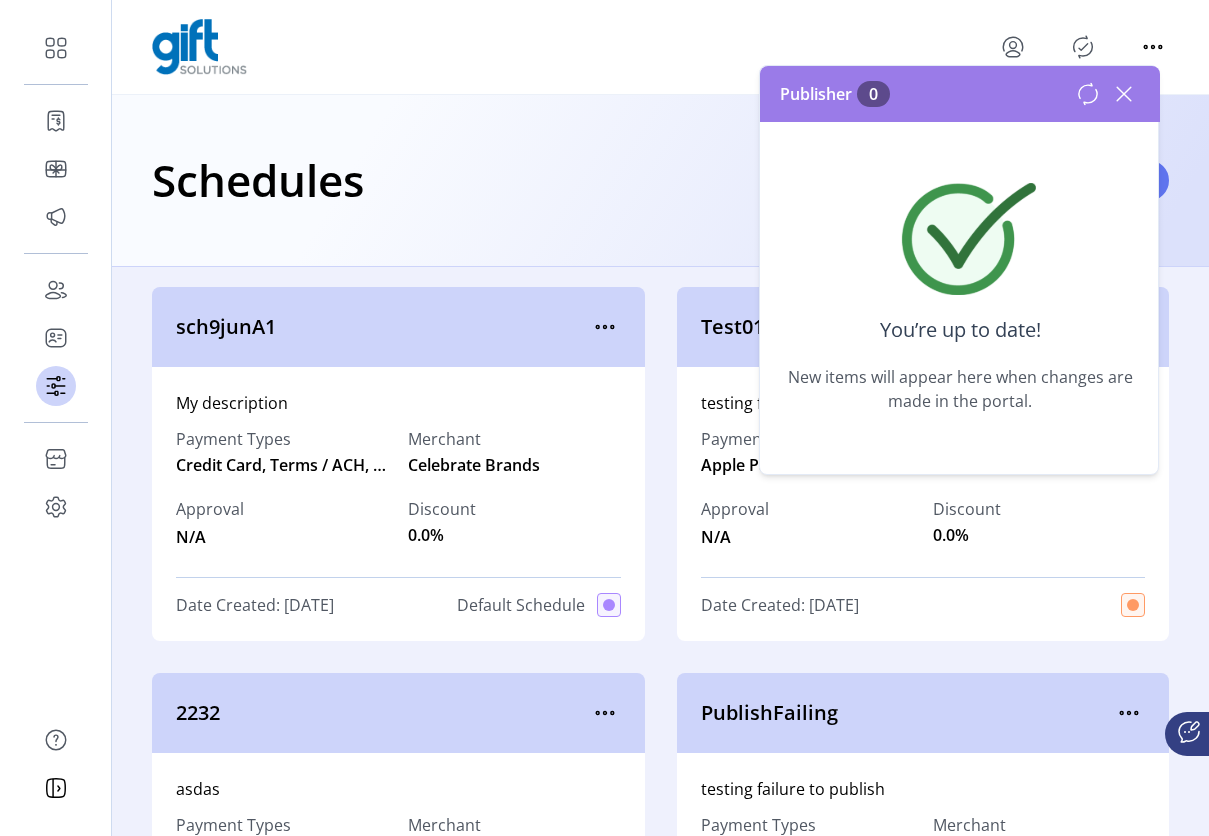 click 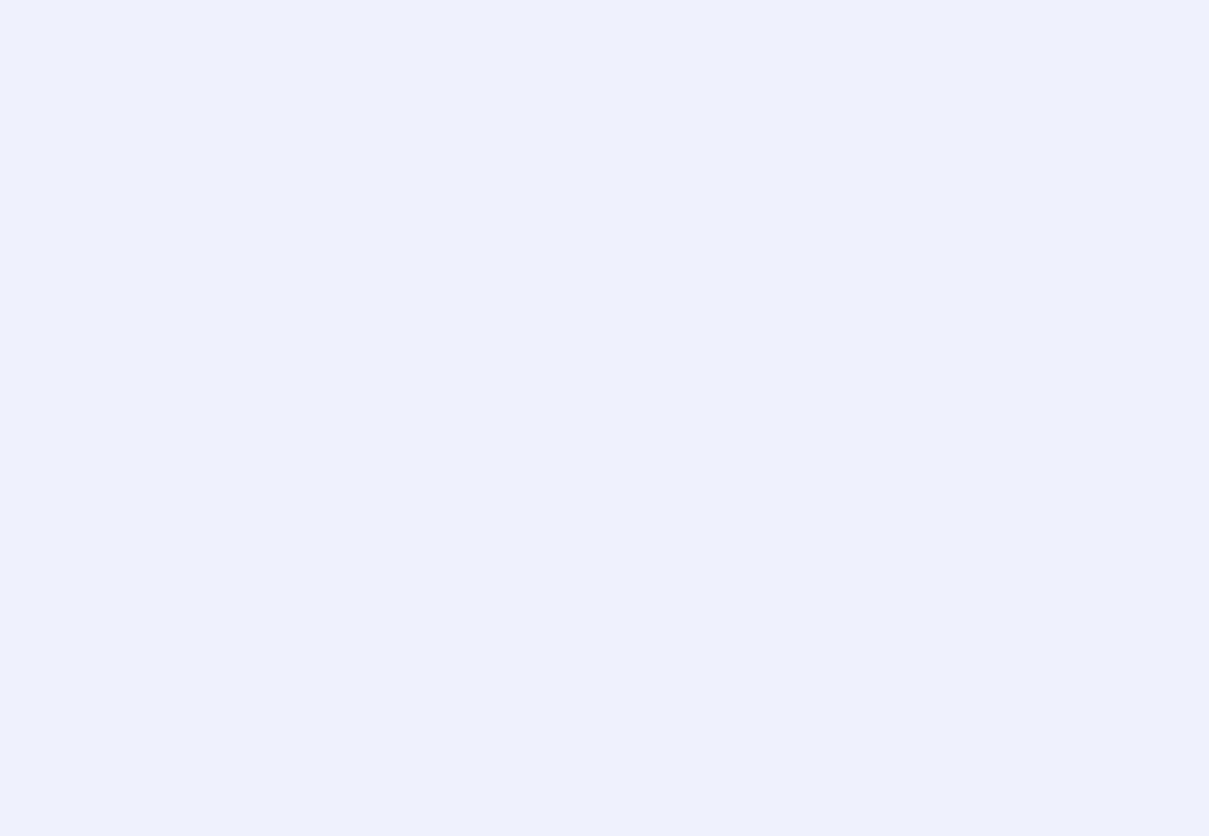 scroll, scrollTop: 0, scrollLeft: 0, axis: both 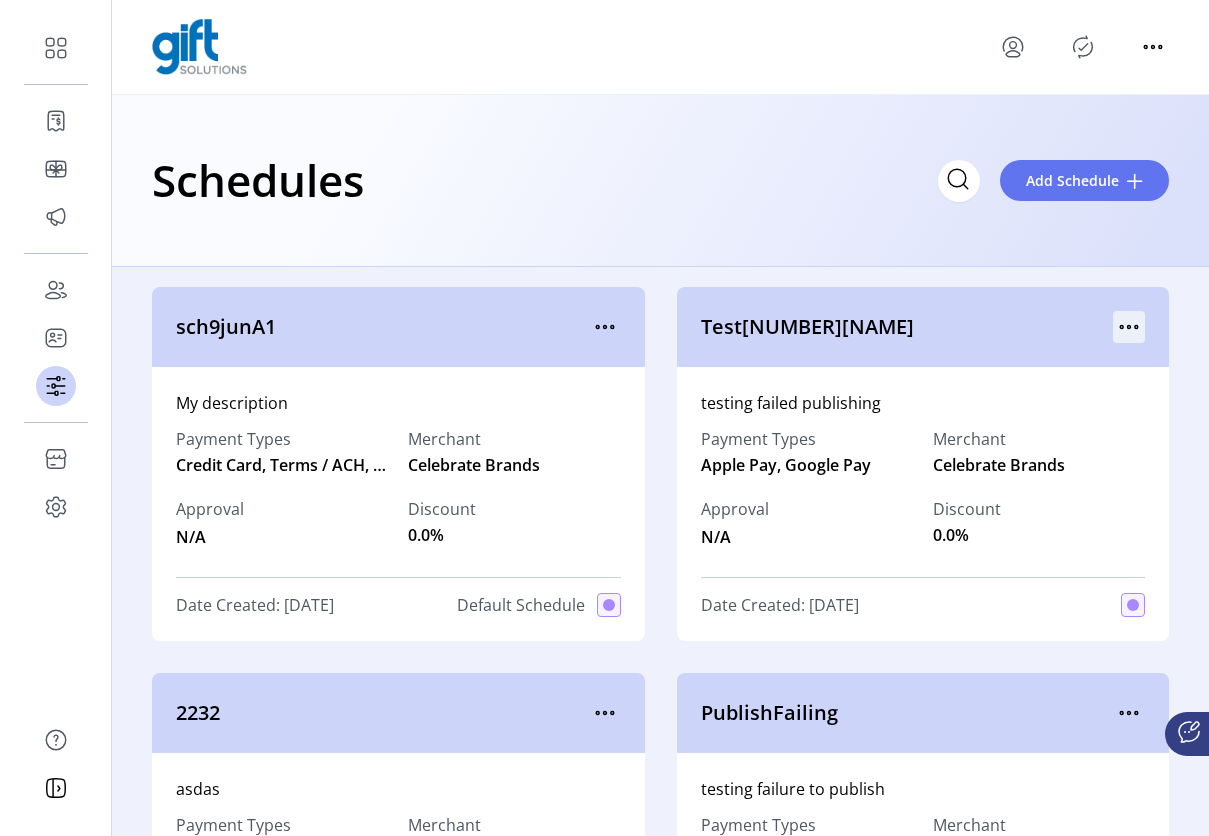 click 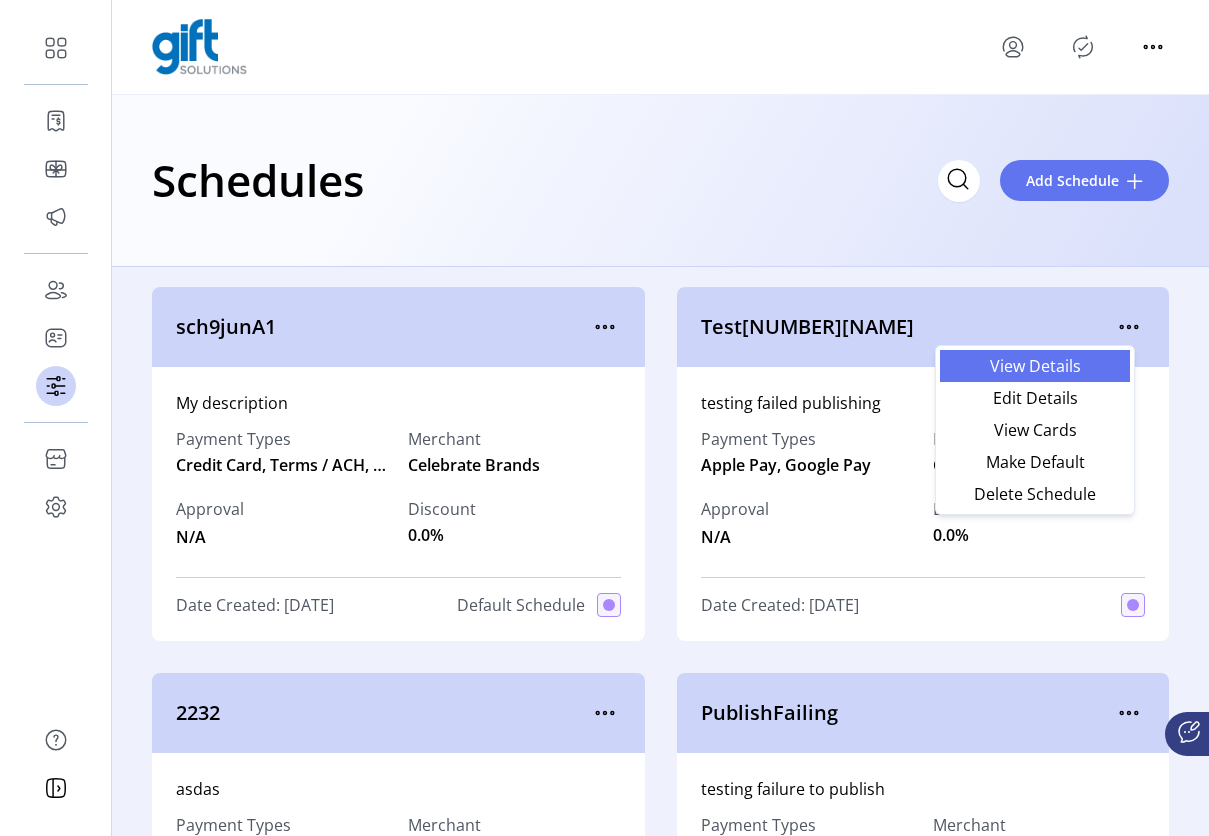 click on "View Details" at bounding box center (1035, 366) 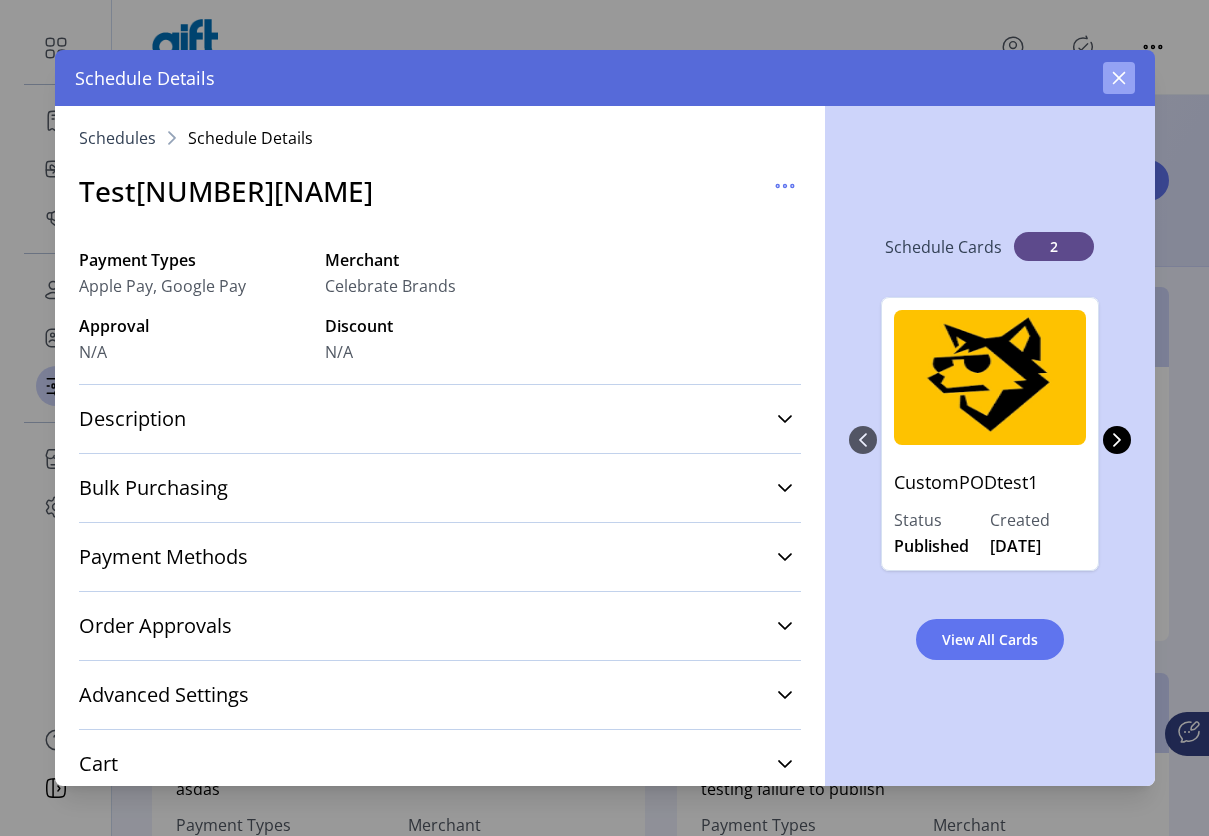 click 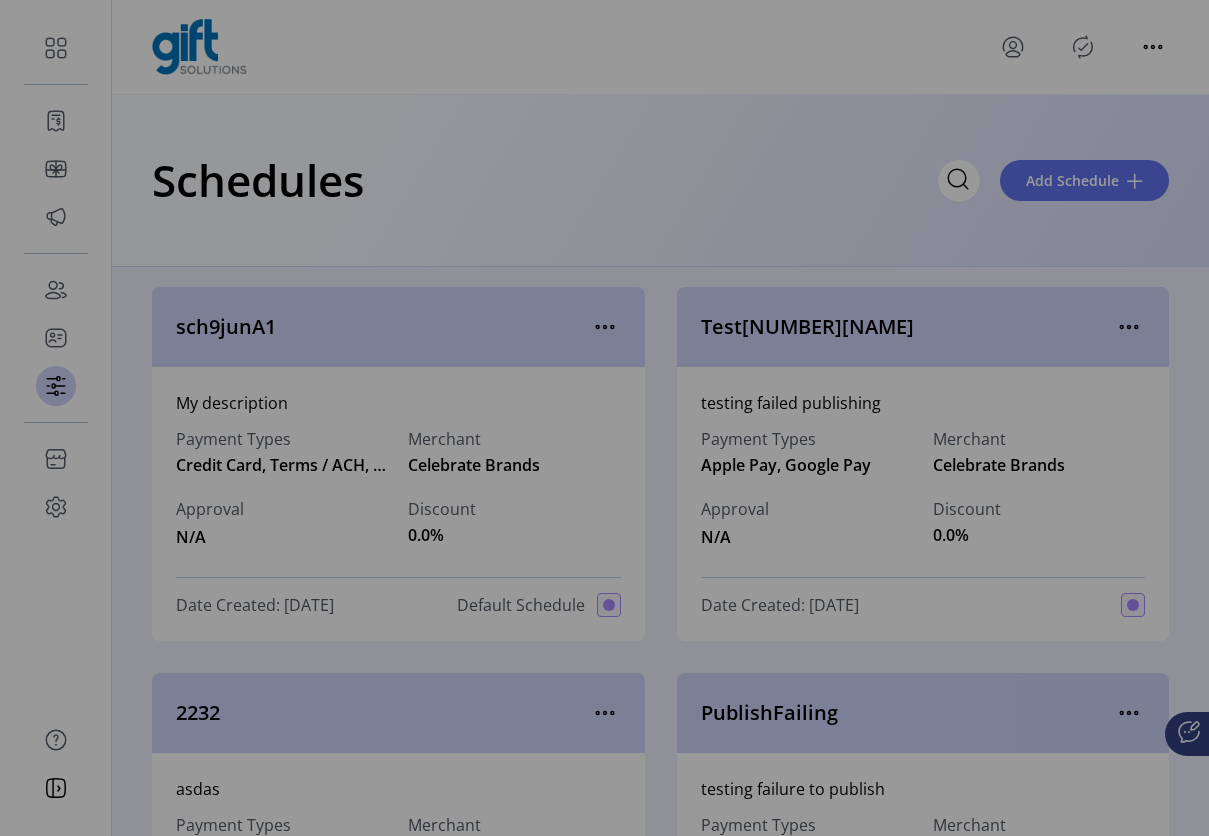 type 